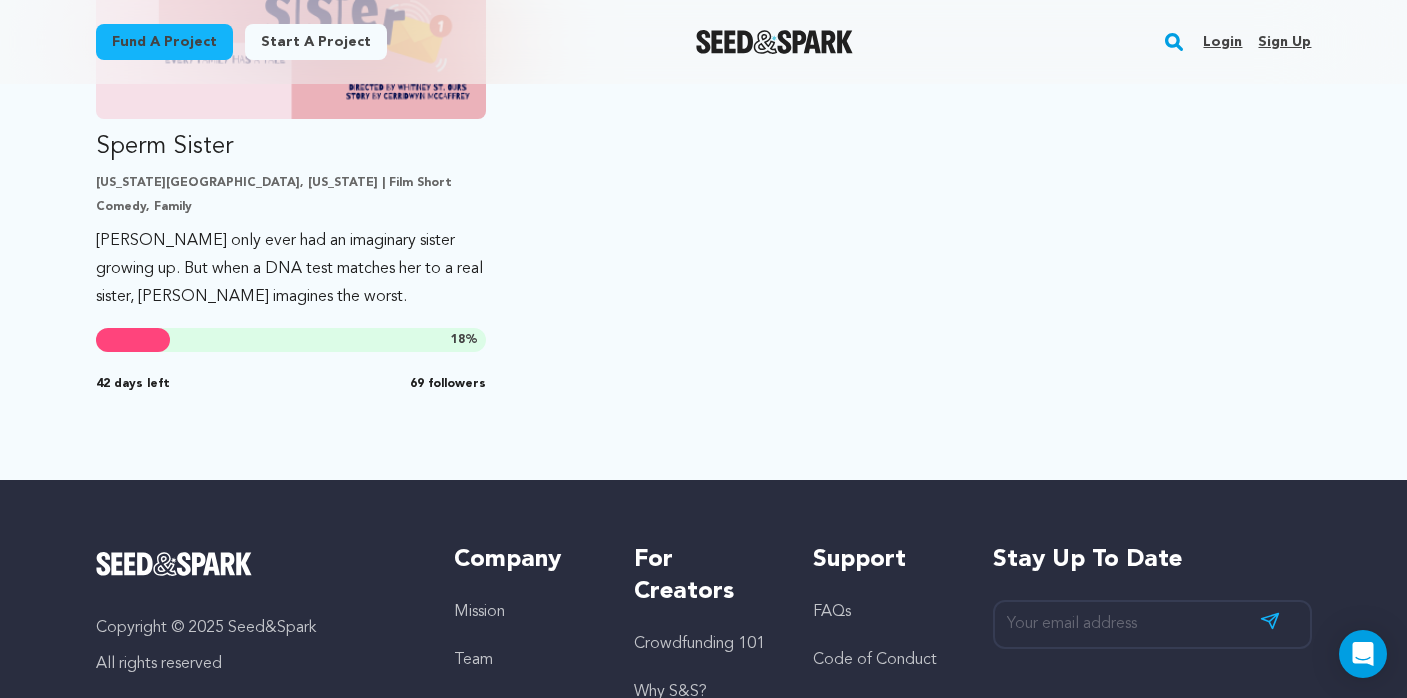scroll, scrollTop: 687, scrollLeft: 0, axis: vertical 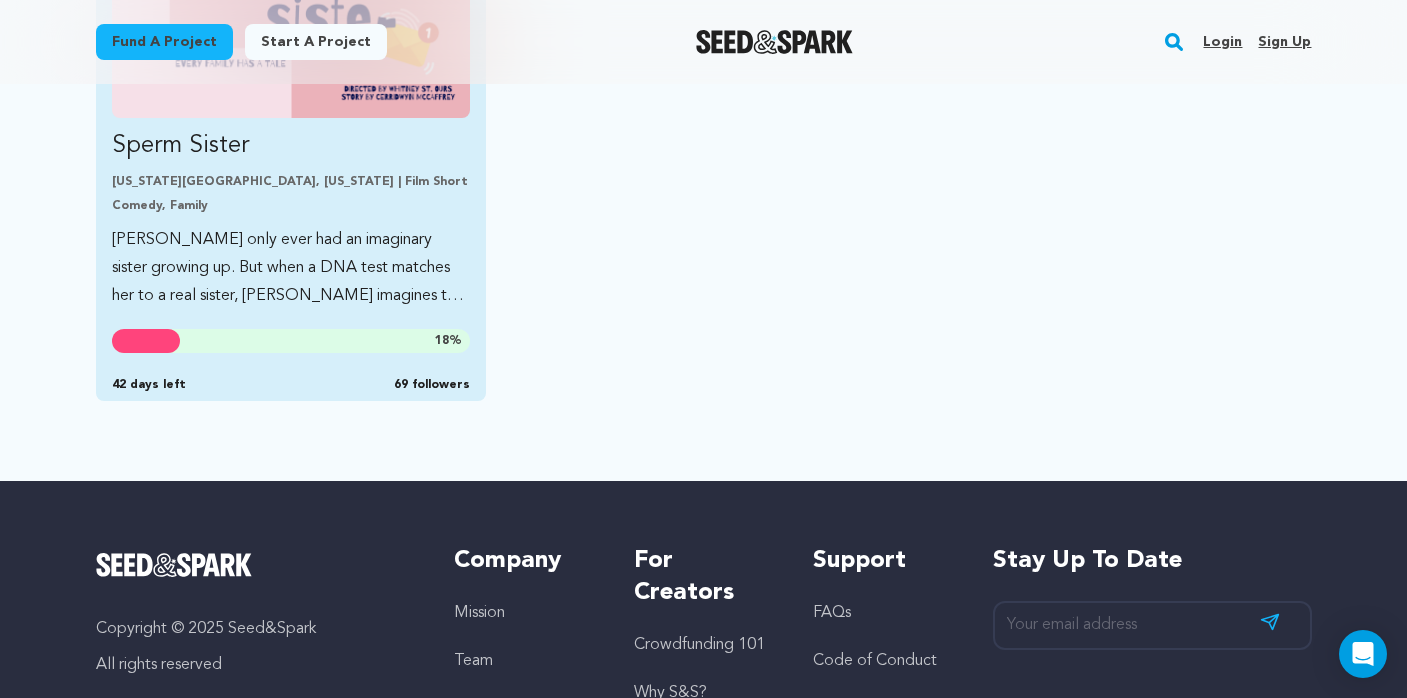 click on "[PERSON_NAME] only ever had an imaginary sister growing up. But when a DNA test matches her to a real sister, [PERSON_NAME] imagines the worst." at bounding box center (291, 268) 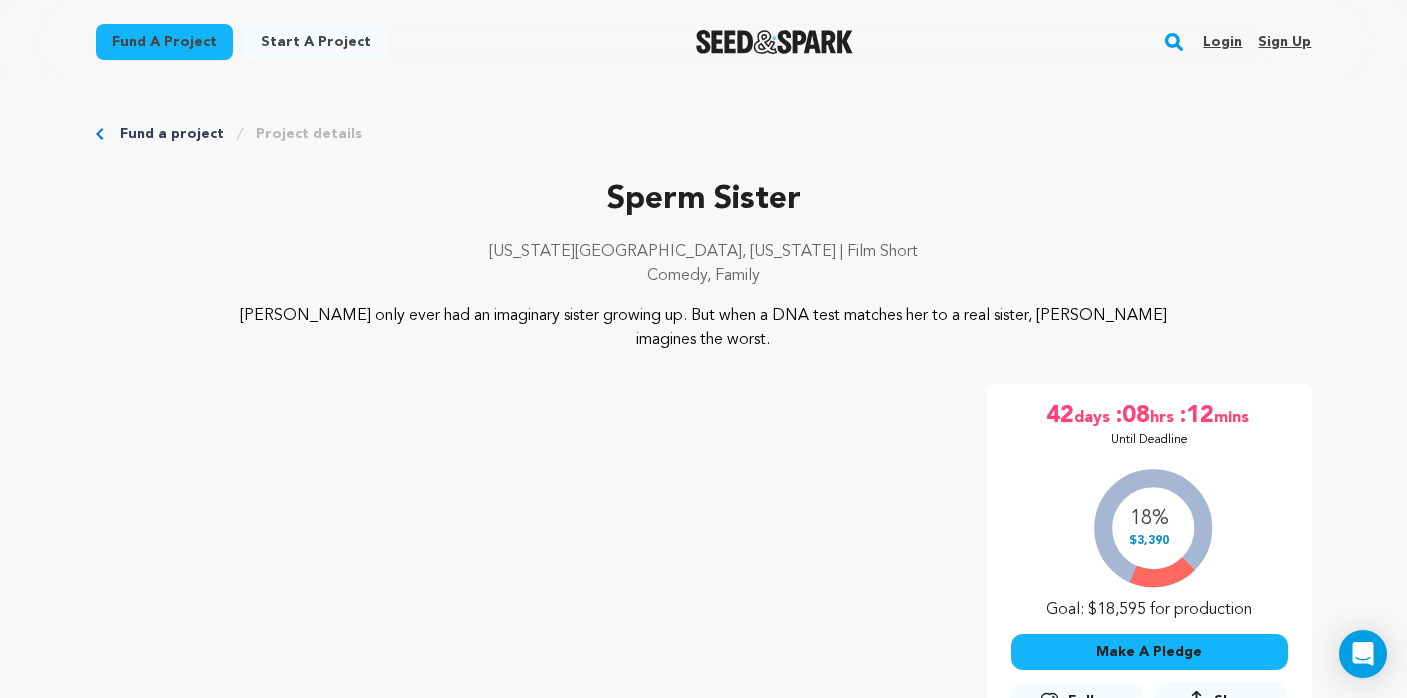 scroll, scrollTop: 0, scrollLeft: 0, axis: both 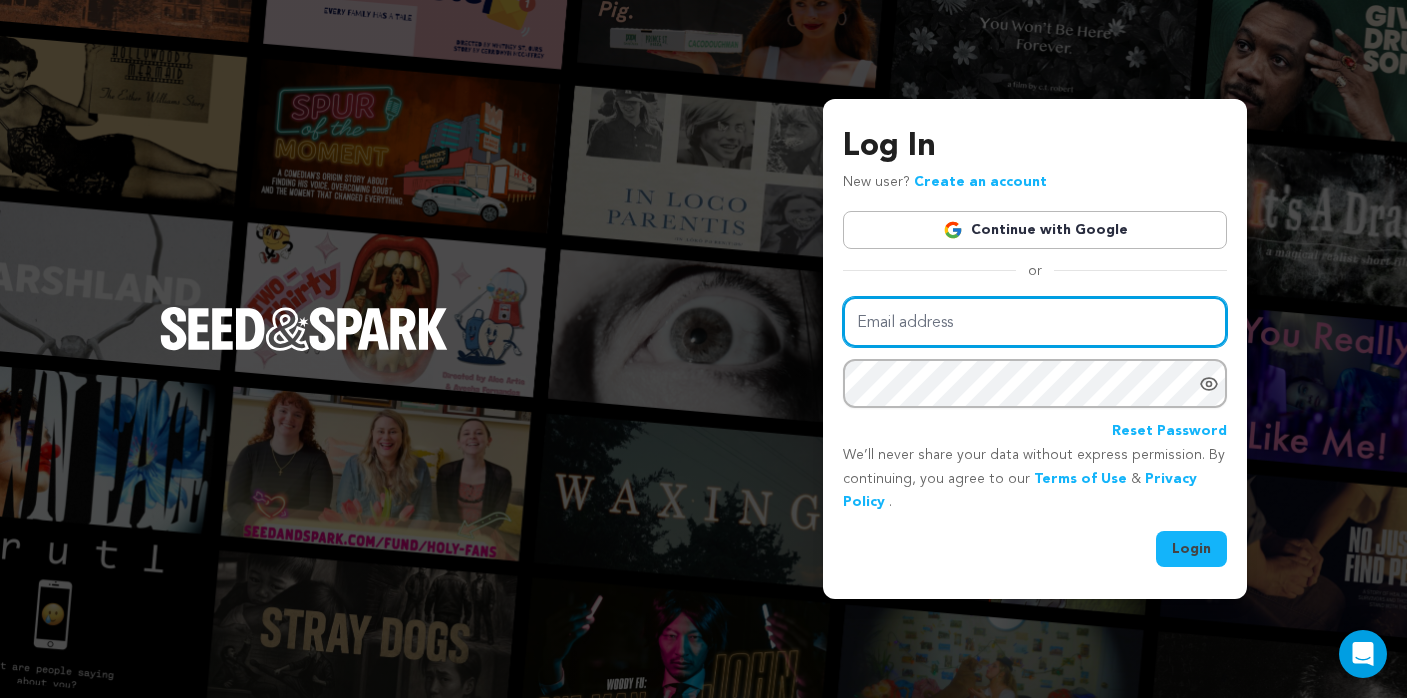 type on "oliviahansen7@gmail.com" 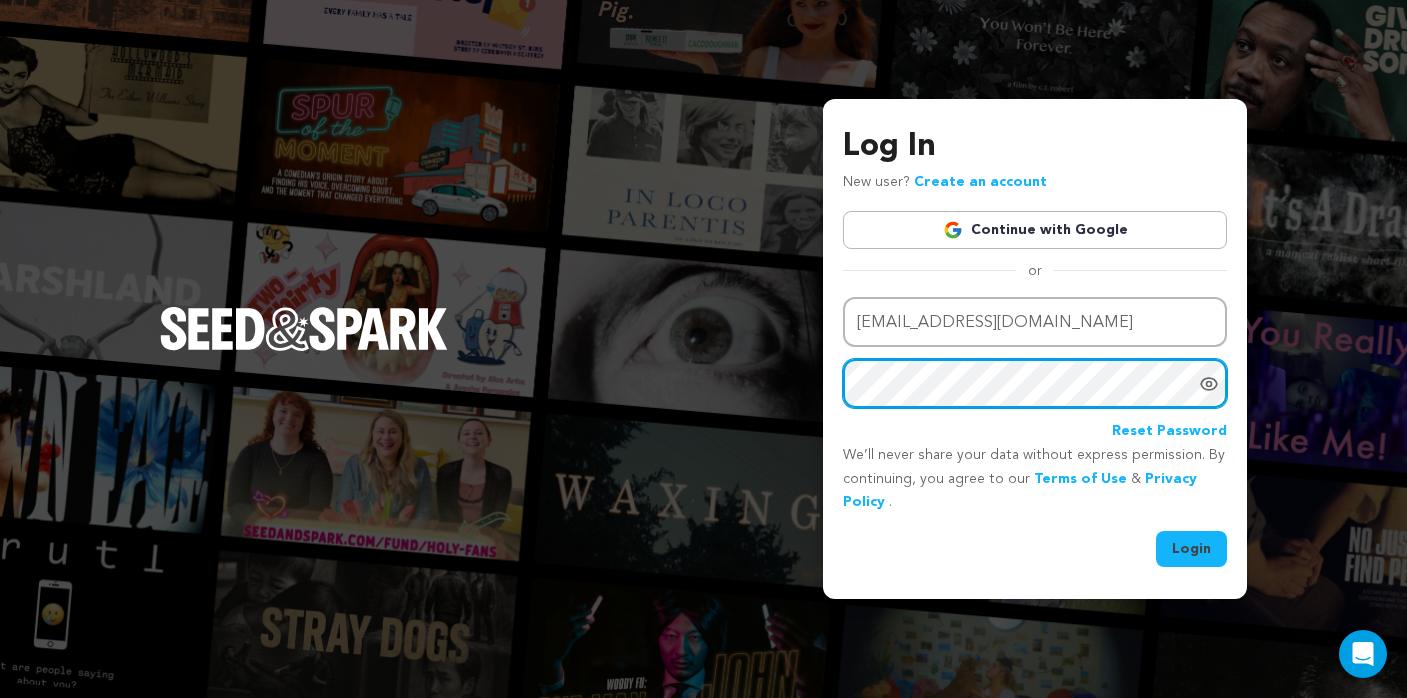 click on "Login" at bounding box center [1191, 549] 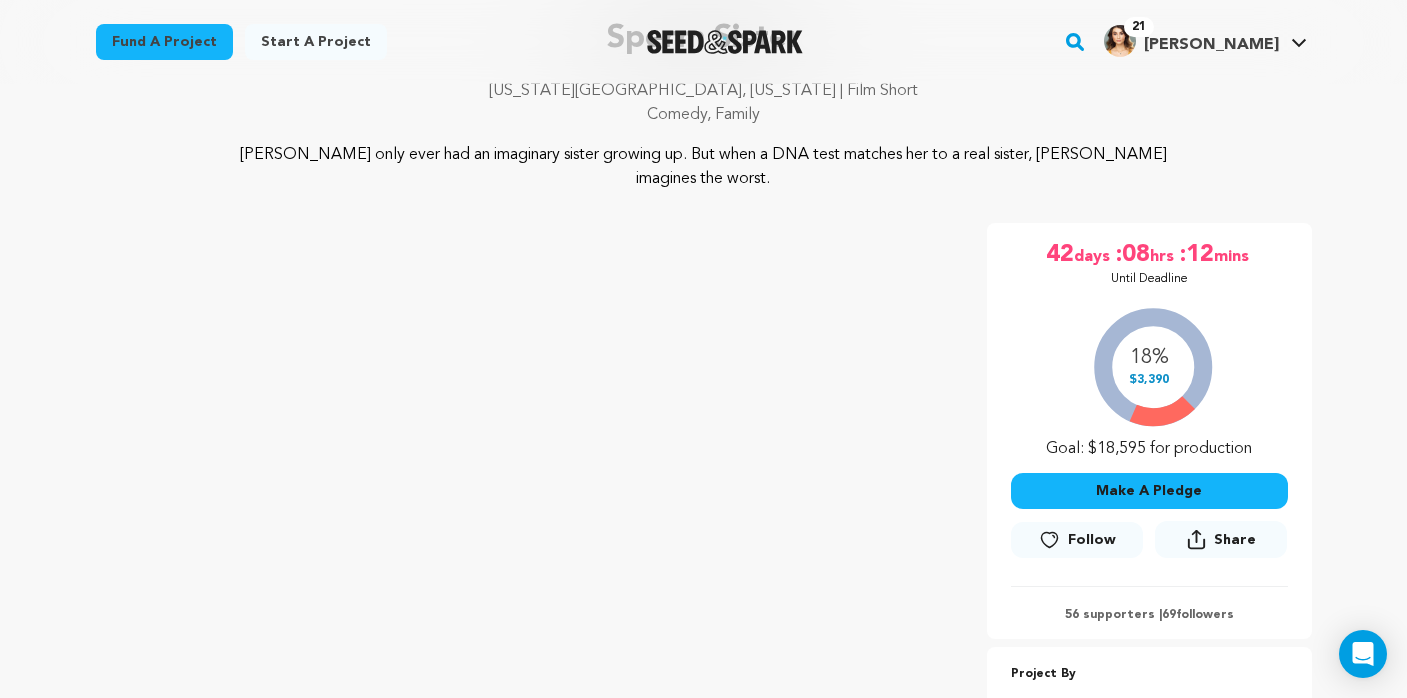 scroll, scrollTop: 170, scrollLeft: 0, axis: vertical 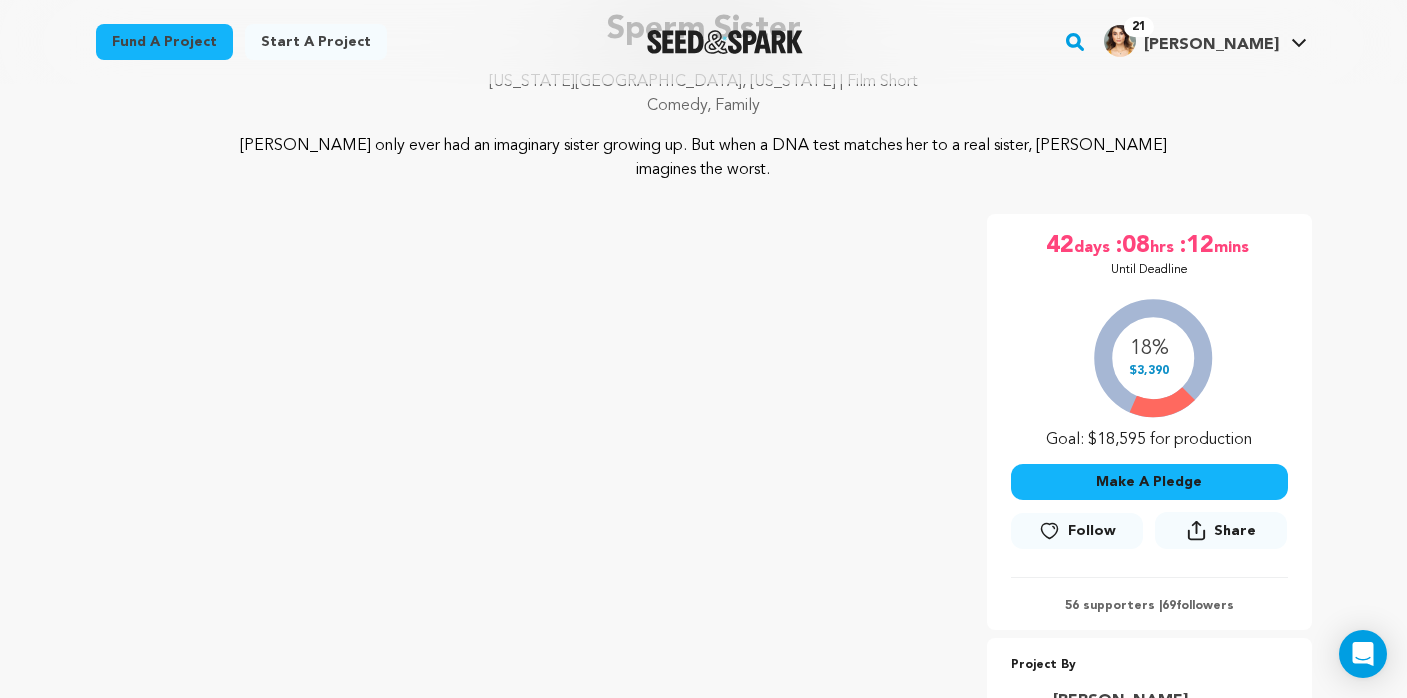 click on "Follow" at bounding box center (1077, 531) 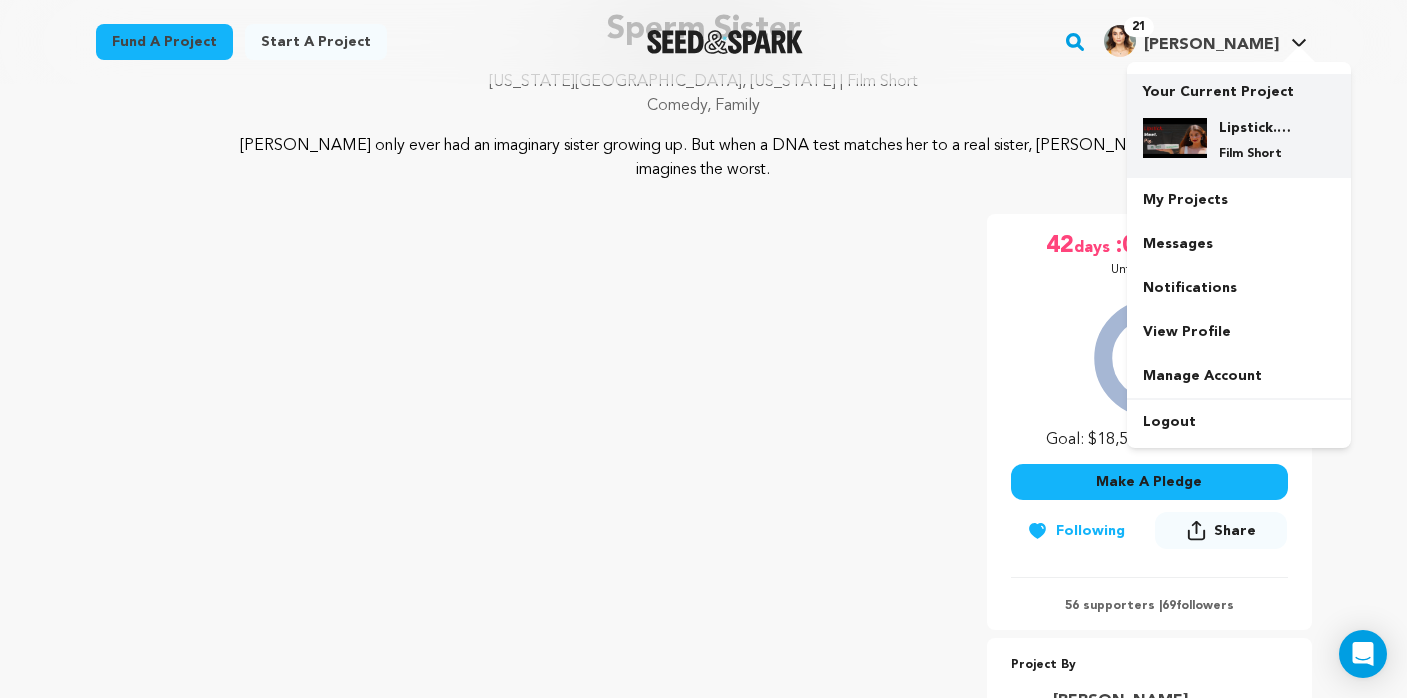click on "Lipstick. Meet. Pig.
Film Short" at bounding box center (1239, 140) 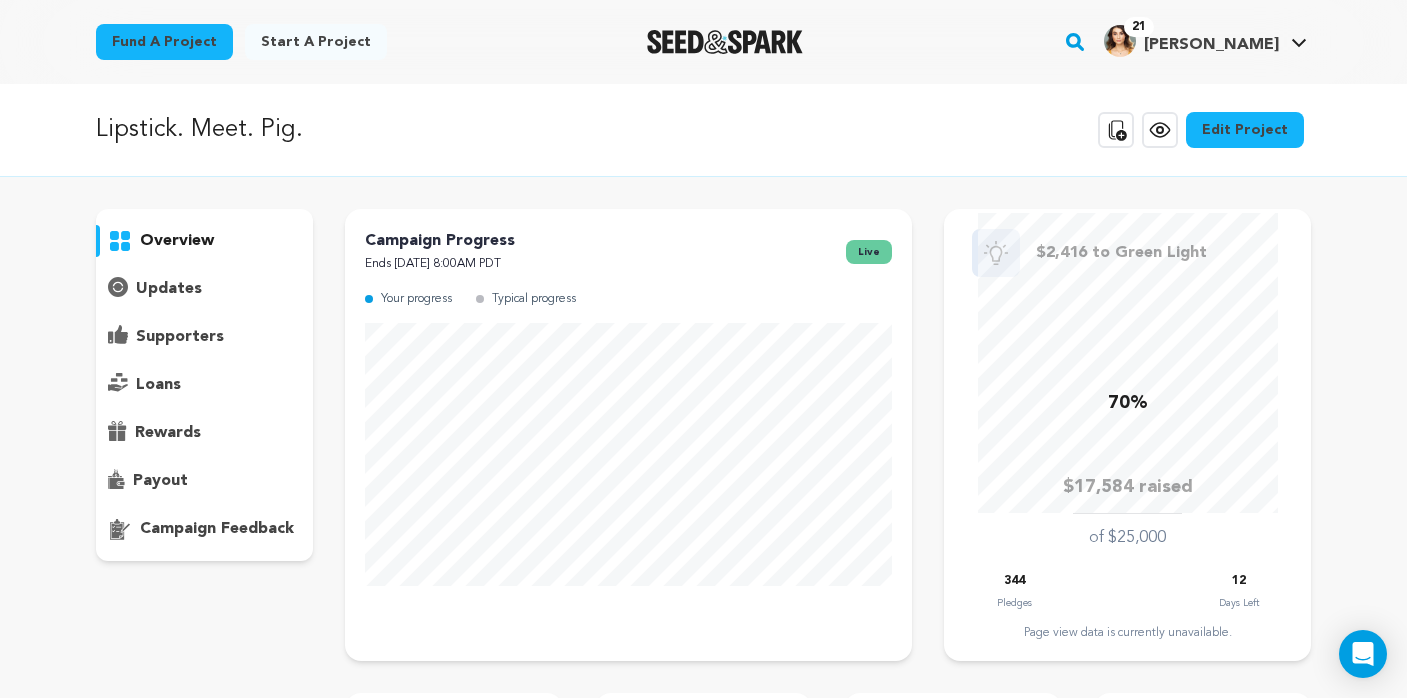 scroll, scrollTop: 0, scrollLeft: 0, axis: both 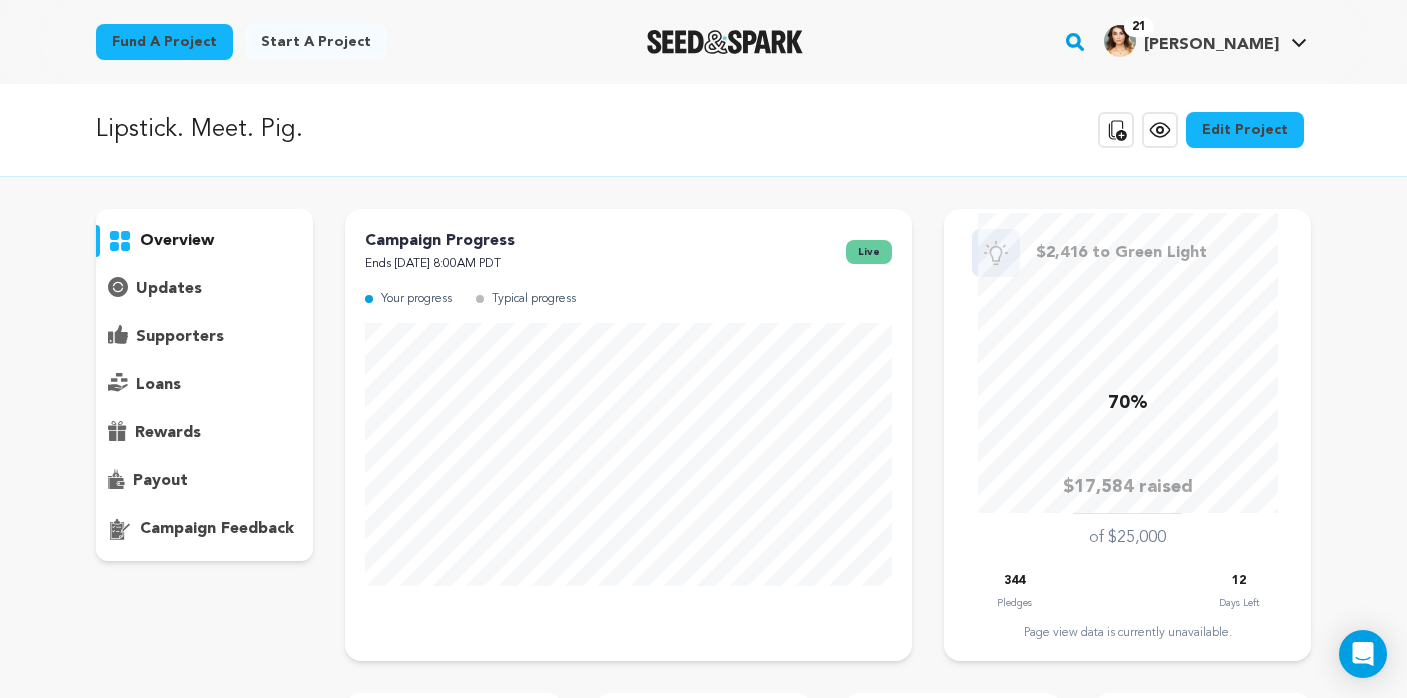 click at bounding box center [725, 42] 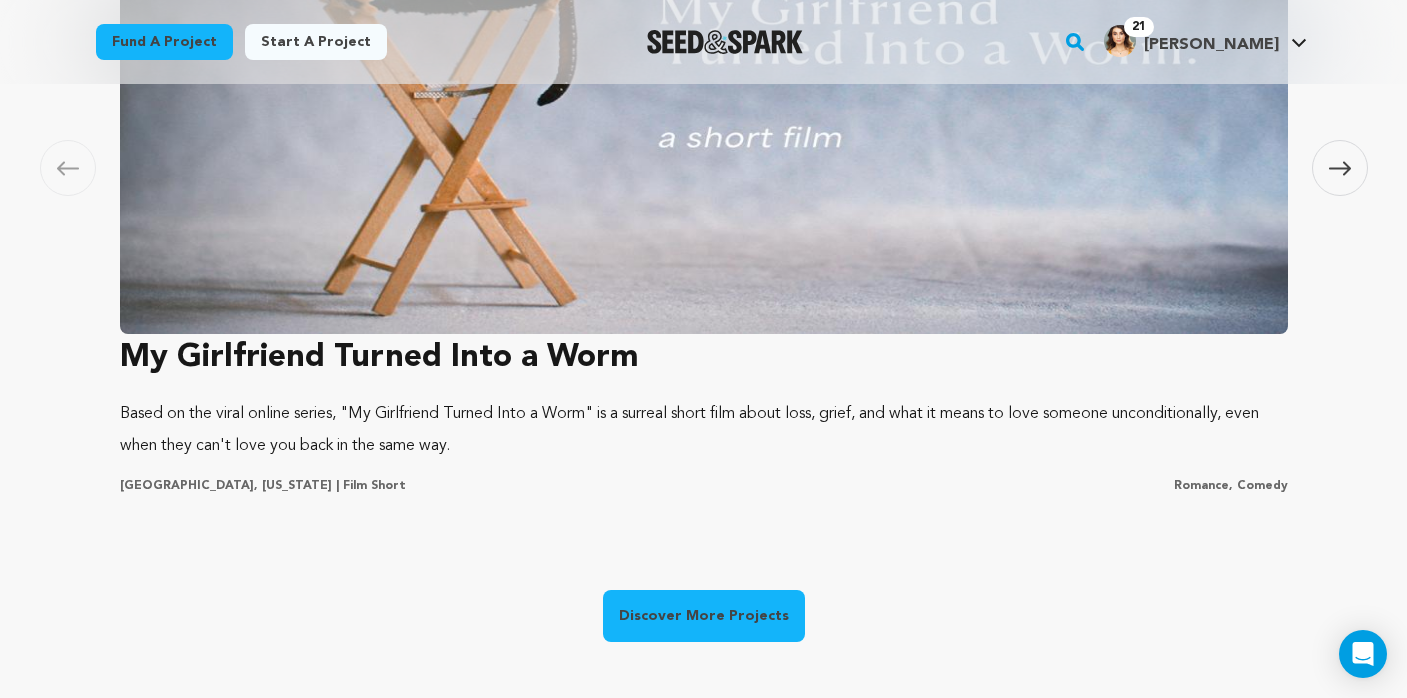 scroll, scrollTop: 2045, scrollLeft: 0, axis: vertical 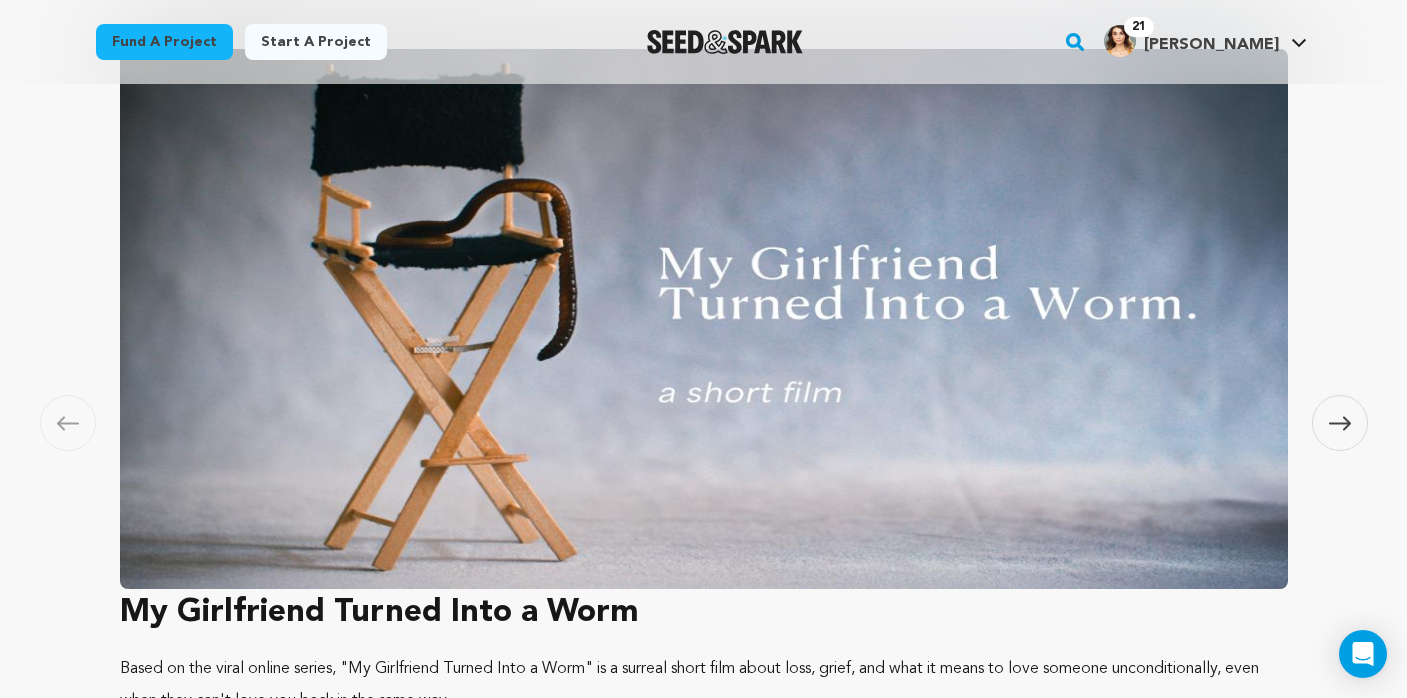 click 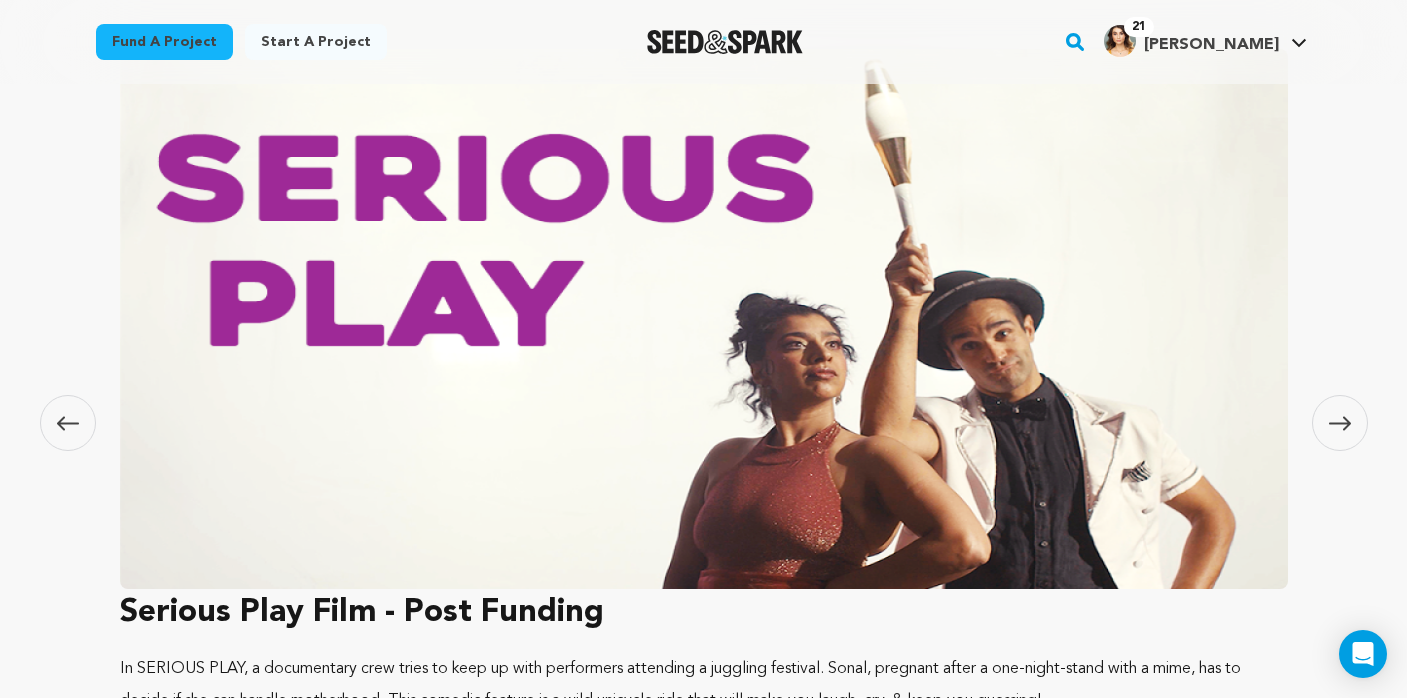 click 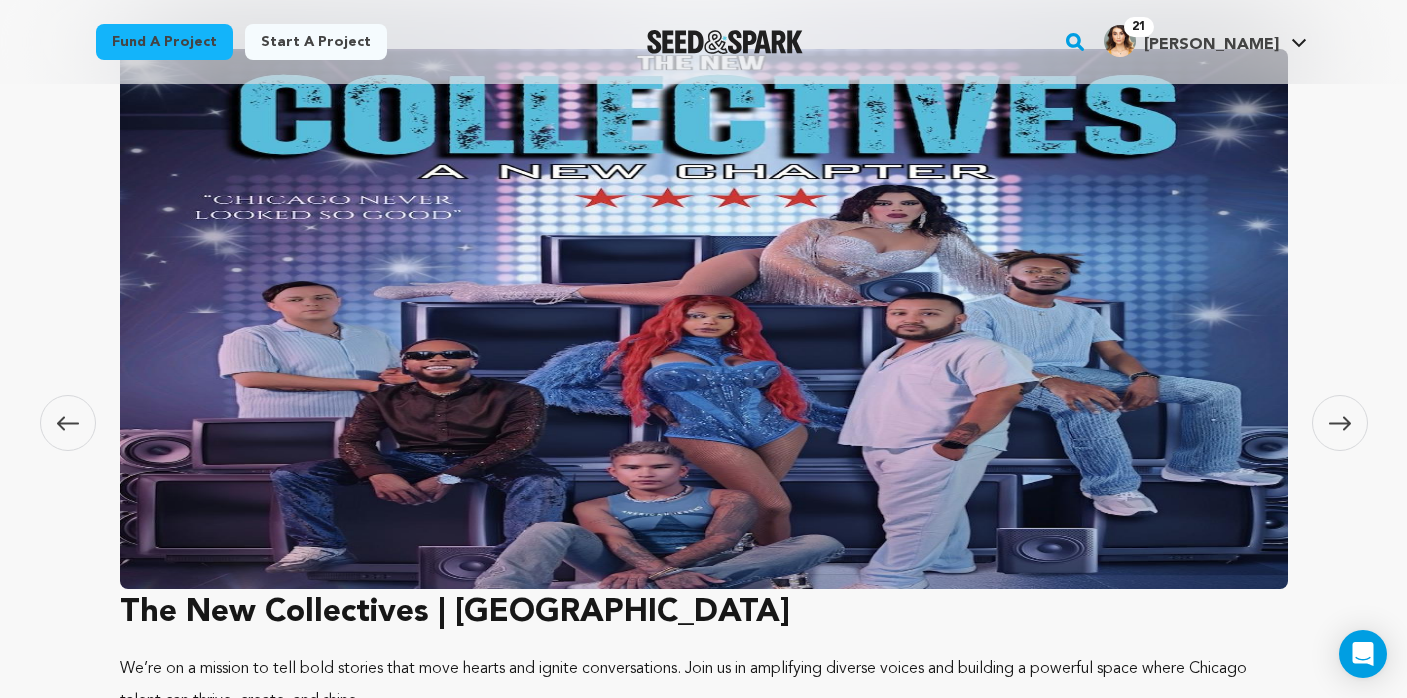 click 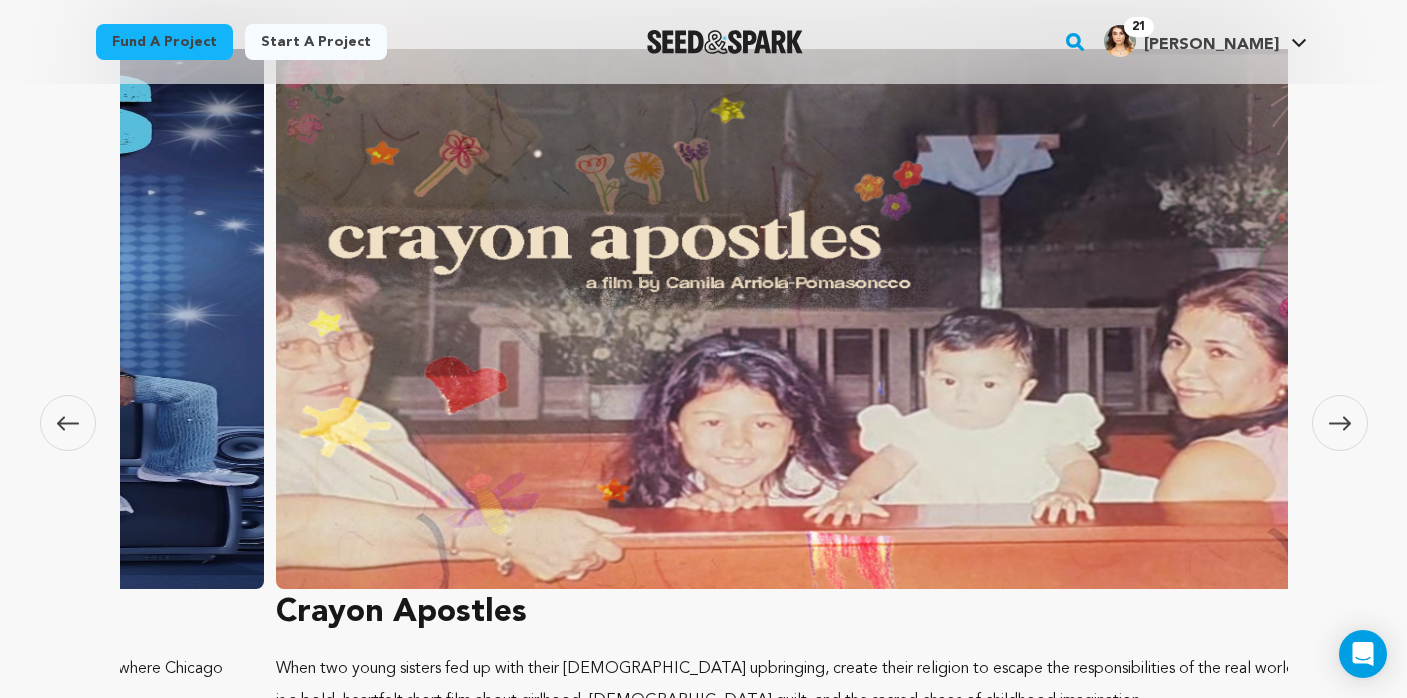 scroll, scrollTop: 0, scrollLeft: 3540, axis: horizontal 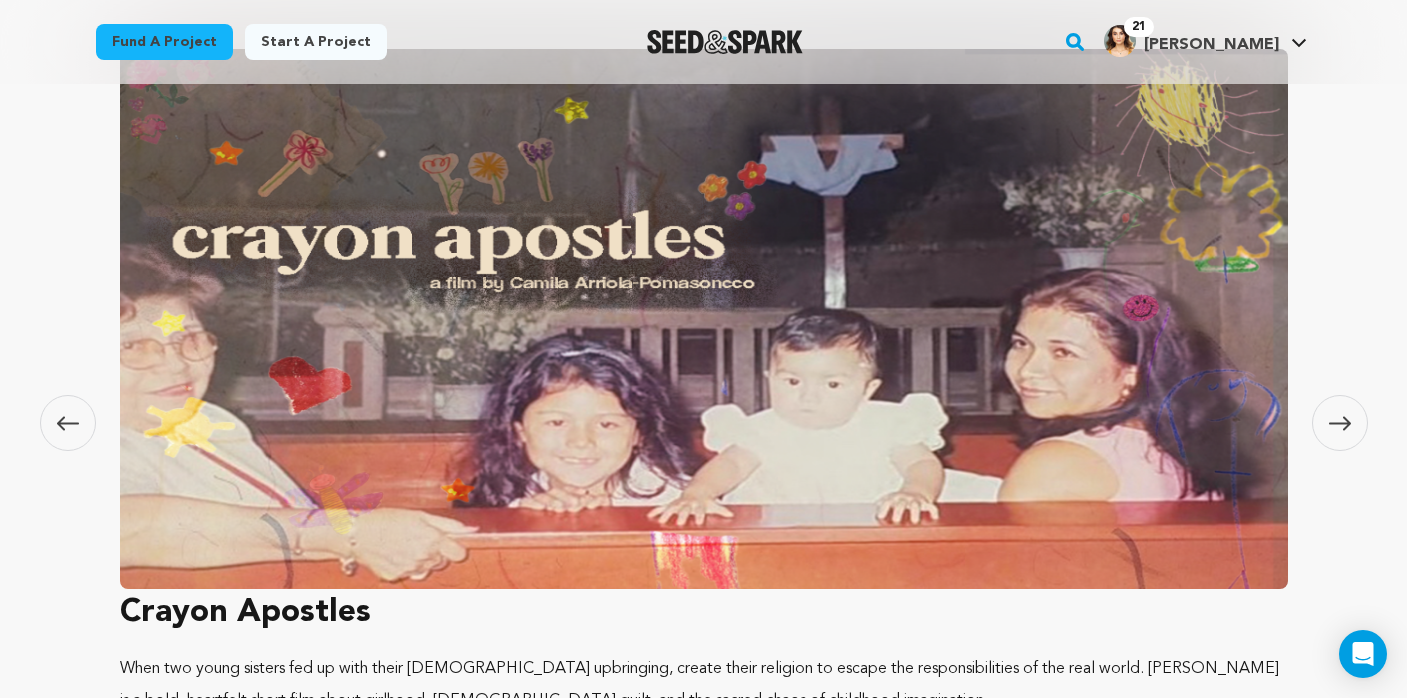 click 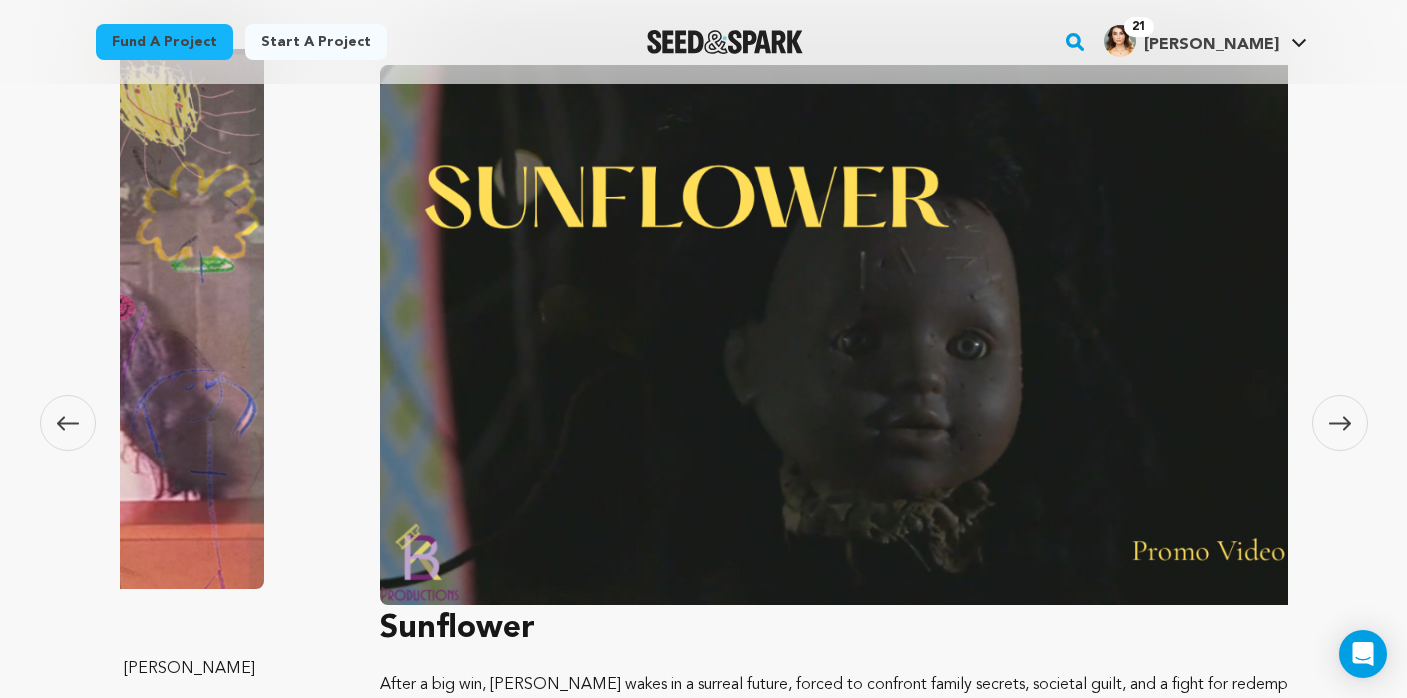 scroll, scrollTop: 0, scrollLeft: 370, axis: horizontal 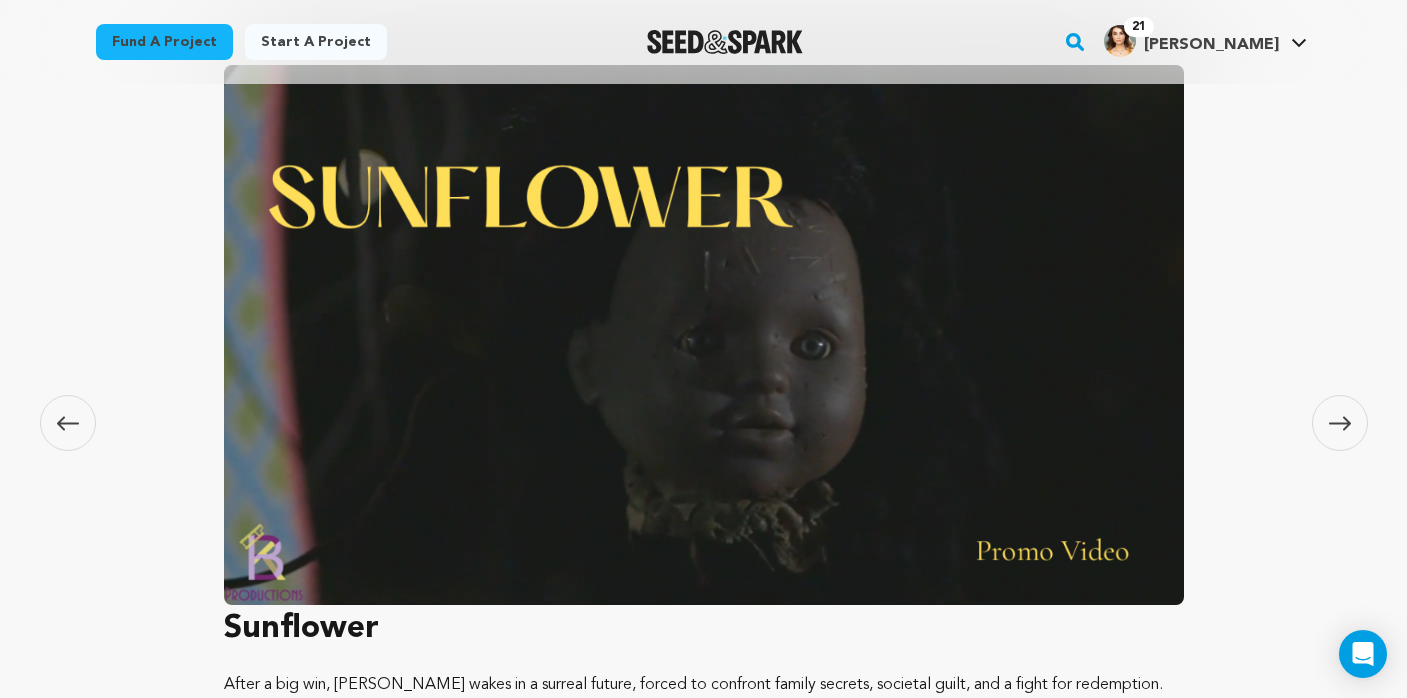 click 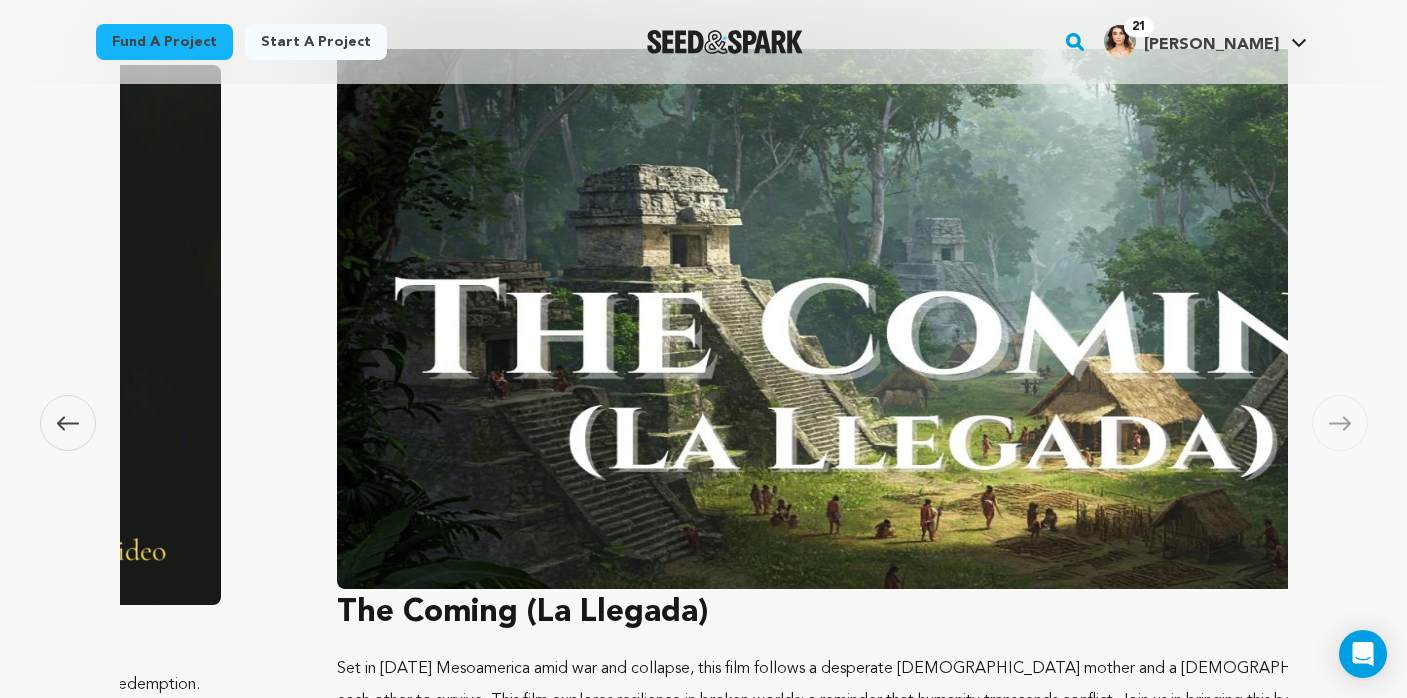 scroll, scrollTop: 0, scrollLeft: 5900, axis: horizontal 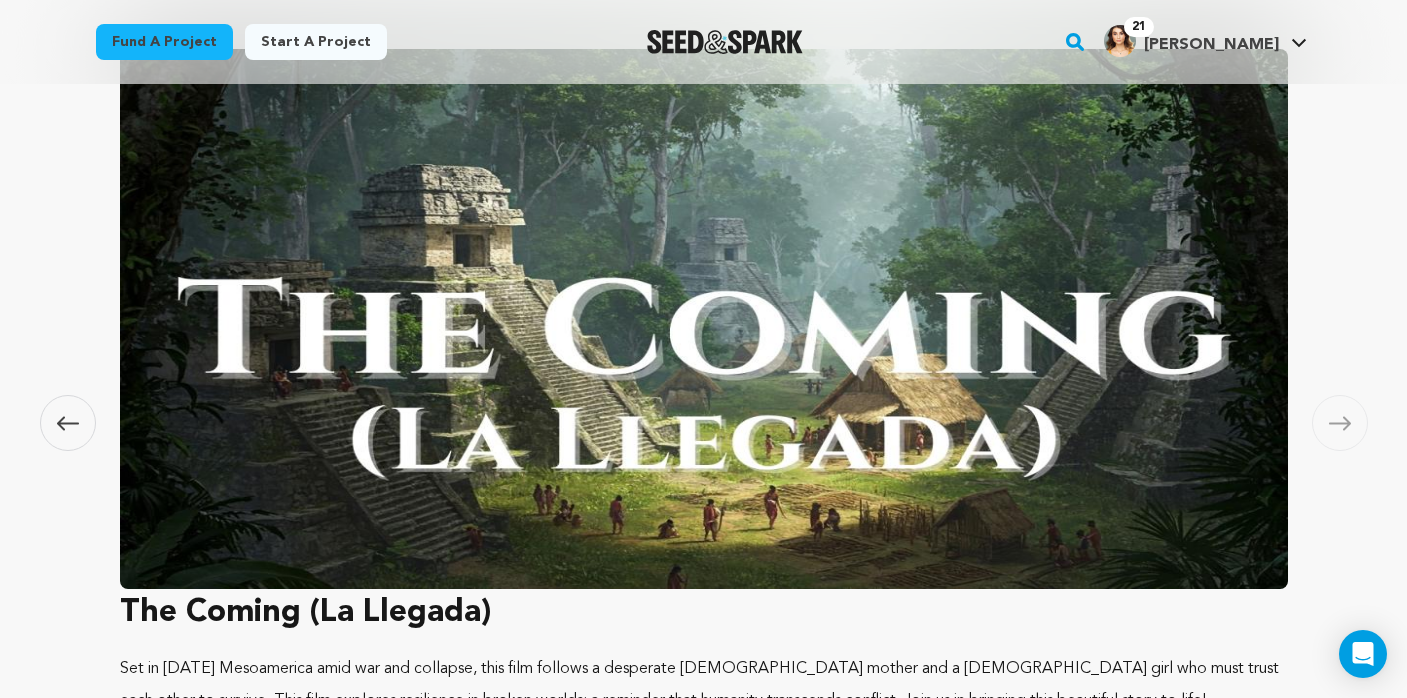 click 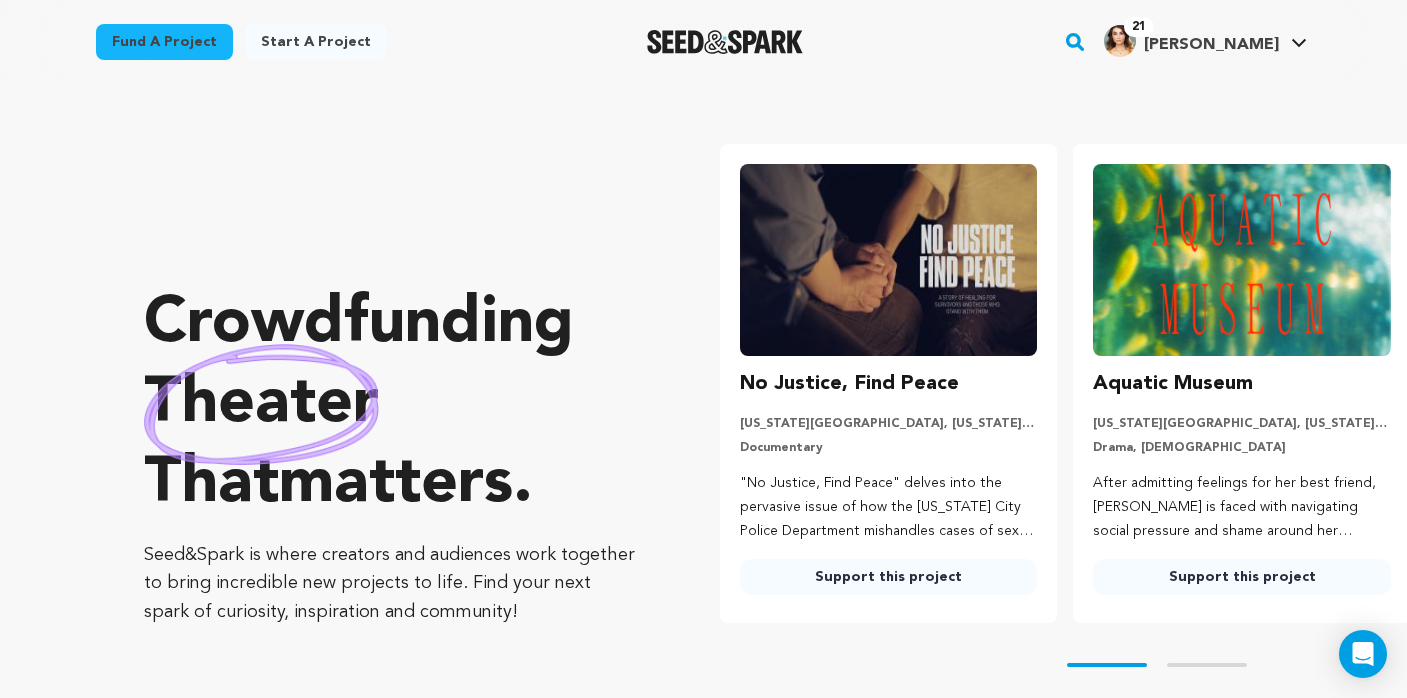 scroll, scrollTop: 0, scrollLeft: 0, axis: both 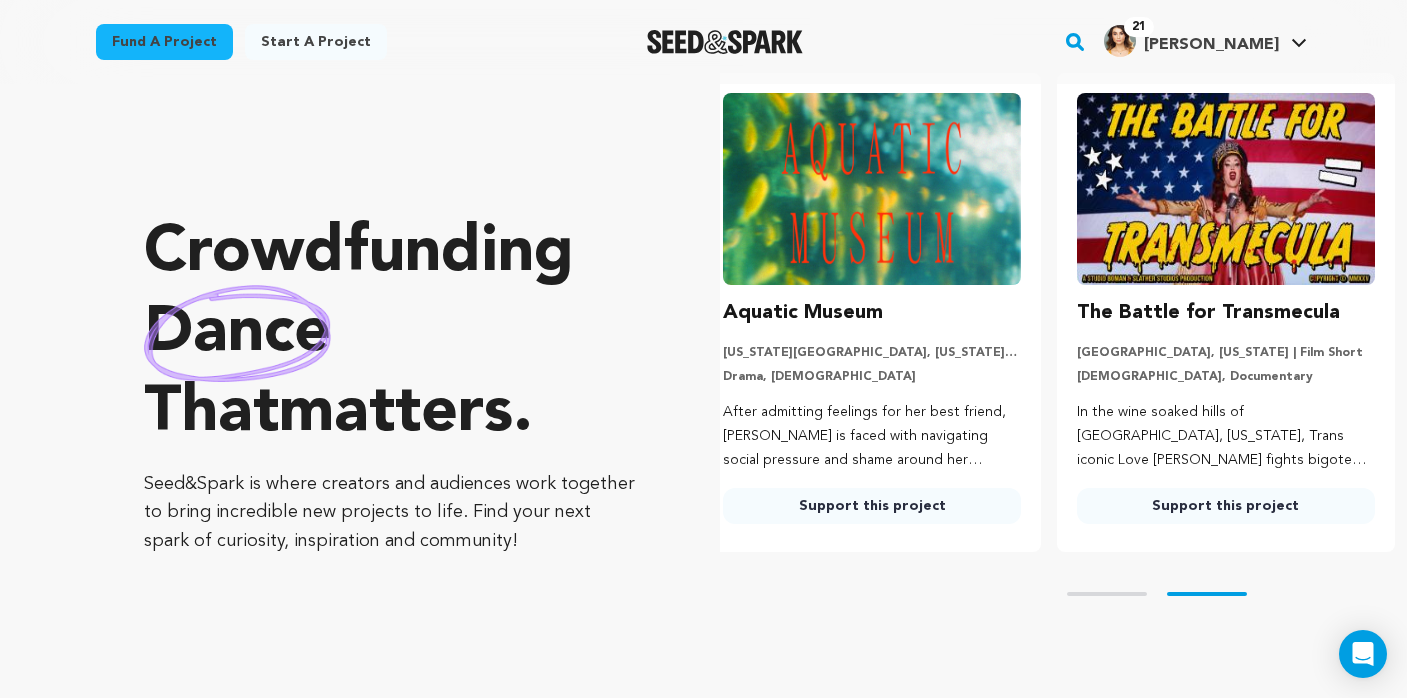 click at bounding box center (872, 189) 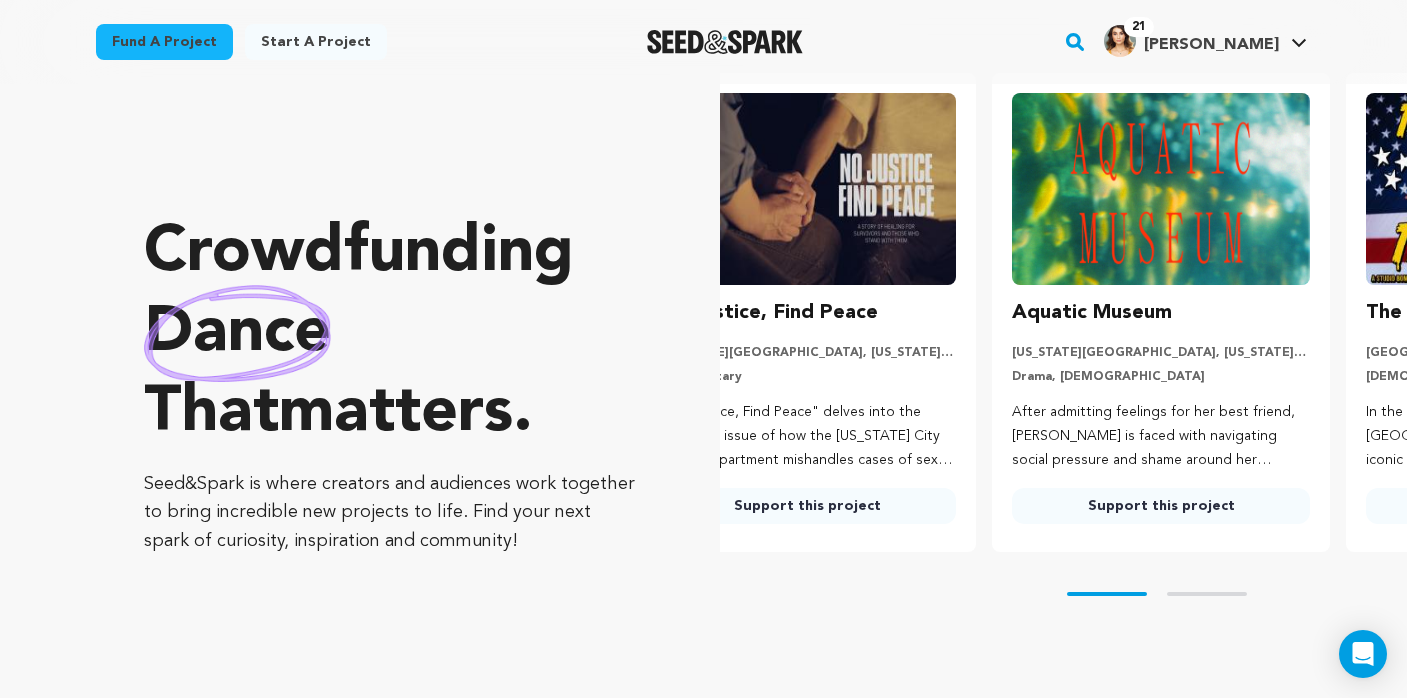 scroll, scrollTop: 0, scrollLeft: 0, axis: both 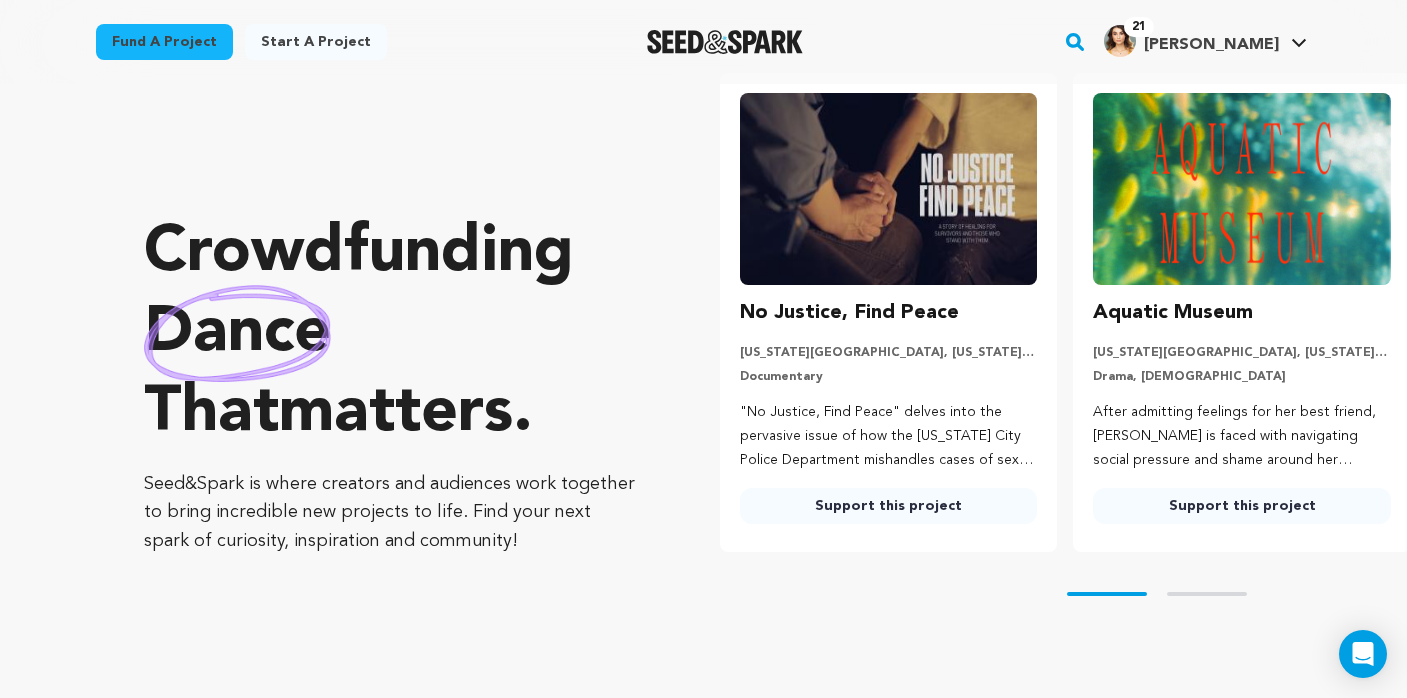 click on "Support this project" at bounding box center (889, 506) 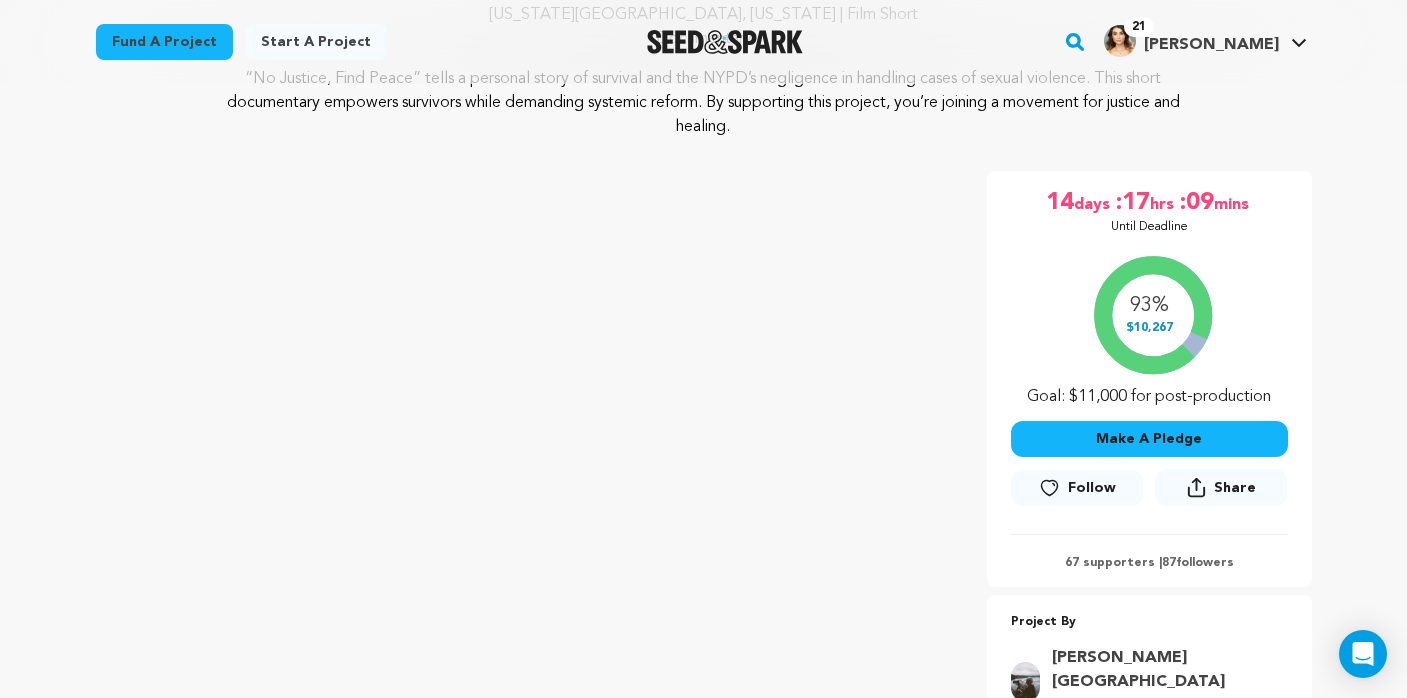 scroll, scrollTop: 245, scrollLeft: 0, axis: vertical 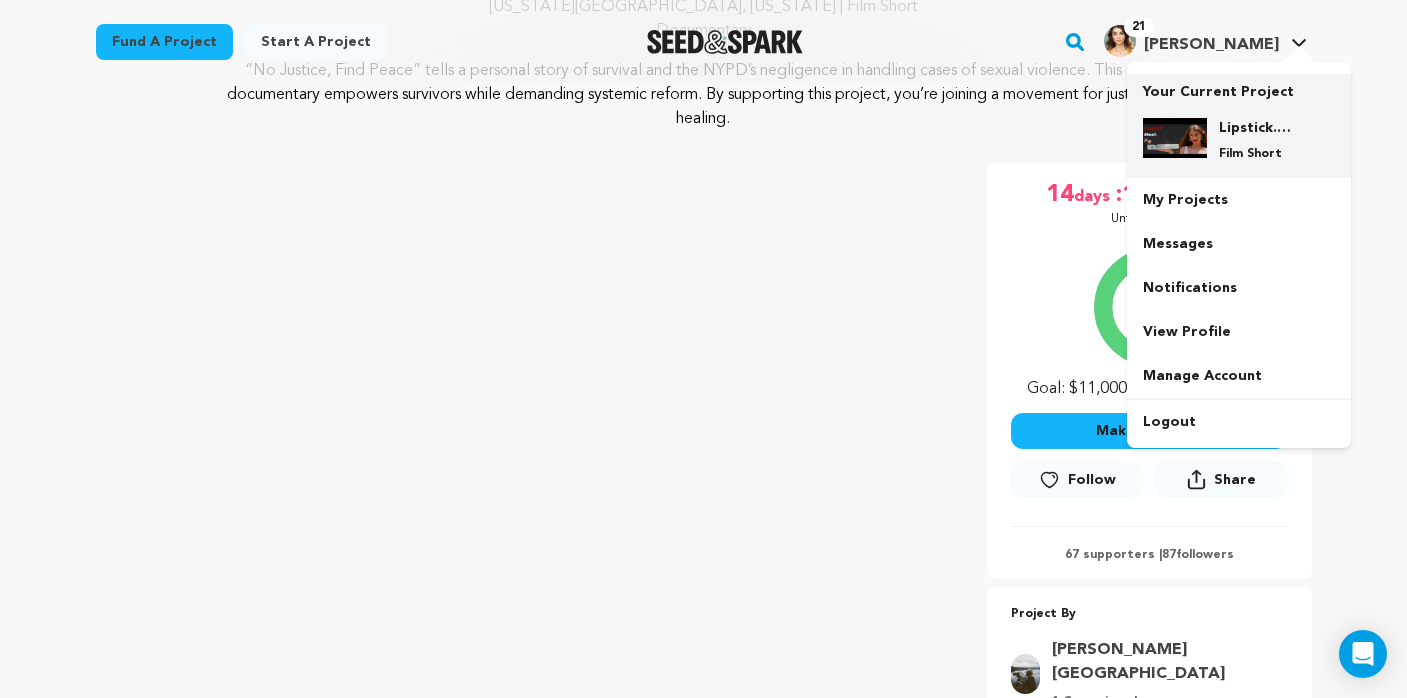 click on "Lipstick. Meet. Pig.
Film Short" at bounding box center [1239, 140] 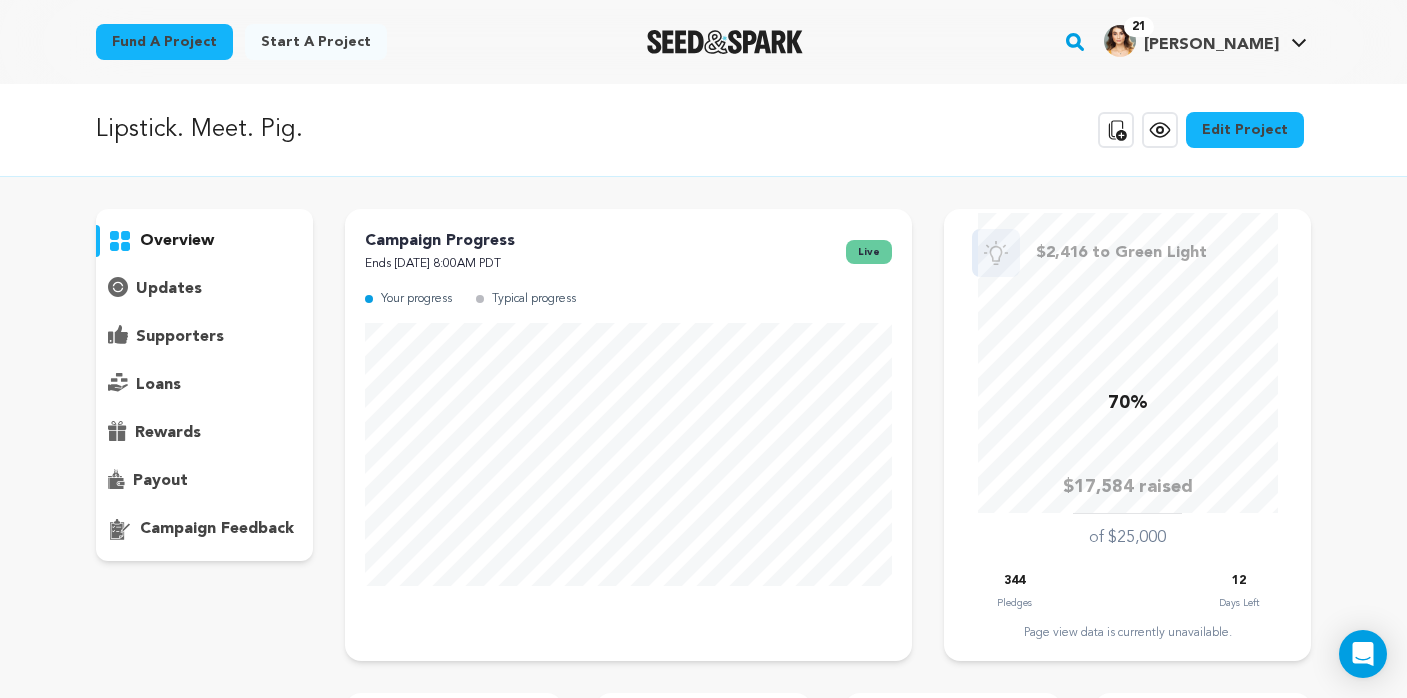 scroll, scrollTop: 0, scrollLeft: 0, axis: both 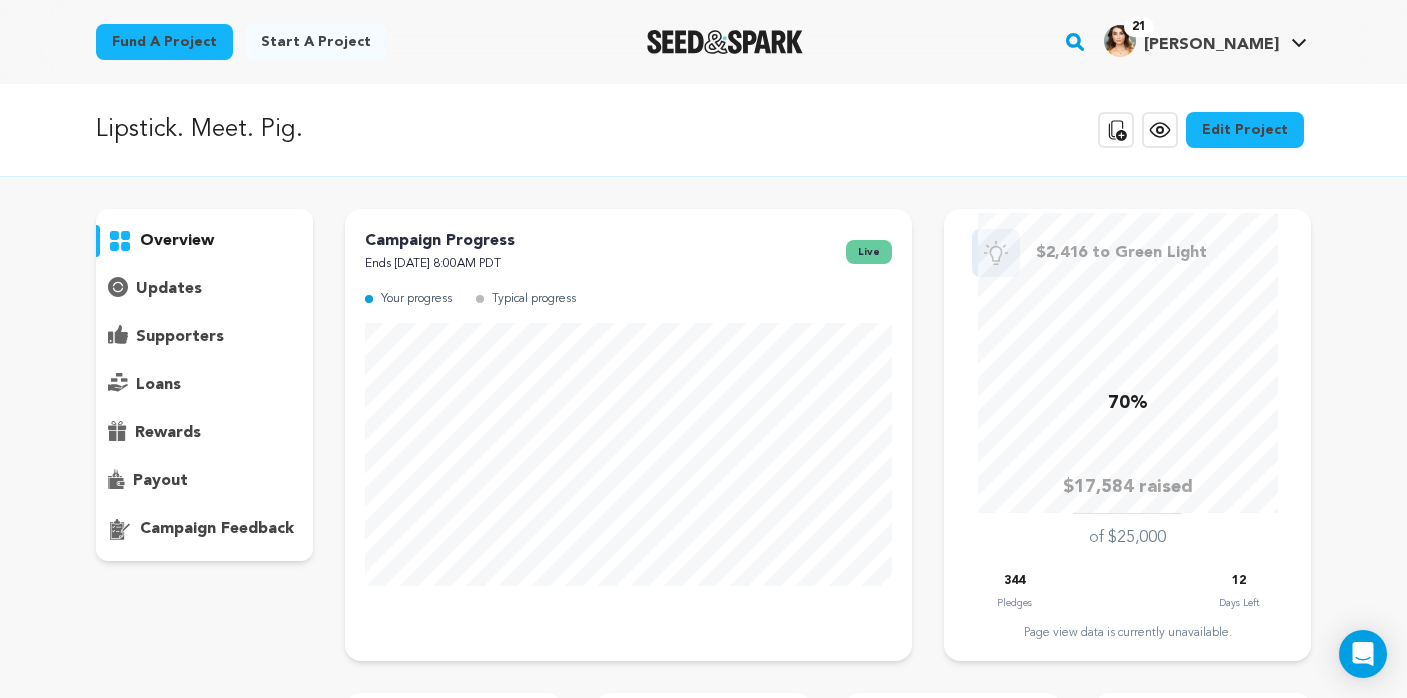 click on "supporters" at bounding box center [180, 337] 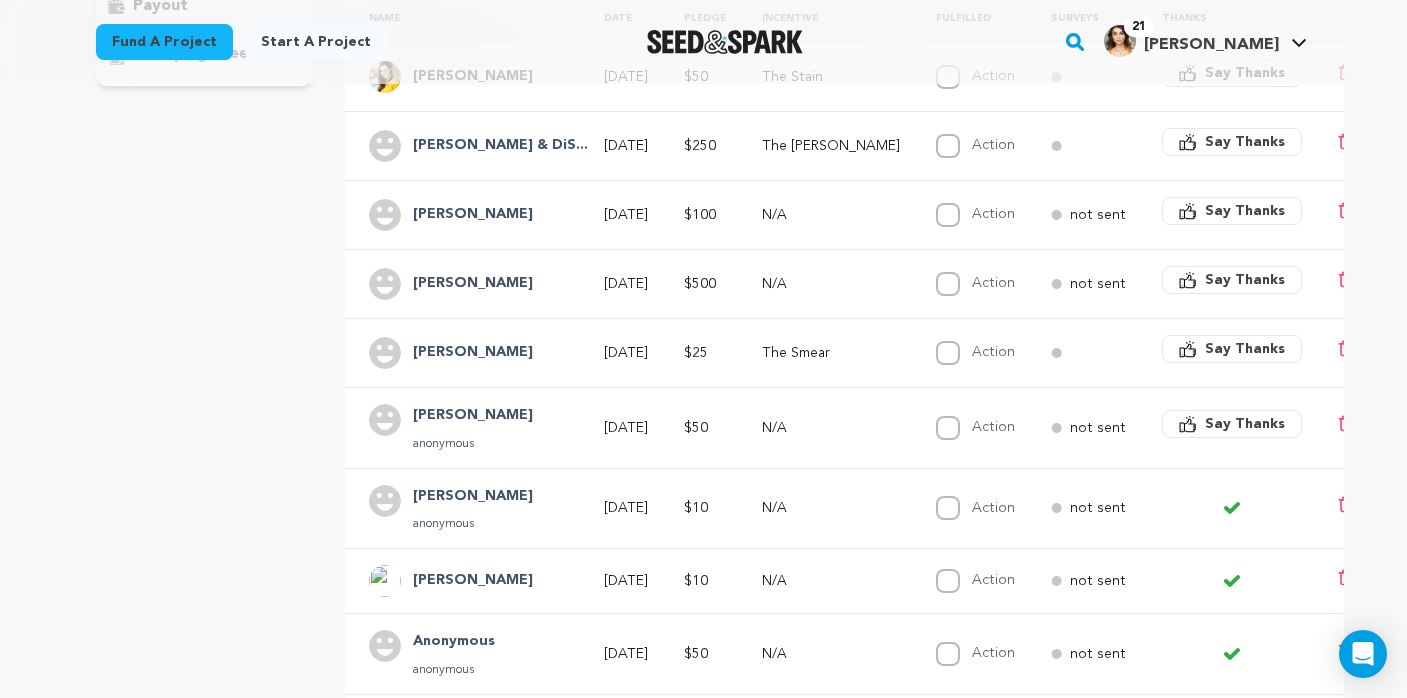 scroll, scrollTop: 474, scrollLeft: 0, axis: vertical 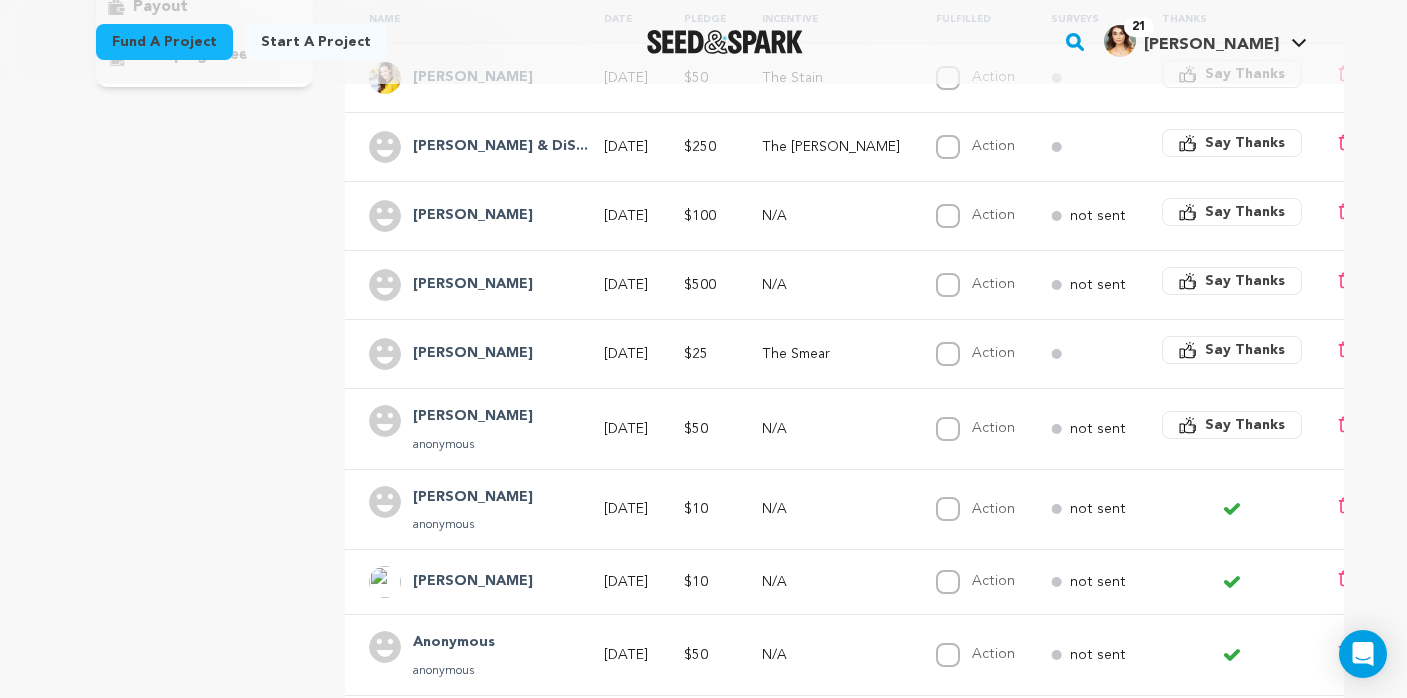 click on "[PERSON_NAME]" at bounding box center [473, 285] 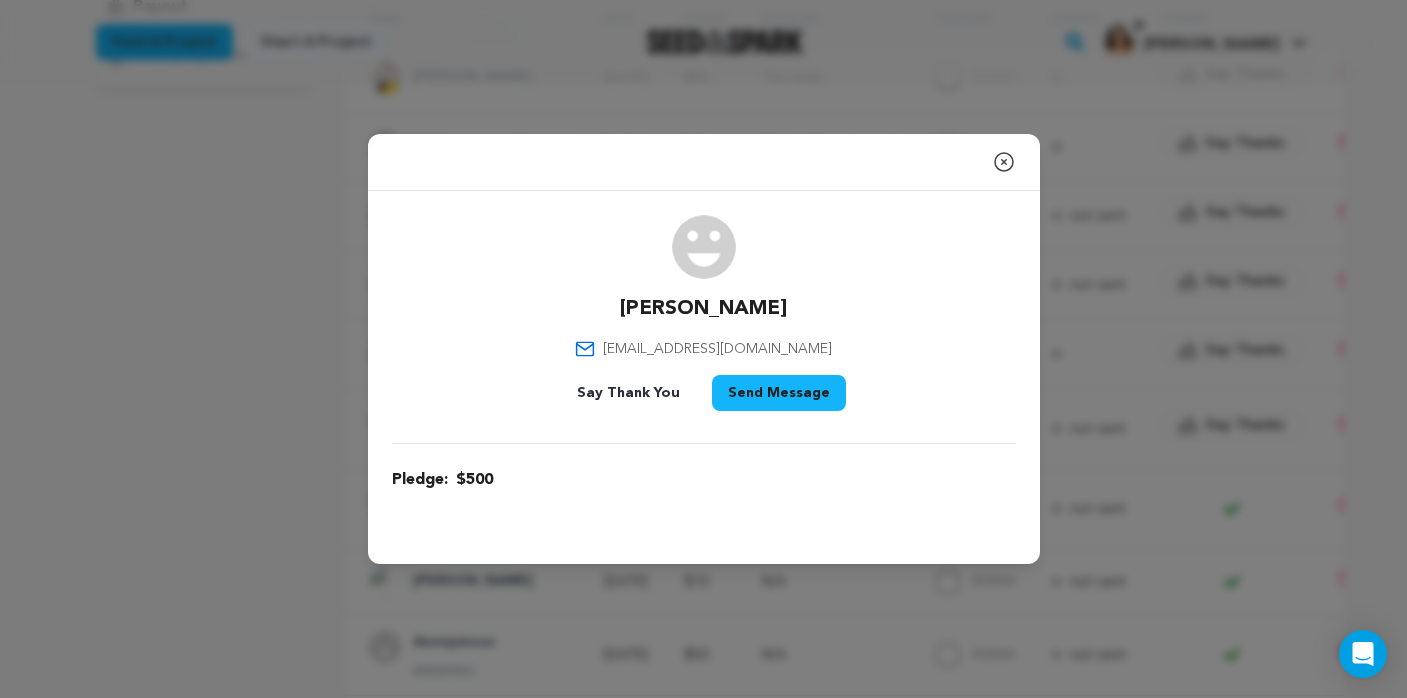 click 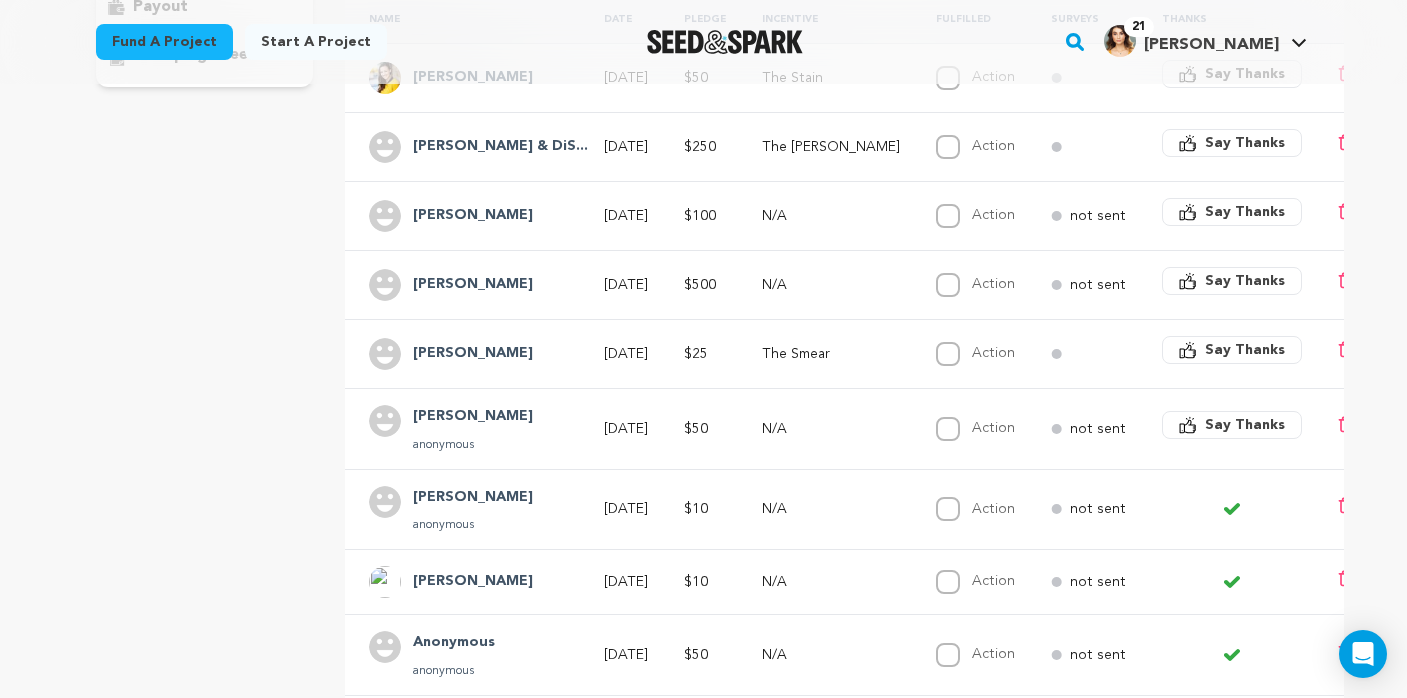 click on "[PERSON_NAME]" at bounding box center (473, 216) 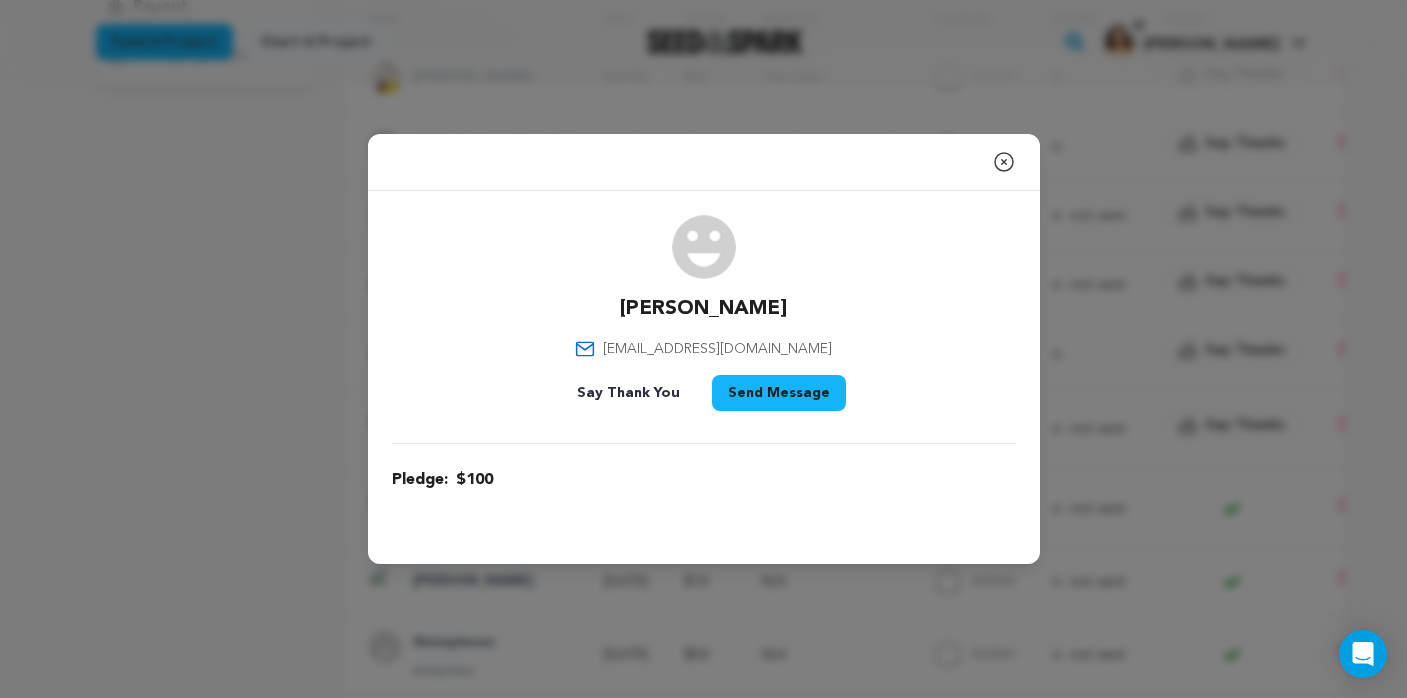 click 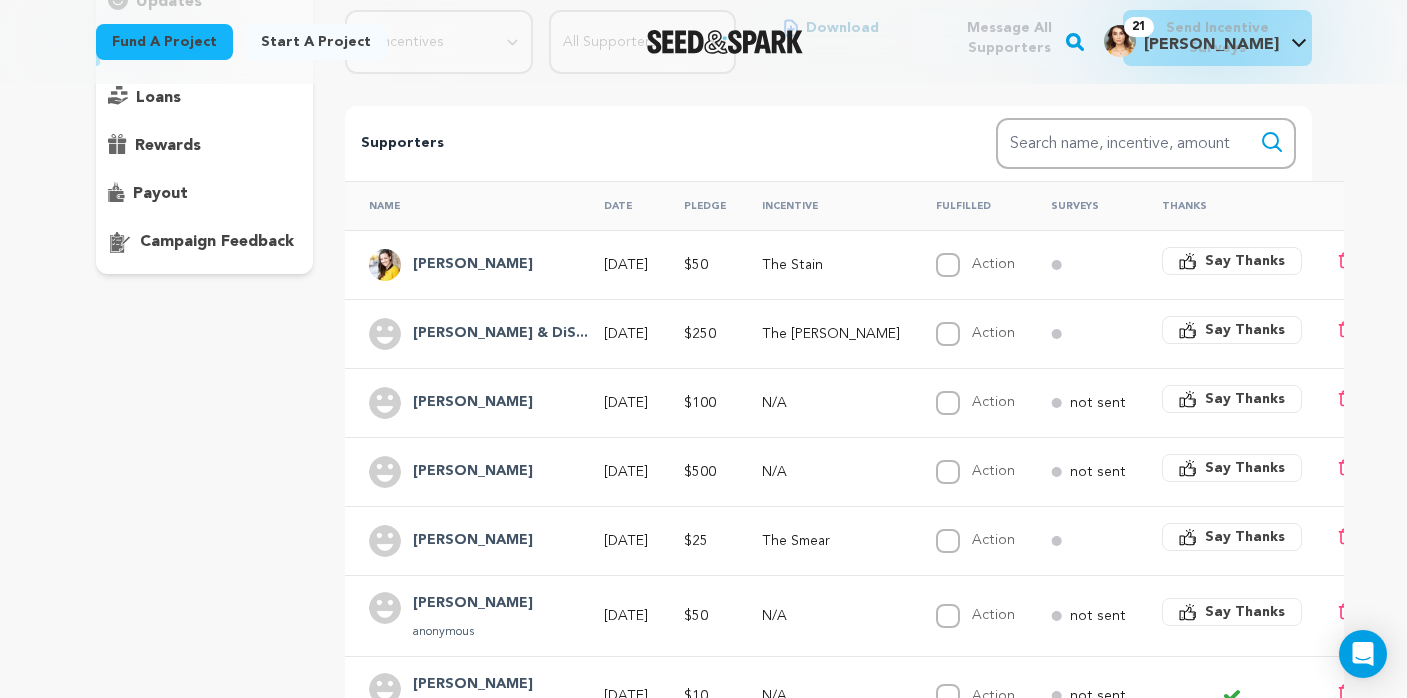 scroll, scrollTop: 350, scrollLeft: 0, axis: vertical 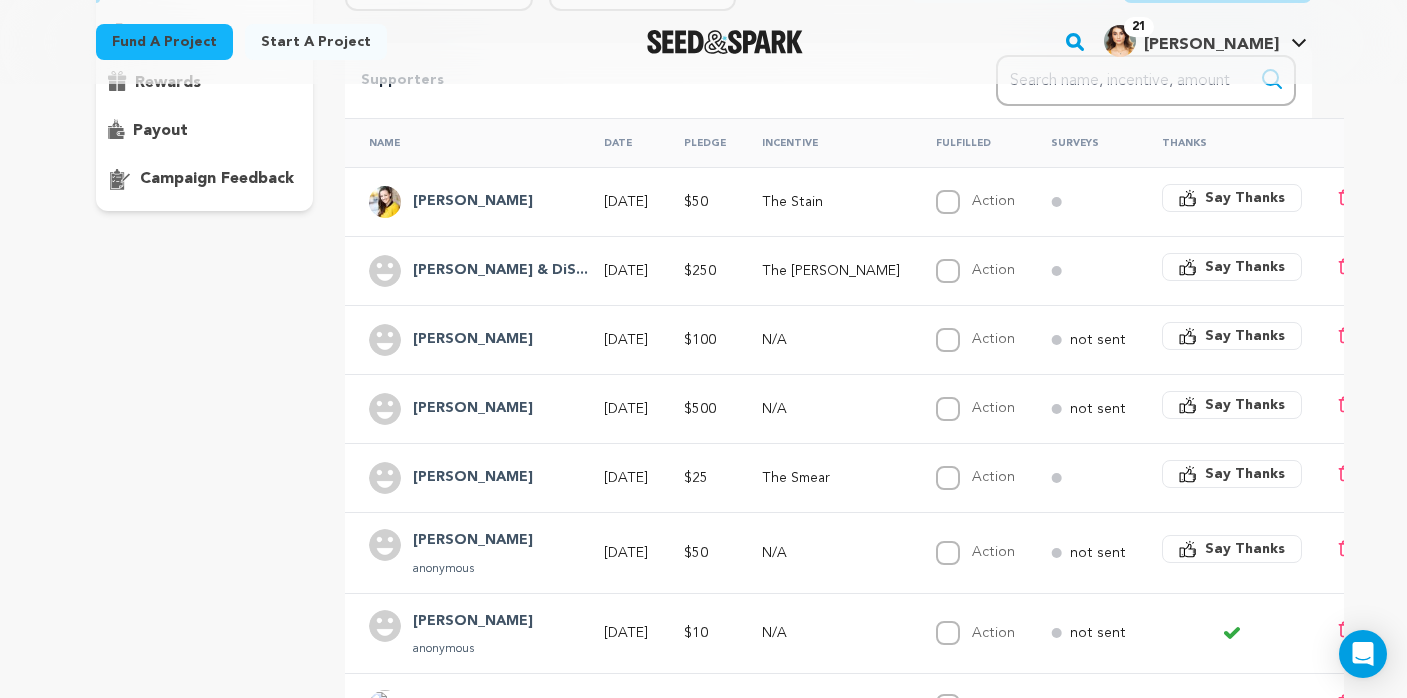 click on "Say Thanks" at bounding box center (1245, 549) 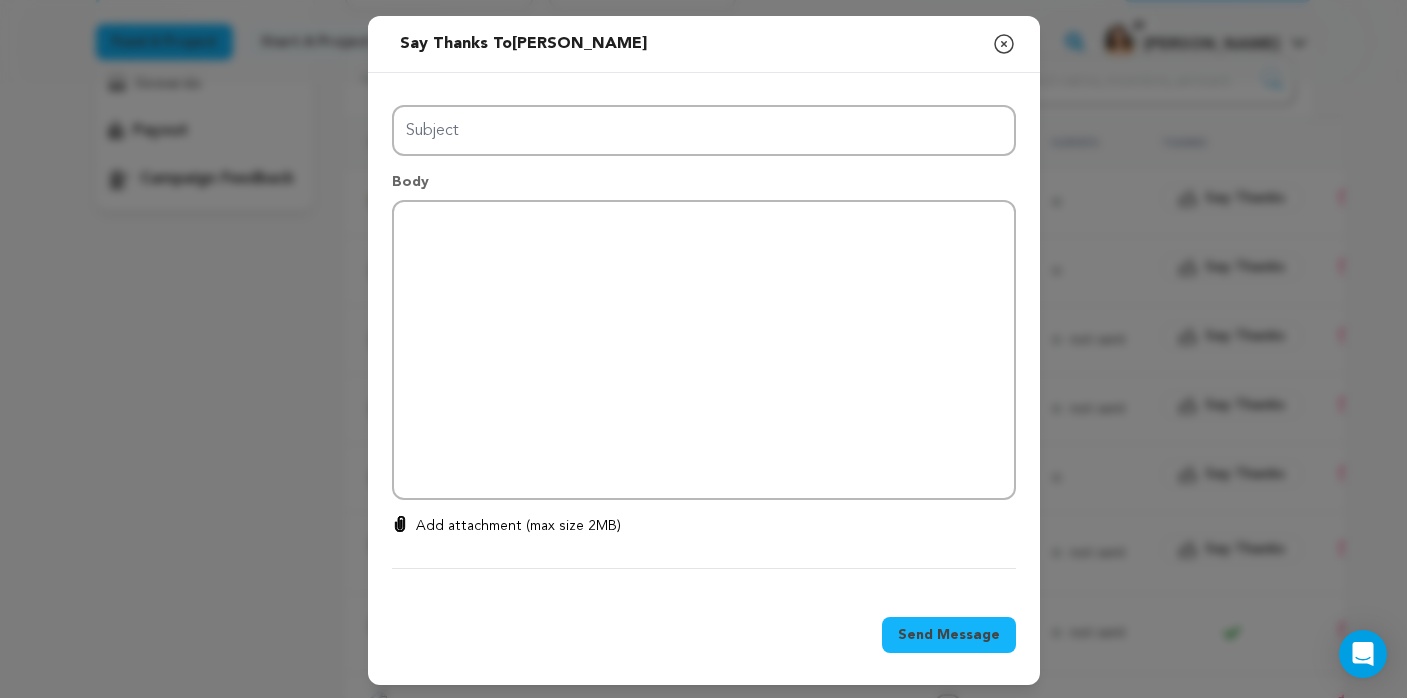type on "Thanks for your support!" 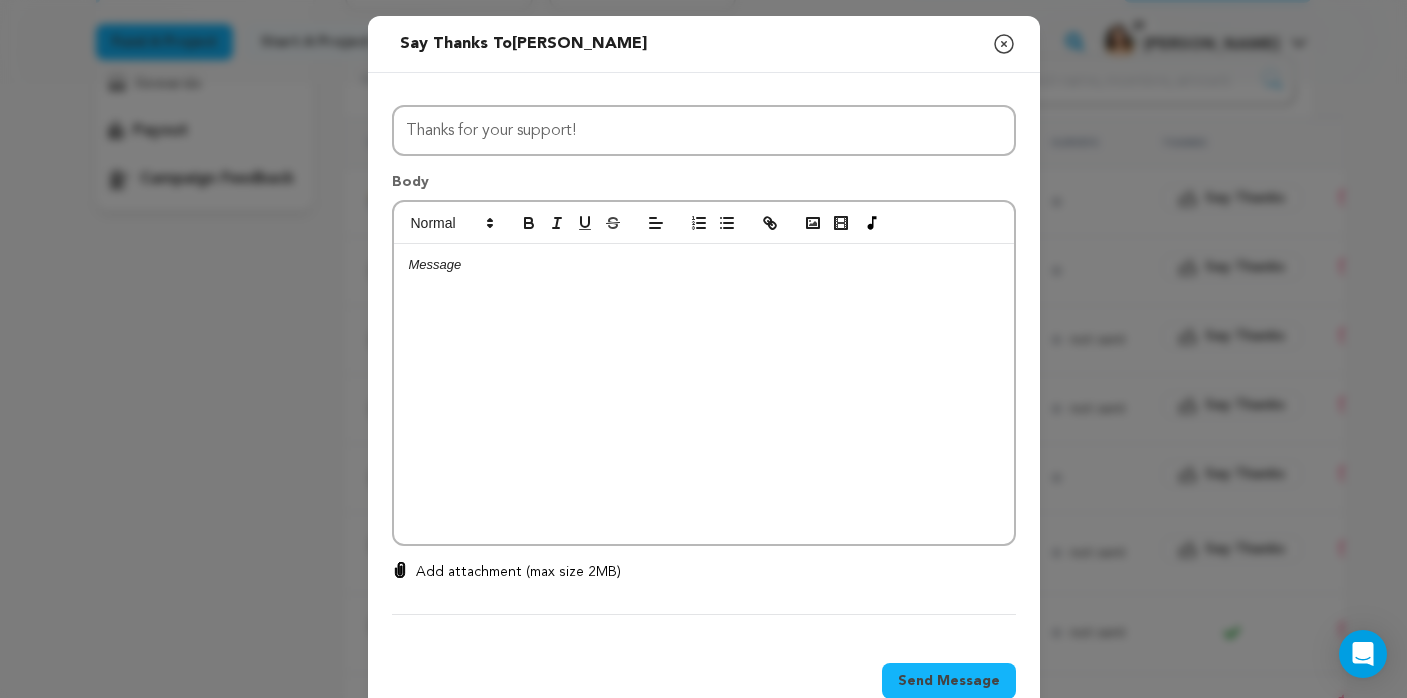 click at bounding box center (704, 394) 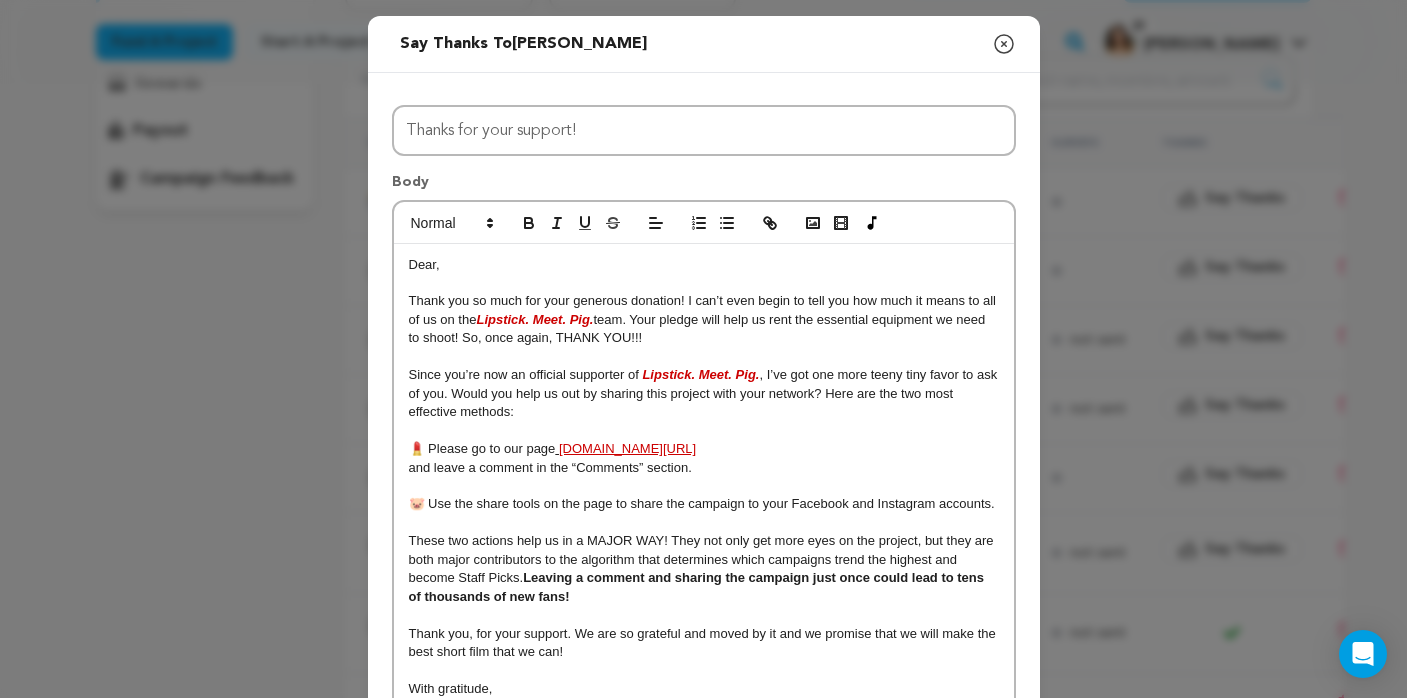 scroll, scrollTop: 19, scrollLeft: 0, axis: vertical 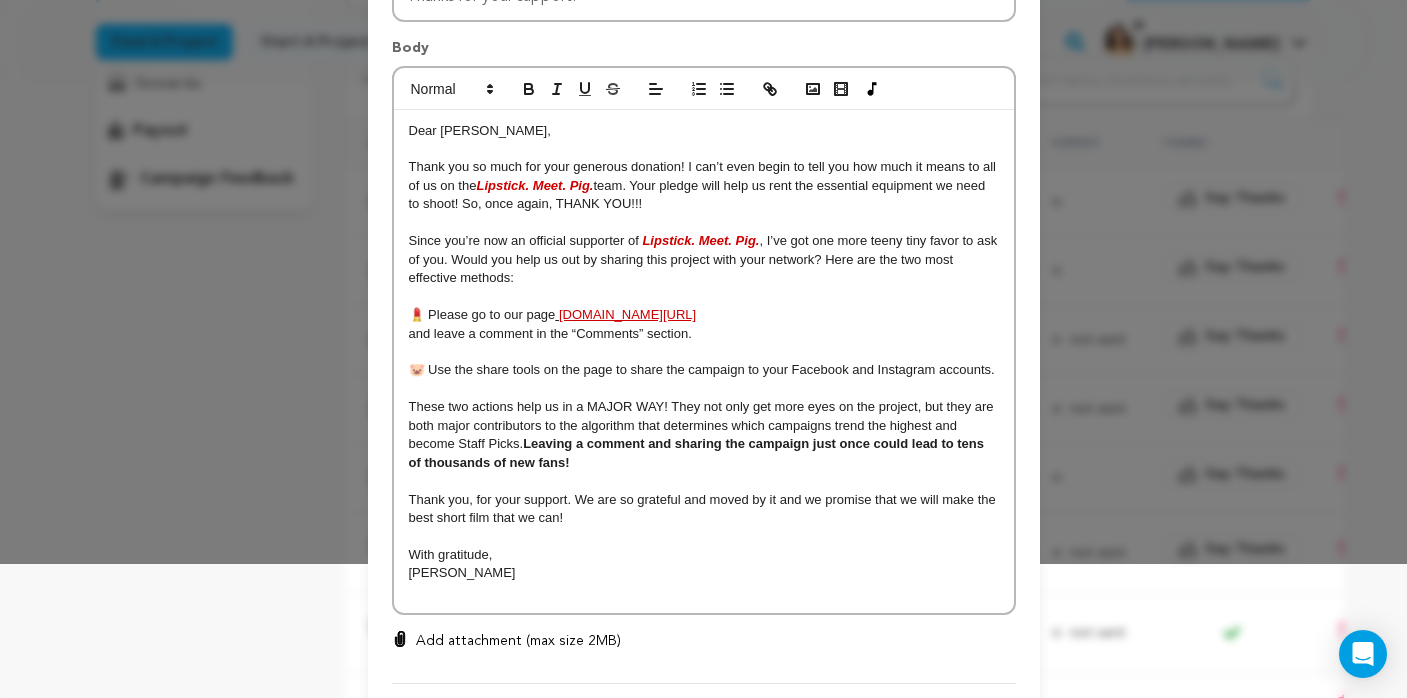 click on "Thank you, for your support. We are so grateful and moved by it and we promise that we will make the best short film that we can!" at bounding box center (704, 508) 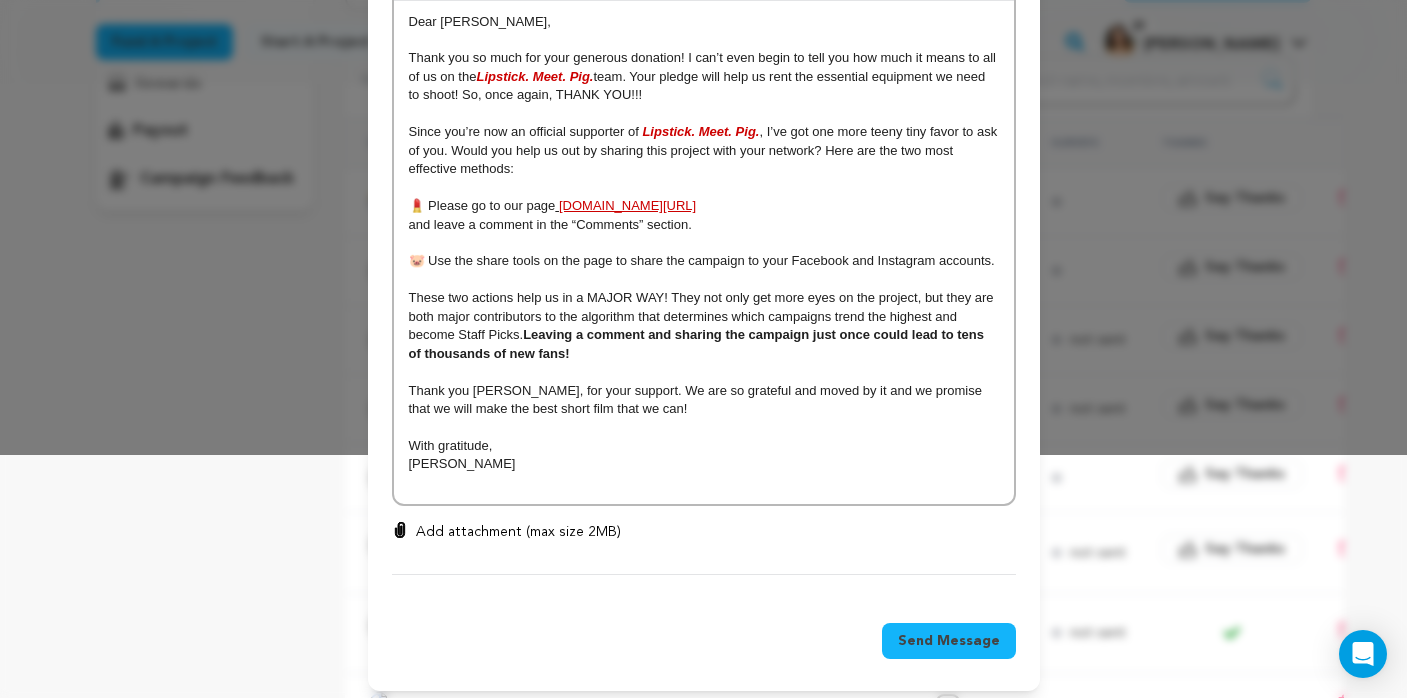 scroll, scrollTop: 242, scrollLeft: 0, axis: vertical 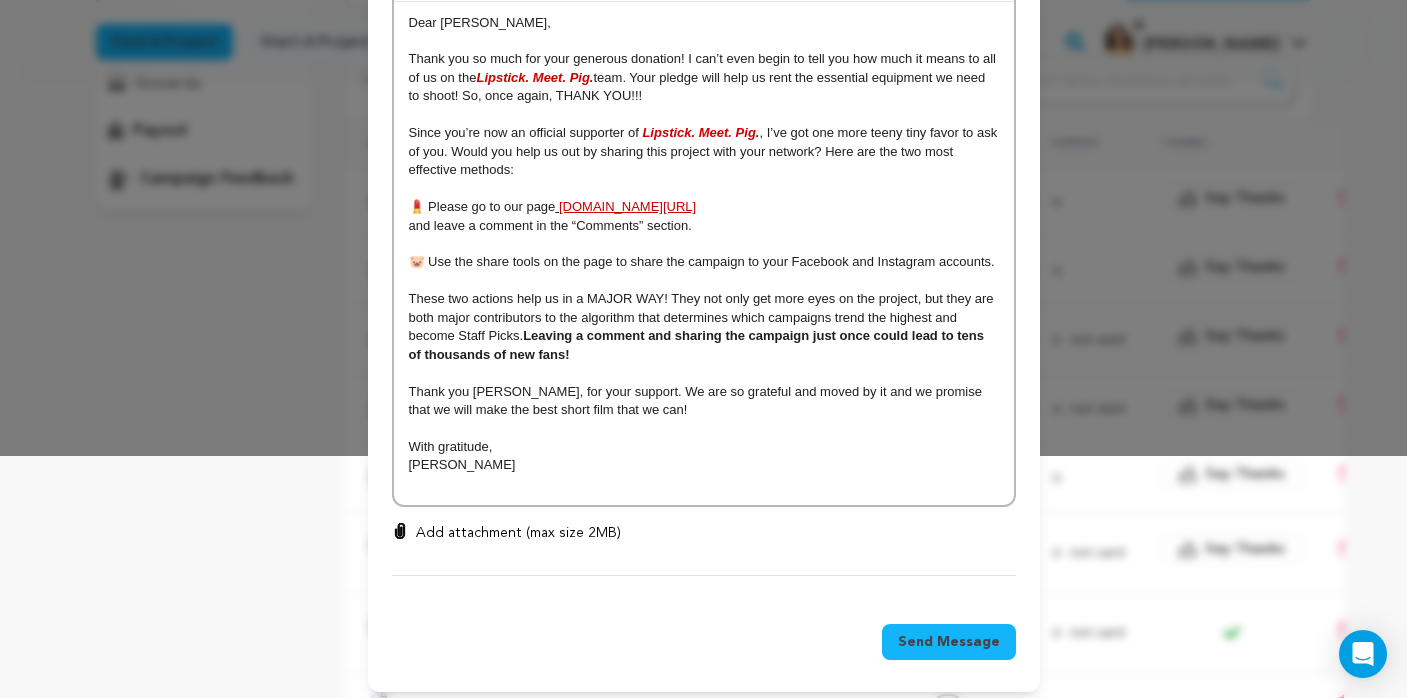click on "Send Message" at bounding box center [949, 642] 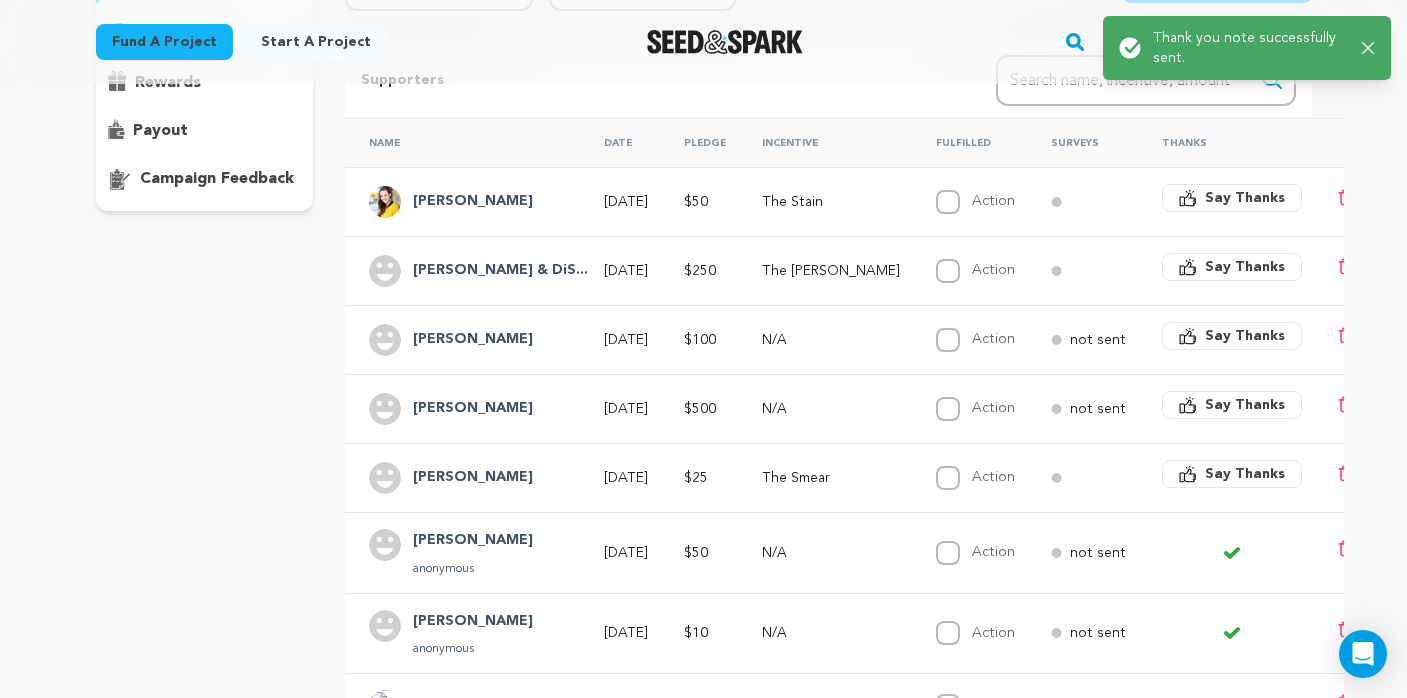click on "Say Thanks" at bounding box center (1245, 474) 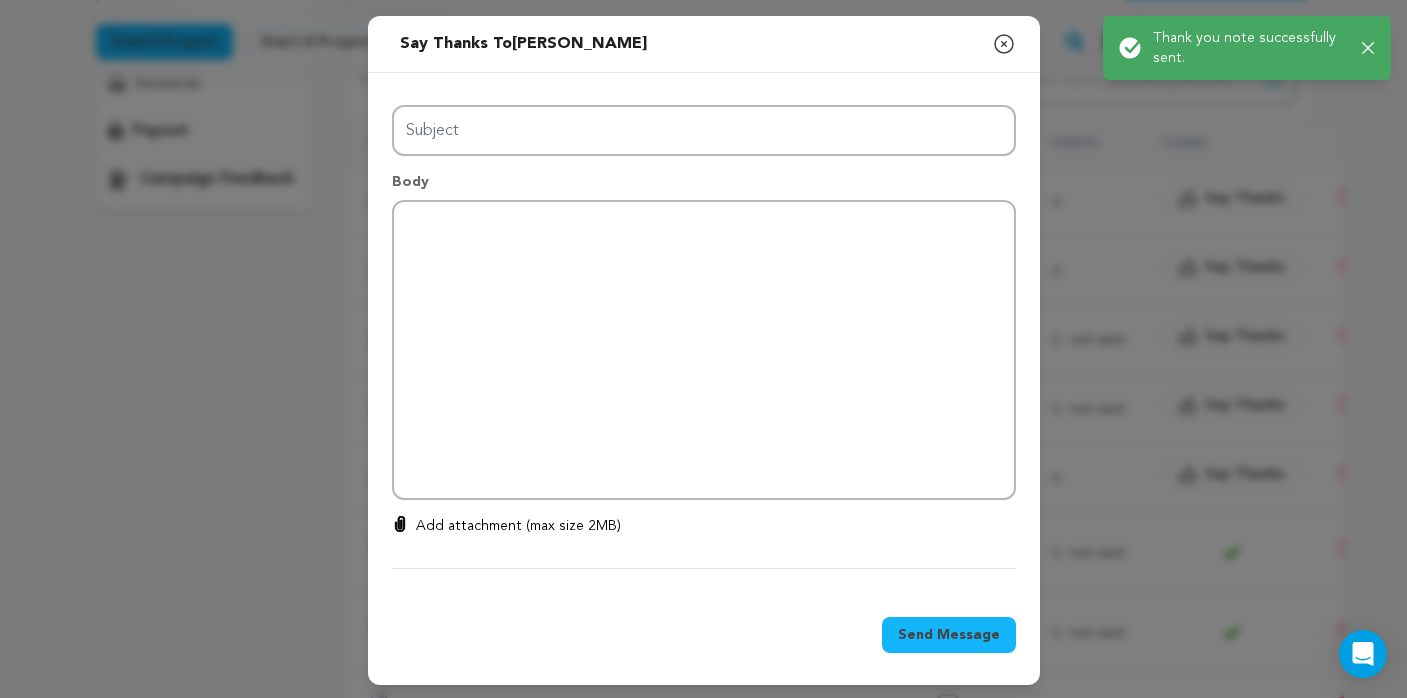 type on "Thanks for your support!" 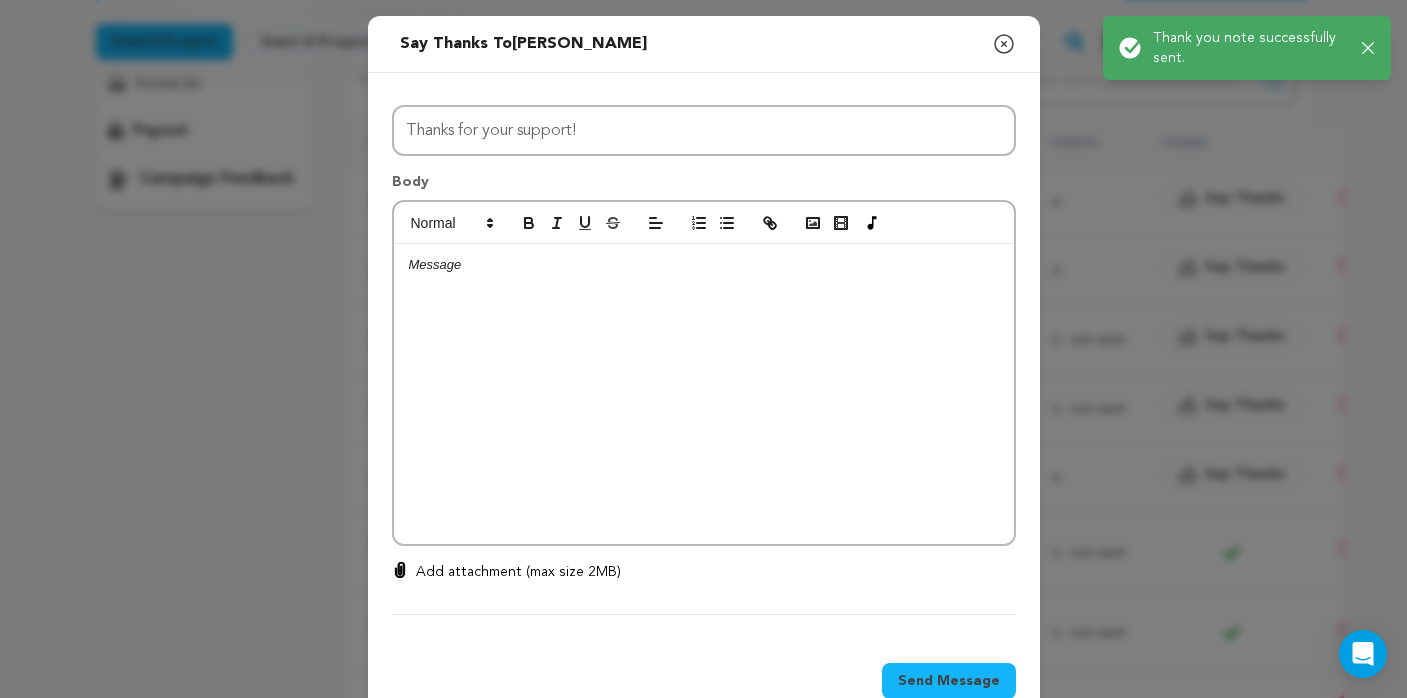 click at bounding box center (704, 394) 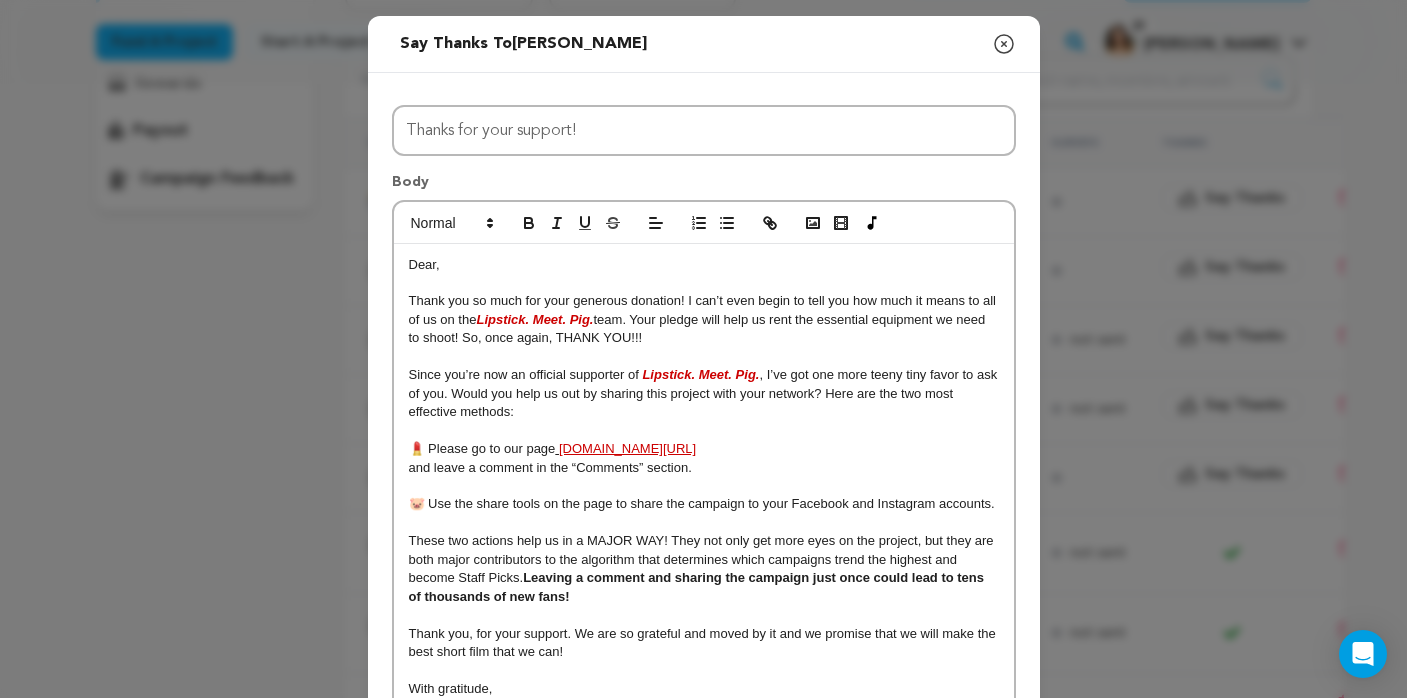 click on "Dear," at bounding box center (424, 264) 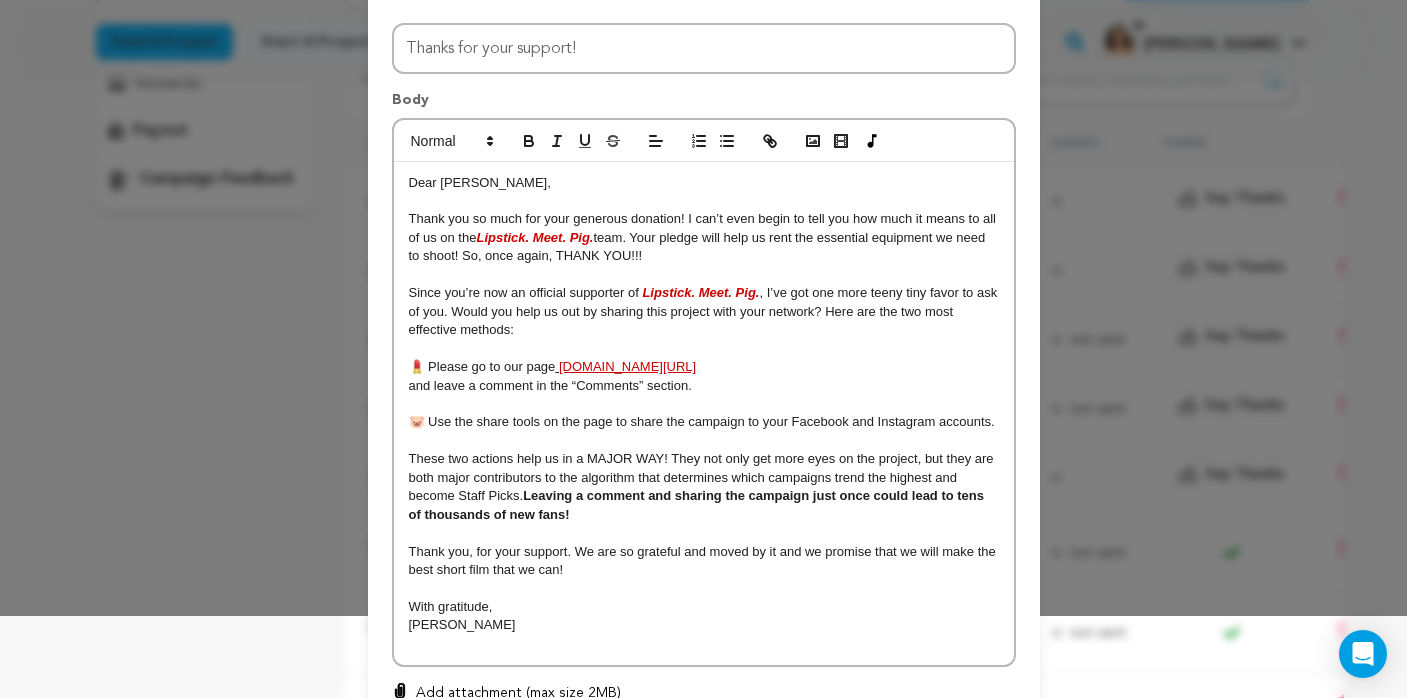 scroll, scrollTop: 91, scrollLeft: 0, axis: vertical 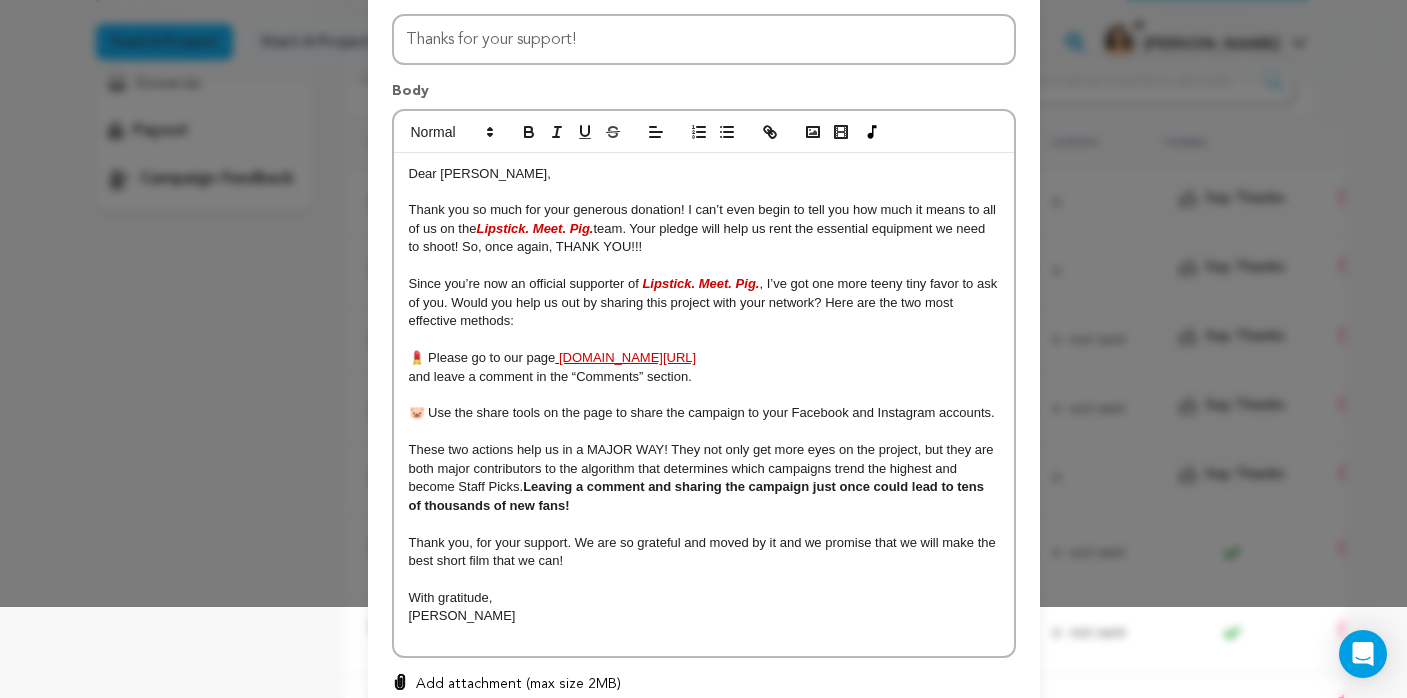 click on "Thank you, for your support. We are so grateful and moved by it and we promise that we will make the best short film that we can!" at bounding box center (704, 551) 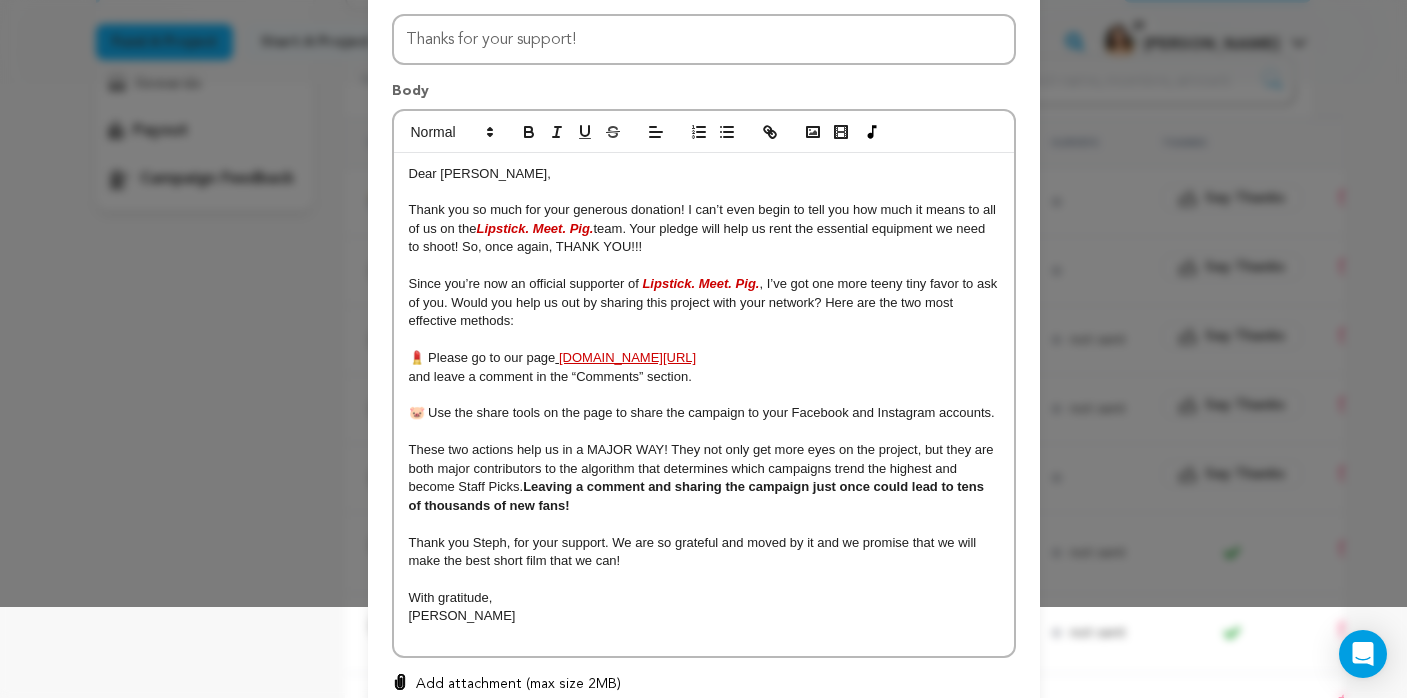 click at bounding box center [704, 580] 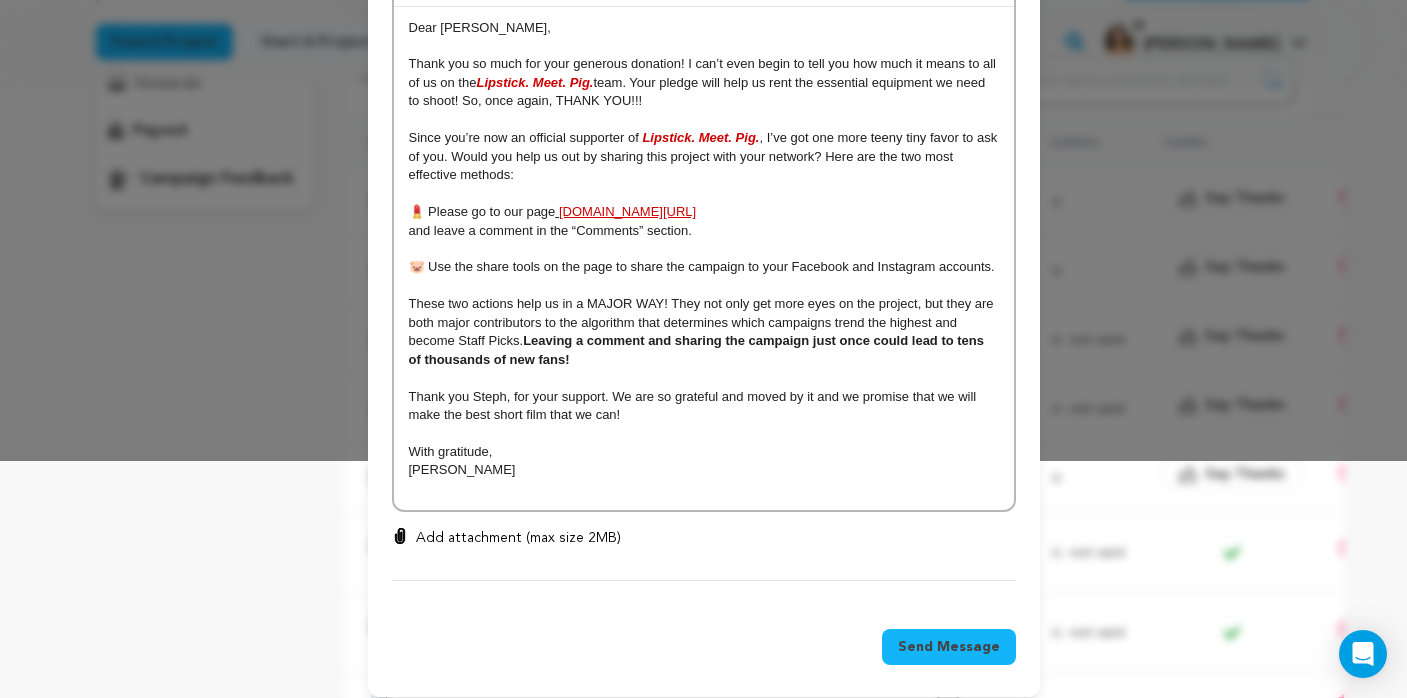scroll, scrollTop: 236, scrollLeft: 0, axis: vertical 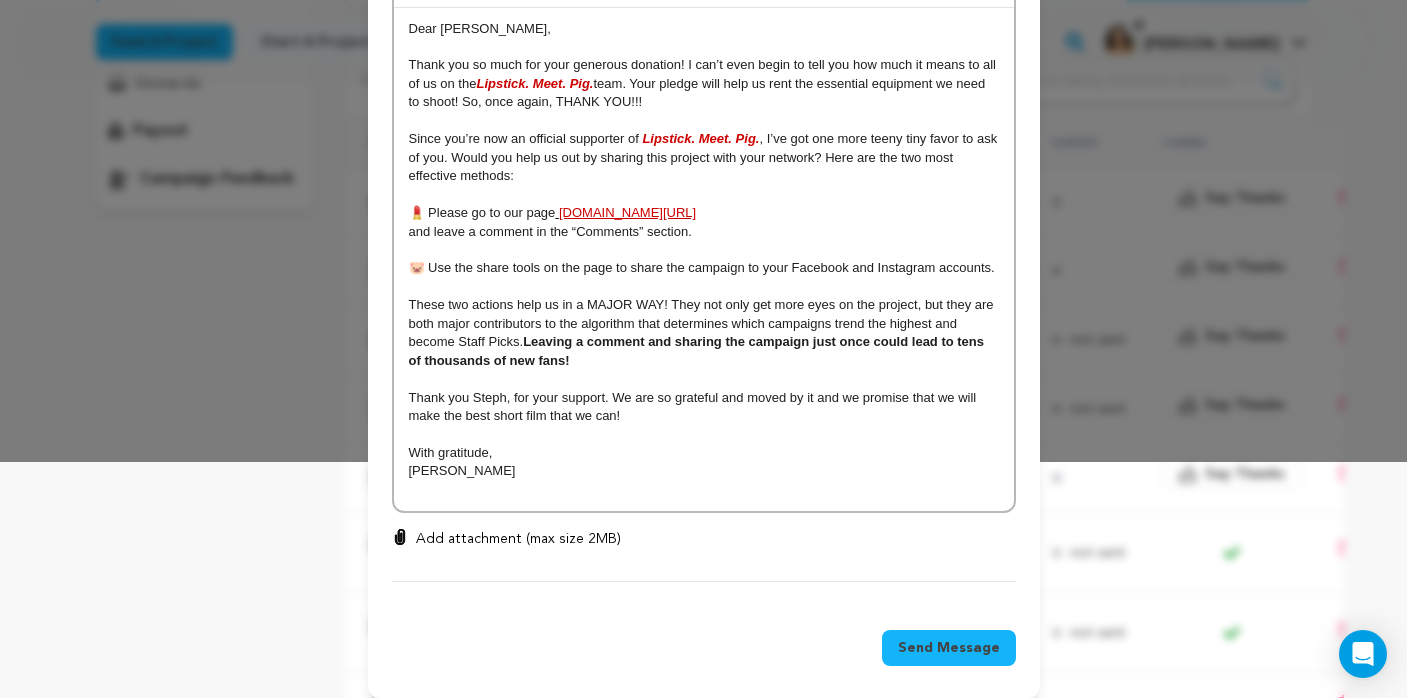 click on "Send Message" at bounding box center (949, 648) 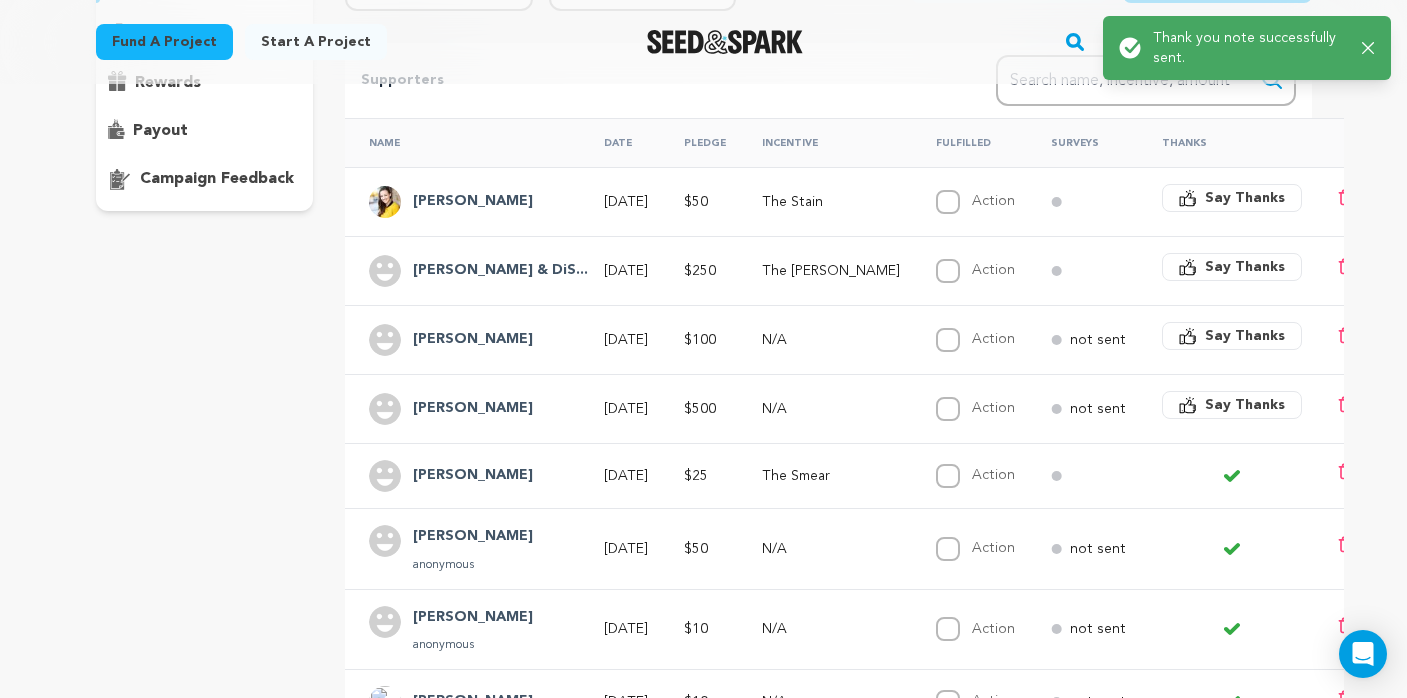 click on "Say Thanks" at bounding box center [1245, 405] 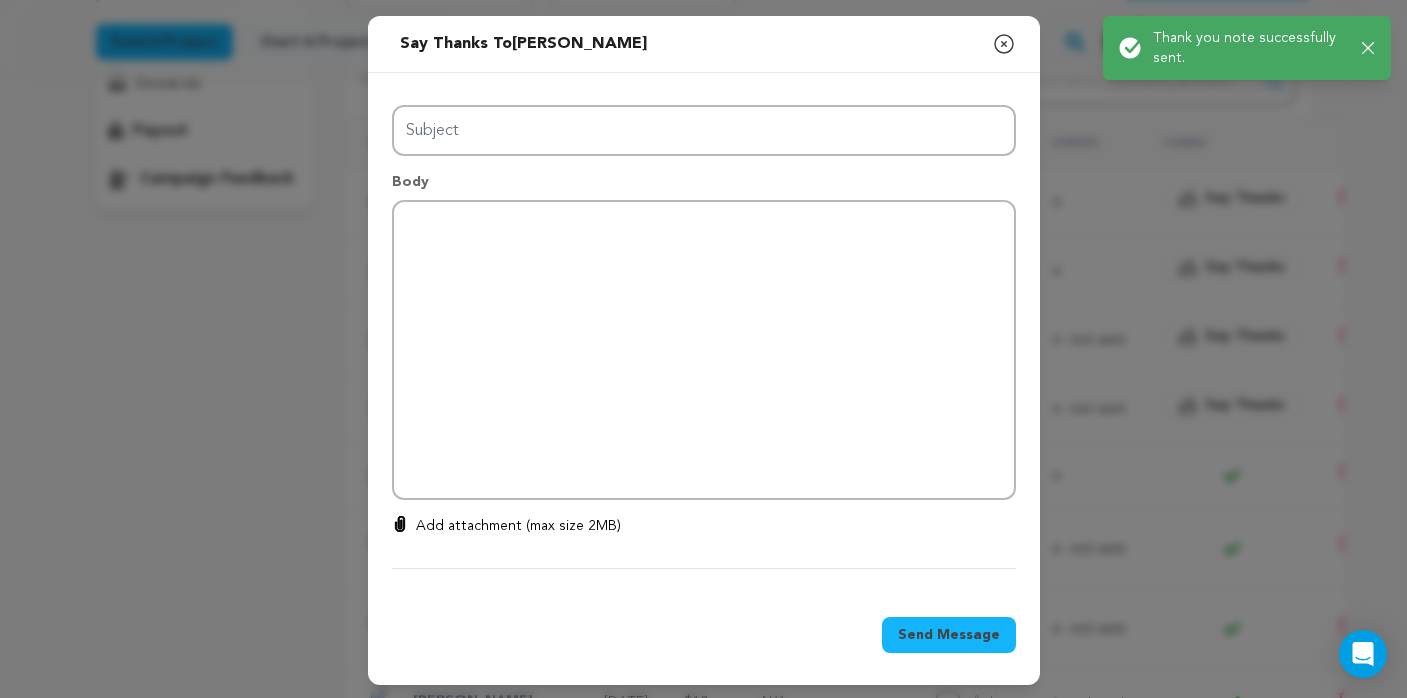type on "Thanks for your support!" 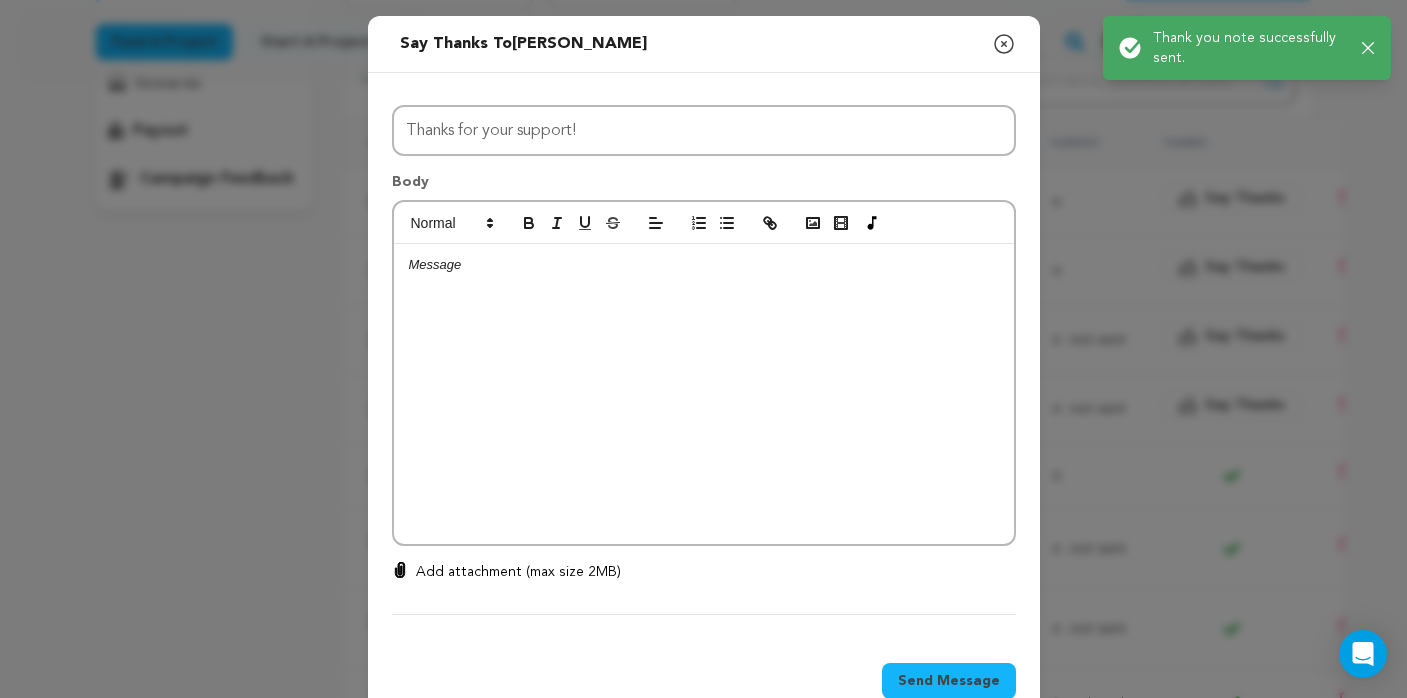 click at bounding box center [704, 394] 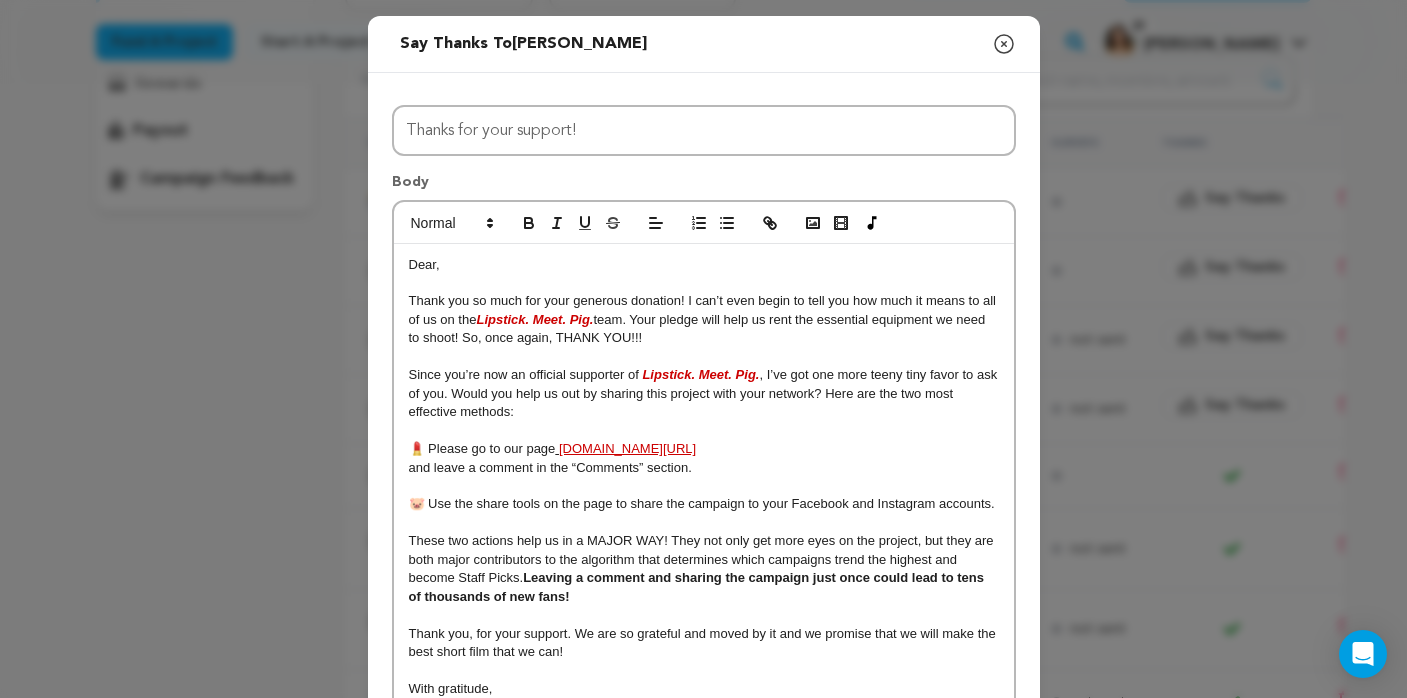 click on "Dear," at bounding box center (424, 264) 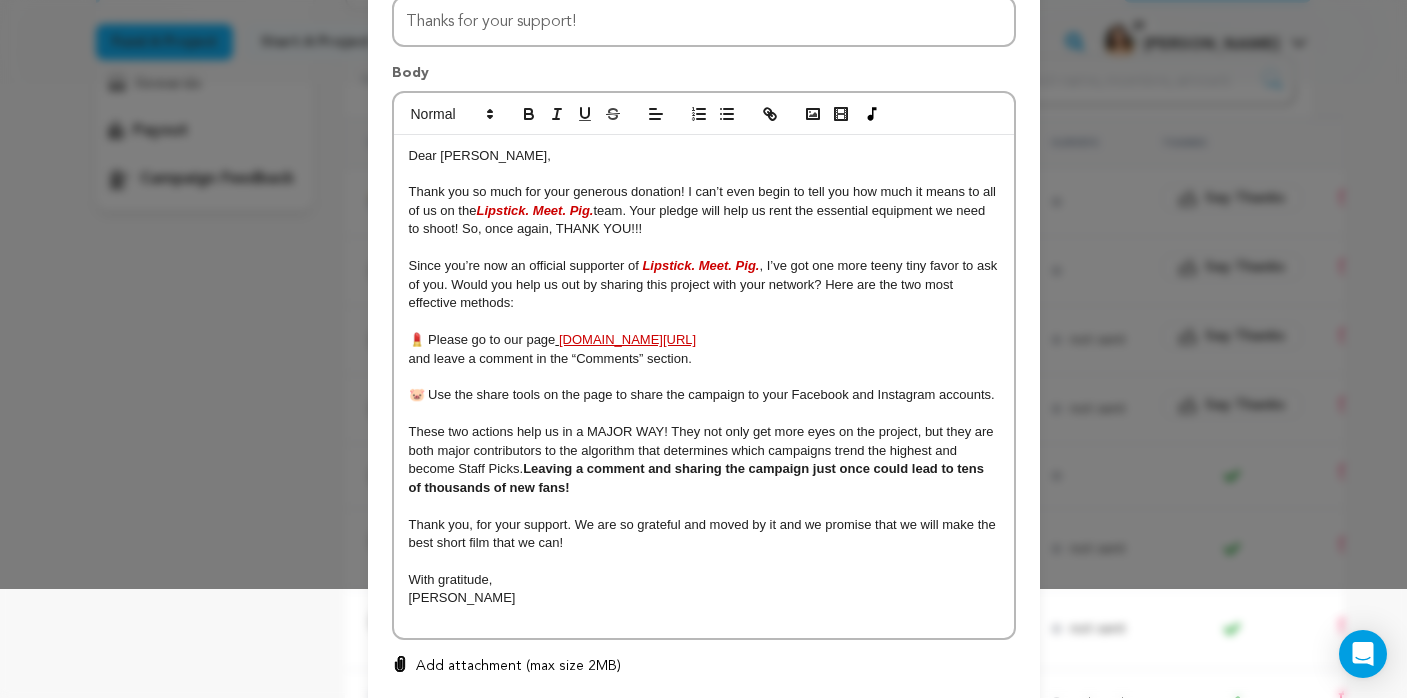 scroll, scrollTop: 110, scrollLeft: 0, axis: vertical 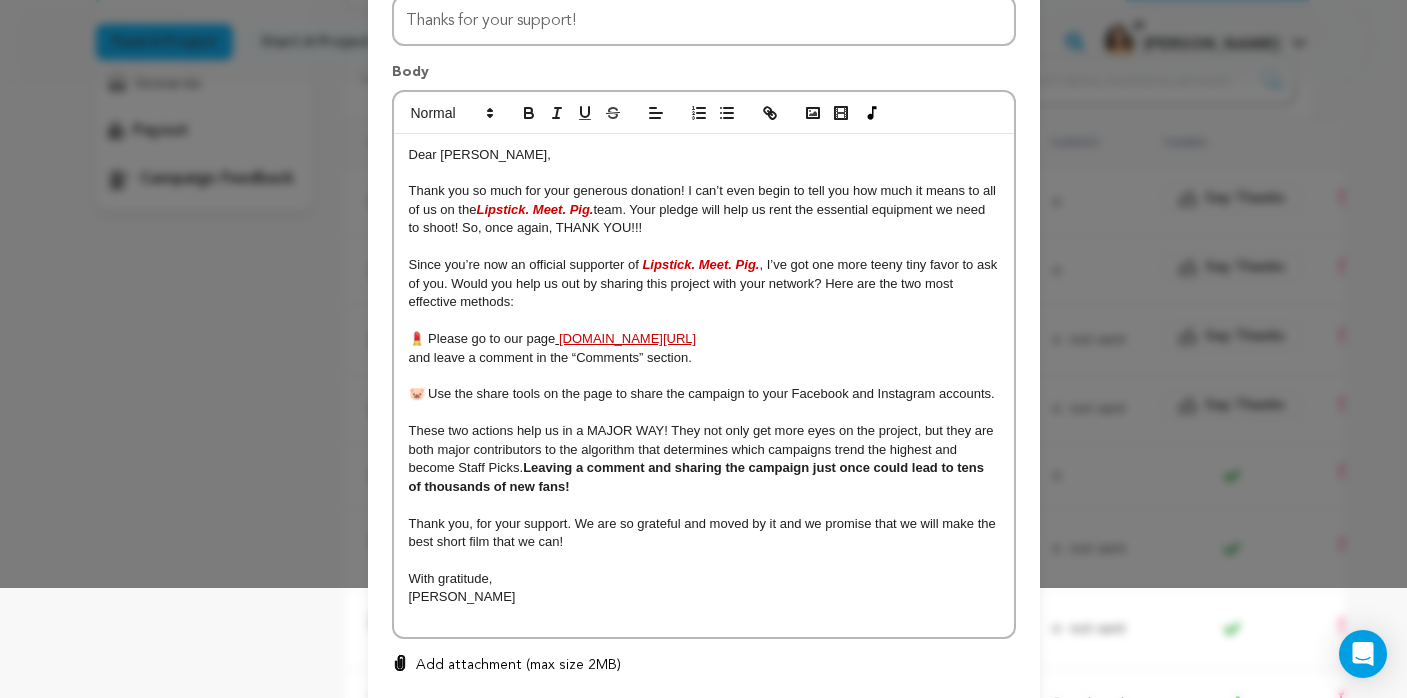 click on "Thank you, for your support. We are so grateful and moved by it and we promise that we will make the best short film that we can!" at bounding box center (704, 532) 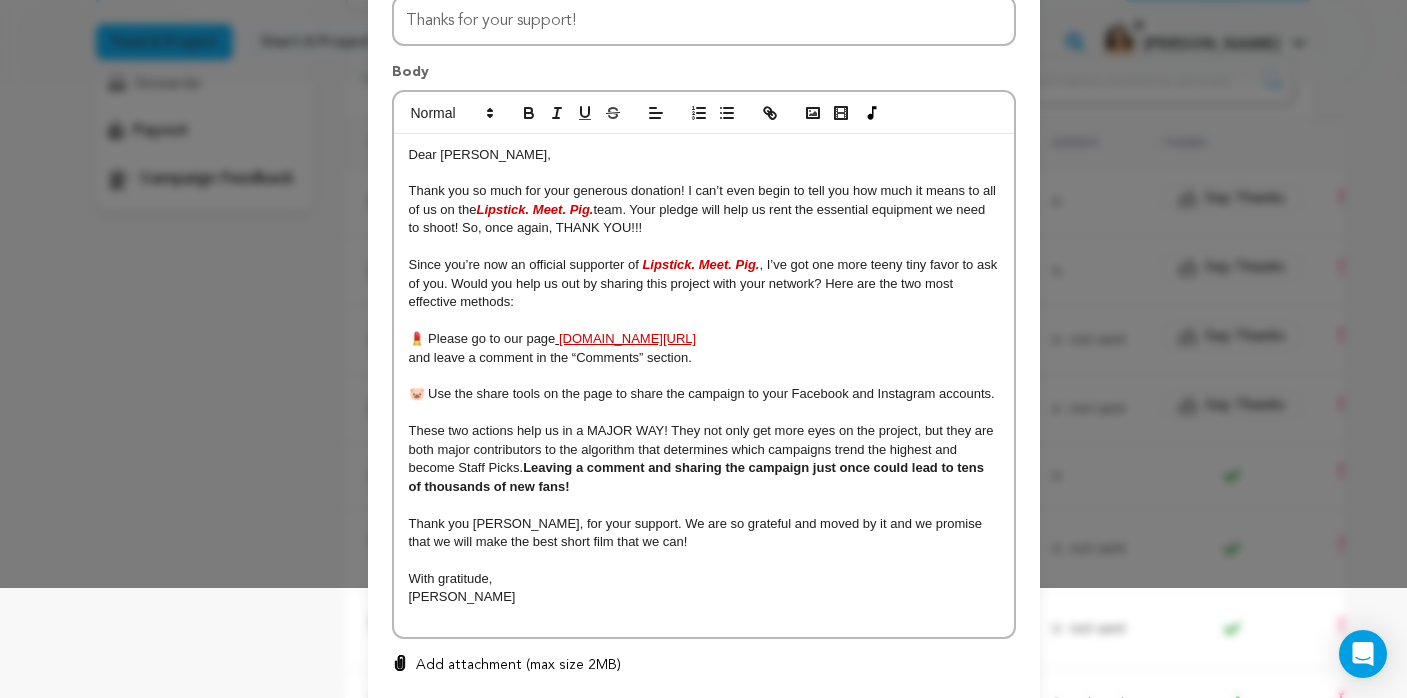 click on "With gratitude," at bounding box center [704, 579] 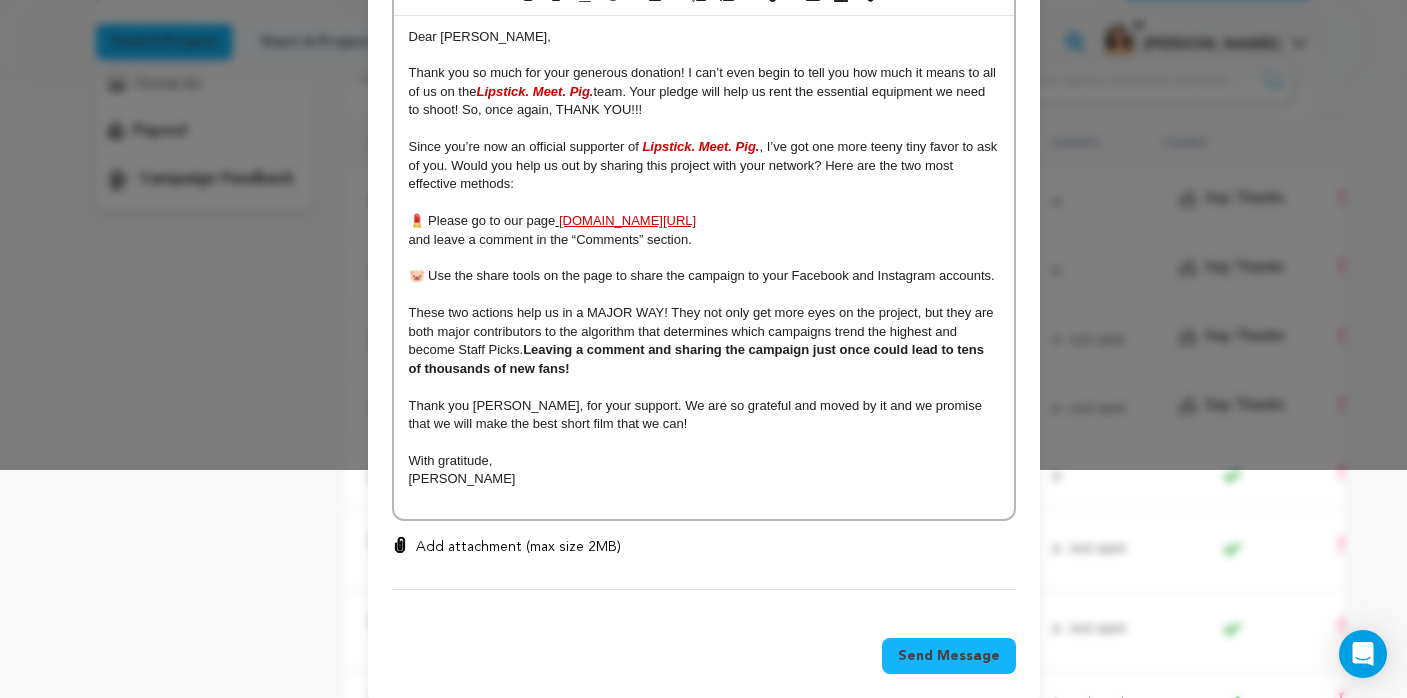 scroll, scrollTop: 230, scrollLeft: 0, axis: vertical 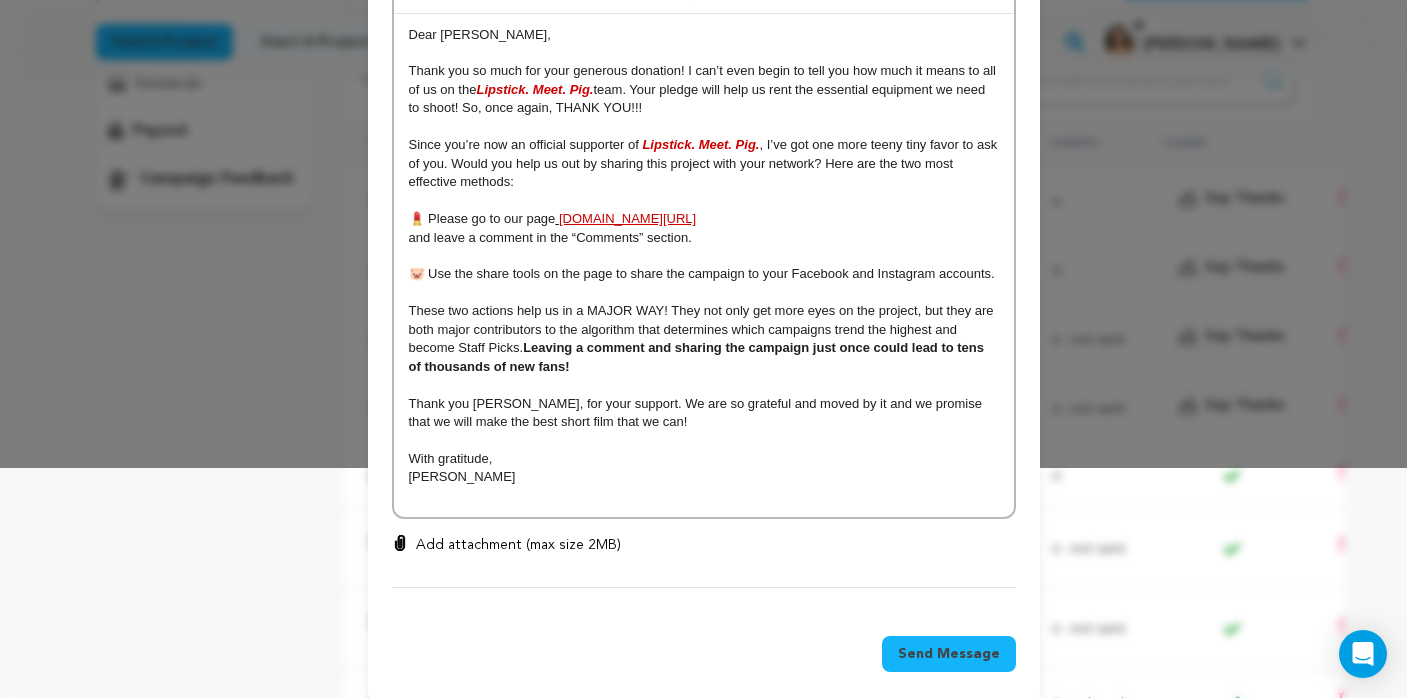 click on "Send Message" at bounding box center [949, 654] 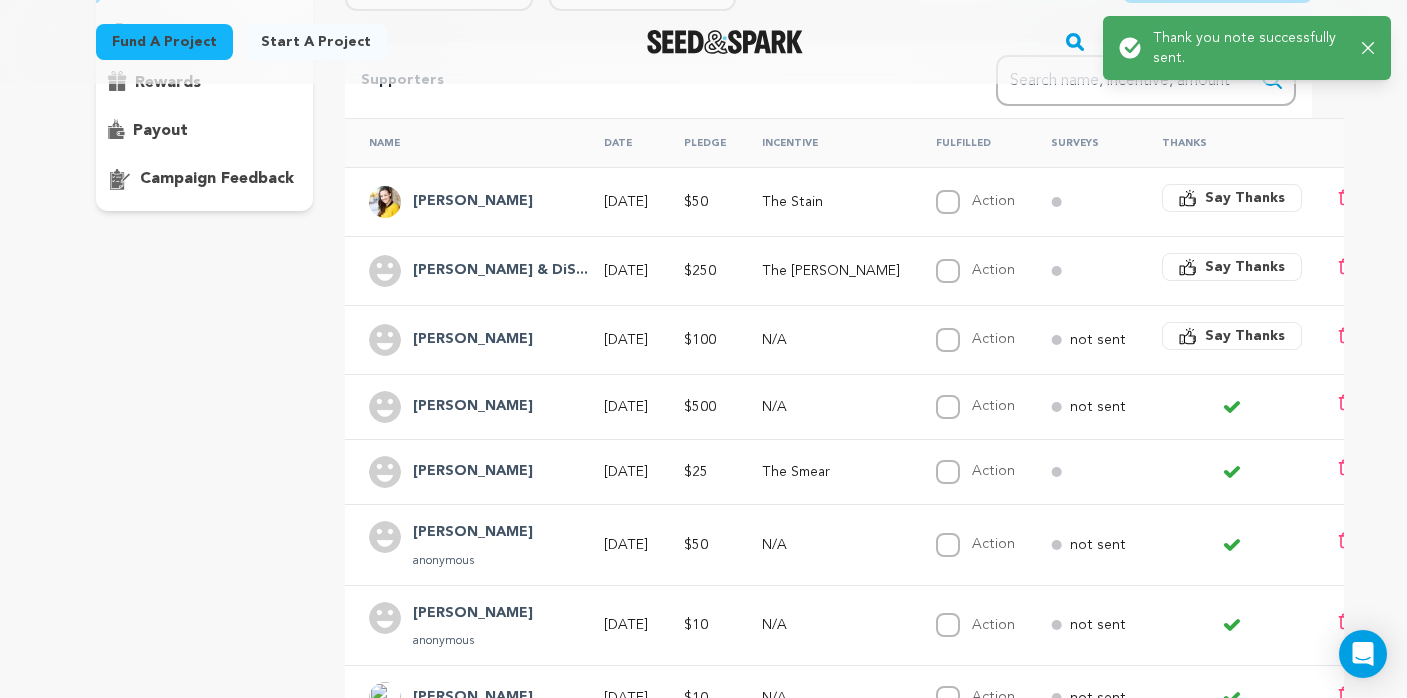 click on "Say Thanks" at bounding box center (1245, 336) 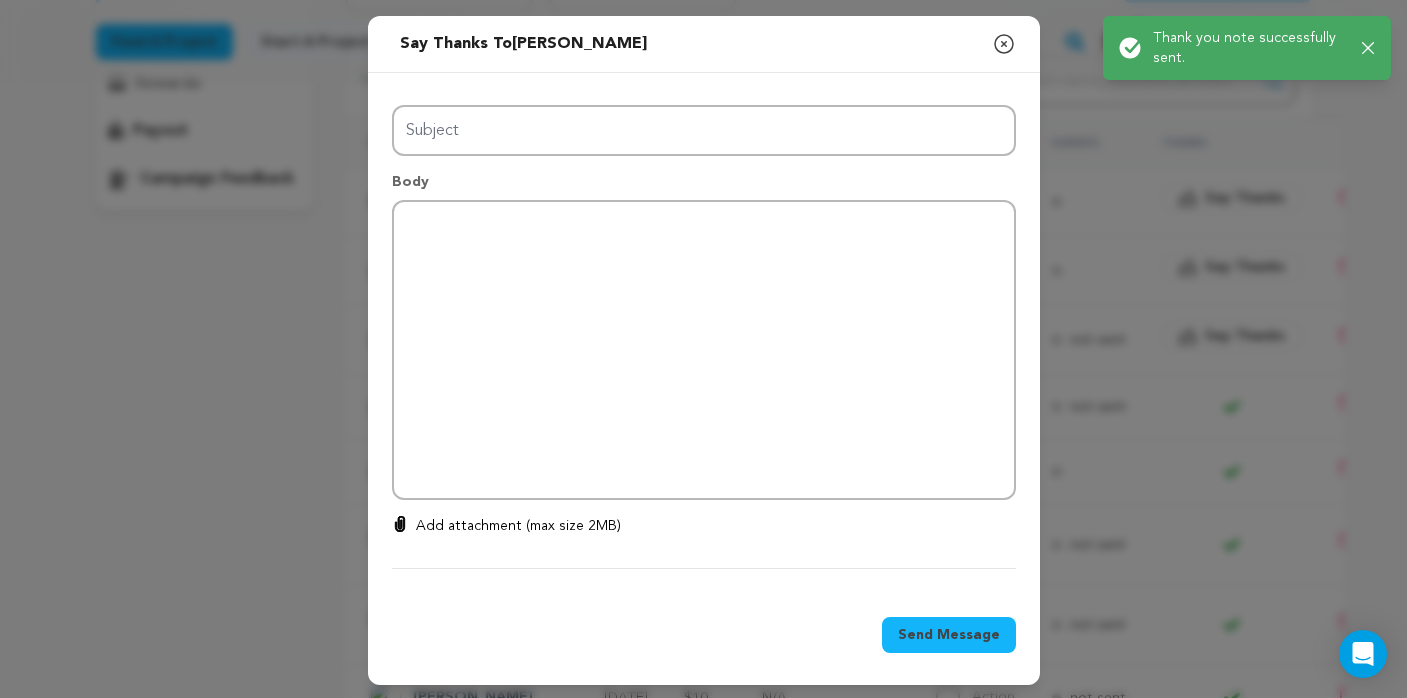 type on "Thanks for your support!" 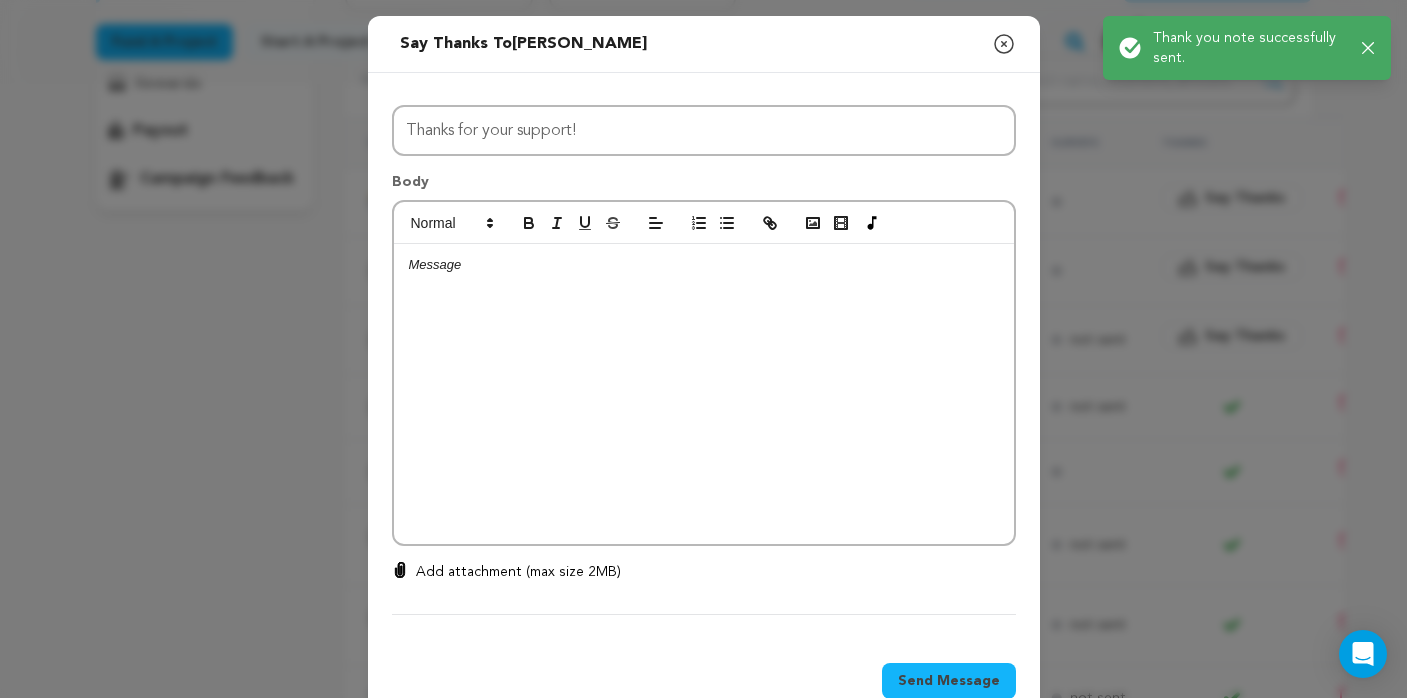 click at bounding box center [704, 394] 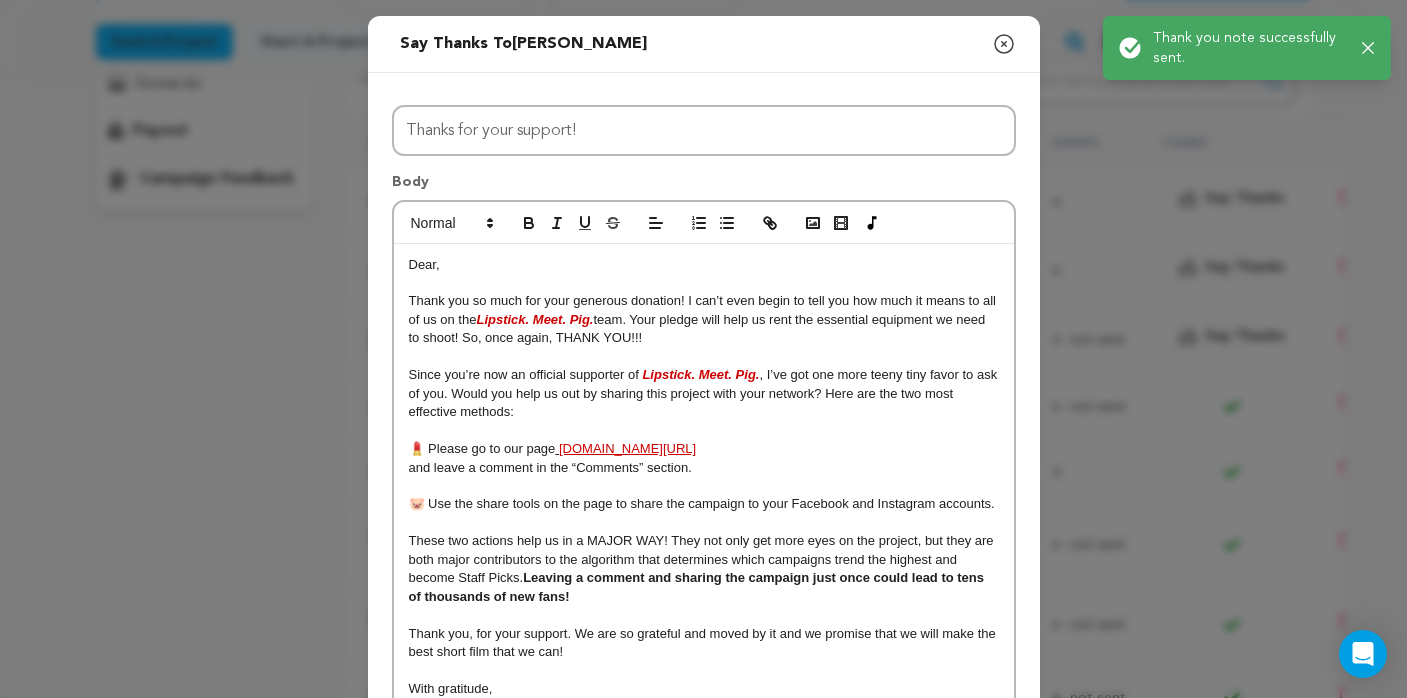 scroll, scrollTop: 19, scrollLeft: 0, axis: vertical 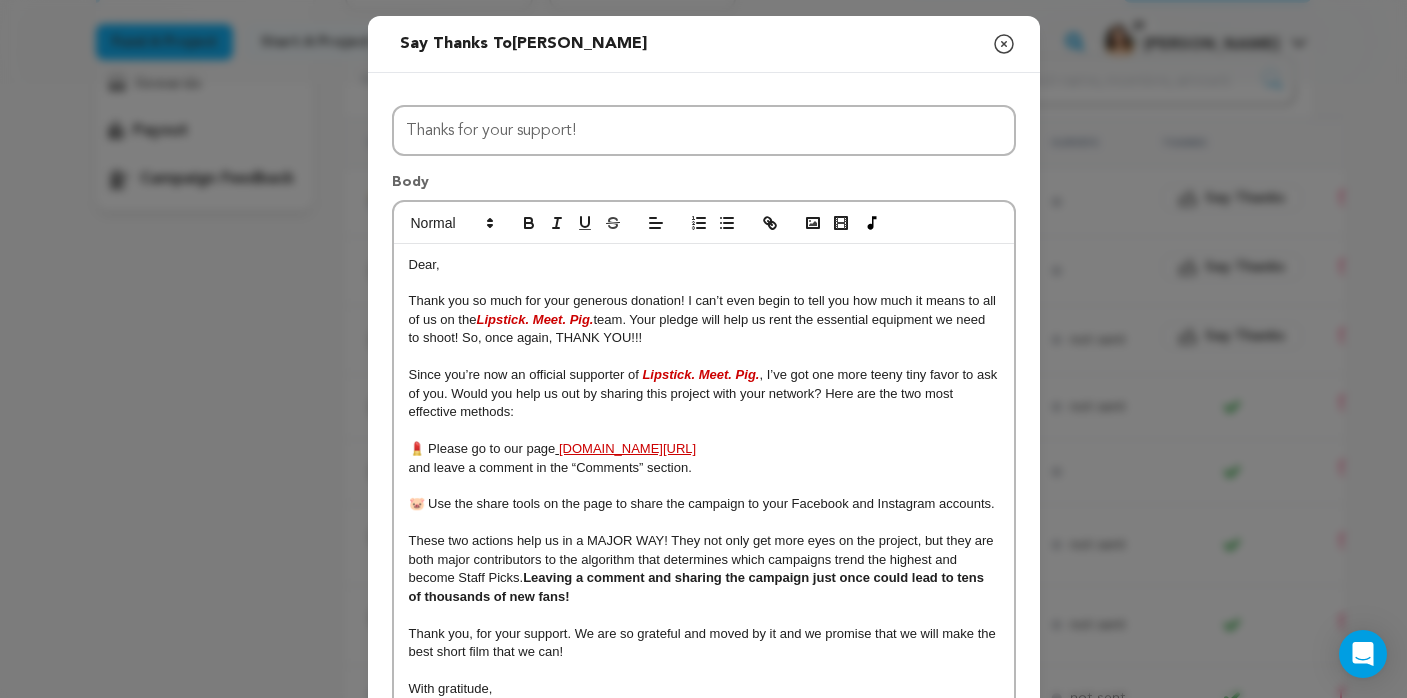 type 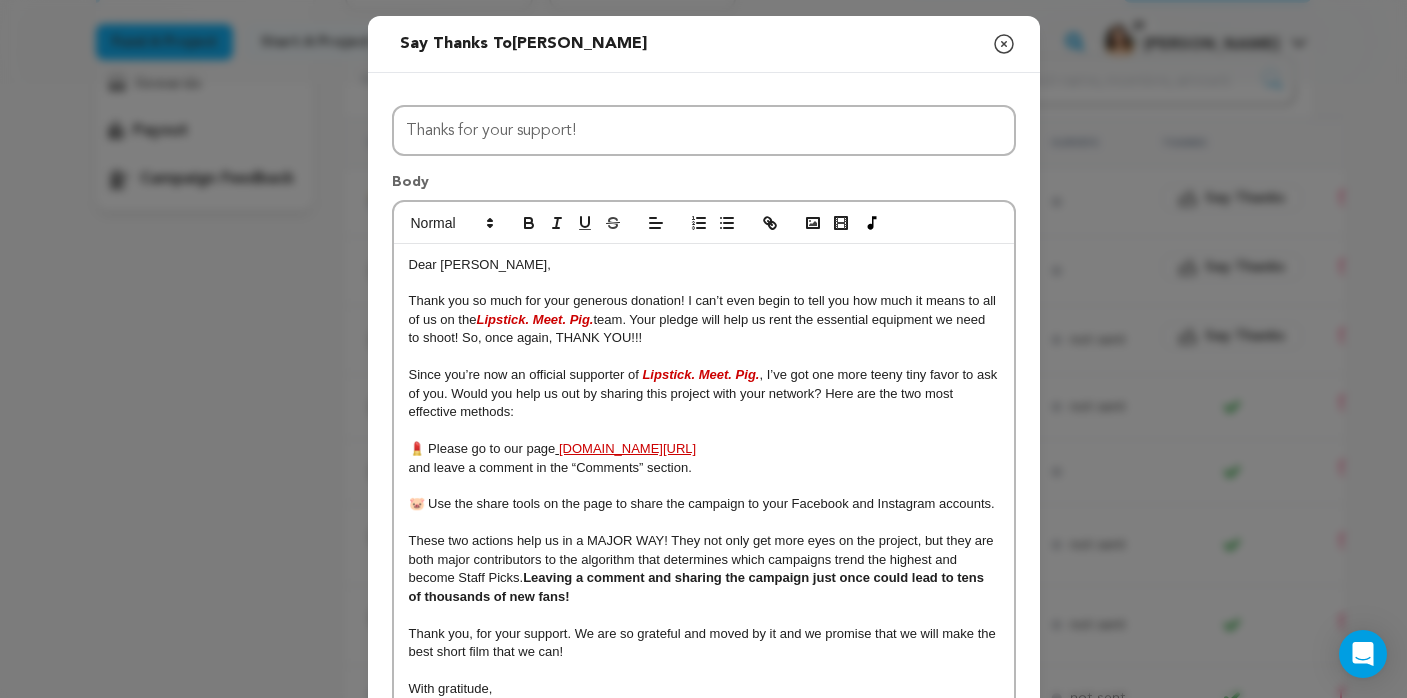 click on "team. Your pledge will help us rent the essential equipment we need to shoot! So, once again, THANK YOU!!!" at bounding box center [699, 328] 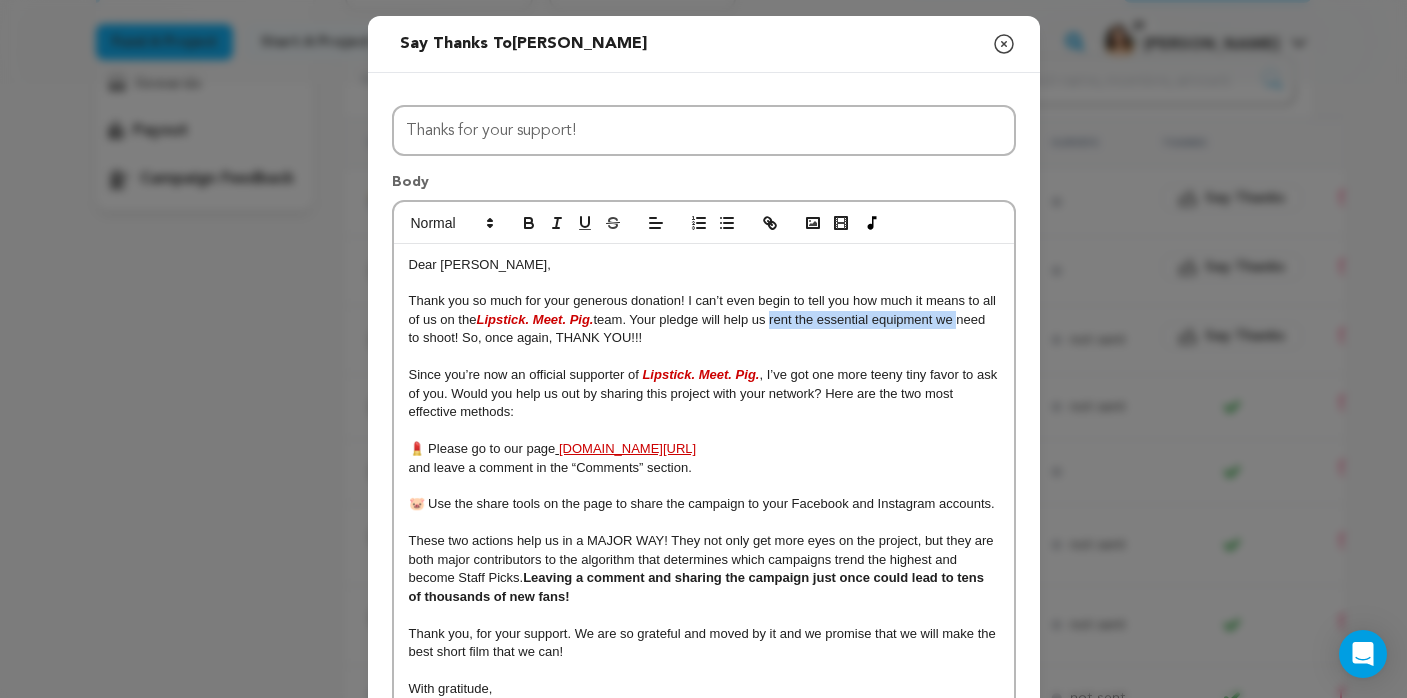 drag, startPoint x: 777, startPoint y: 322, endPoint x: 963, endPoint y: 322, distance: 186 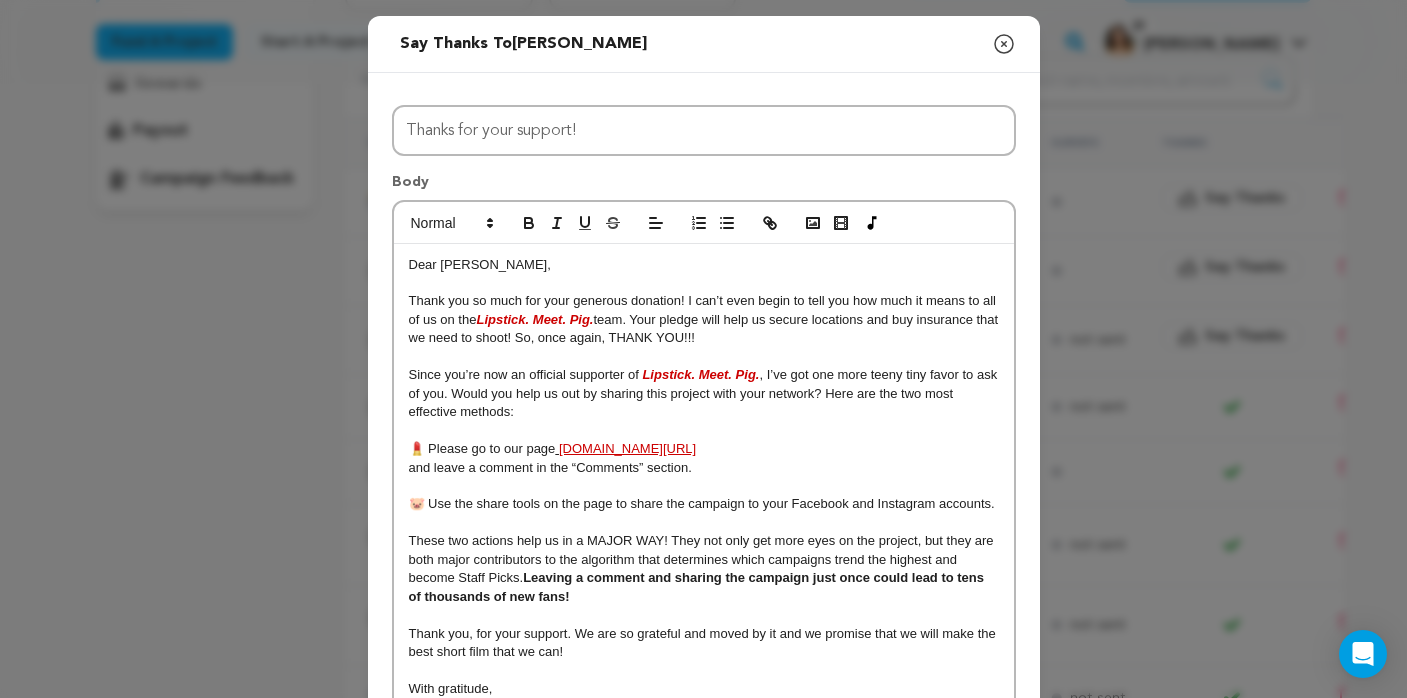 click at bounding box center (704, 357) 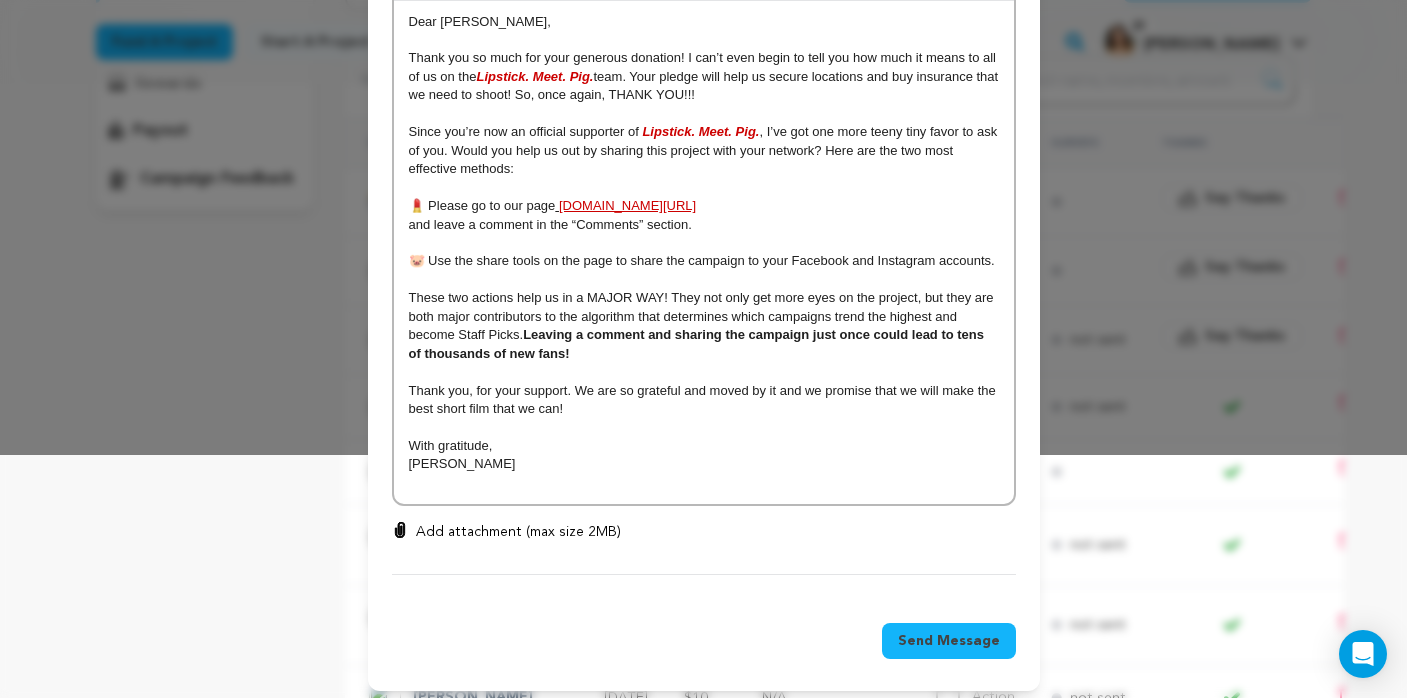 scroll, scrollTop: 242, scrollLeft: 0, axis: vertical 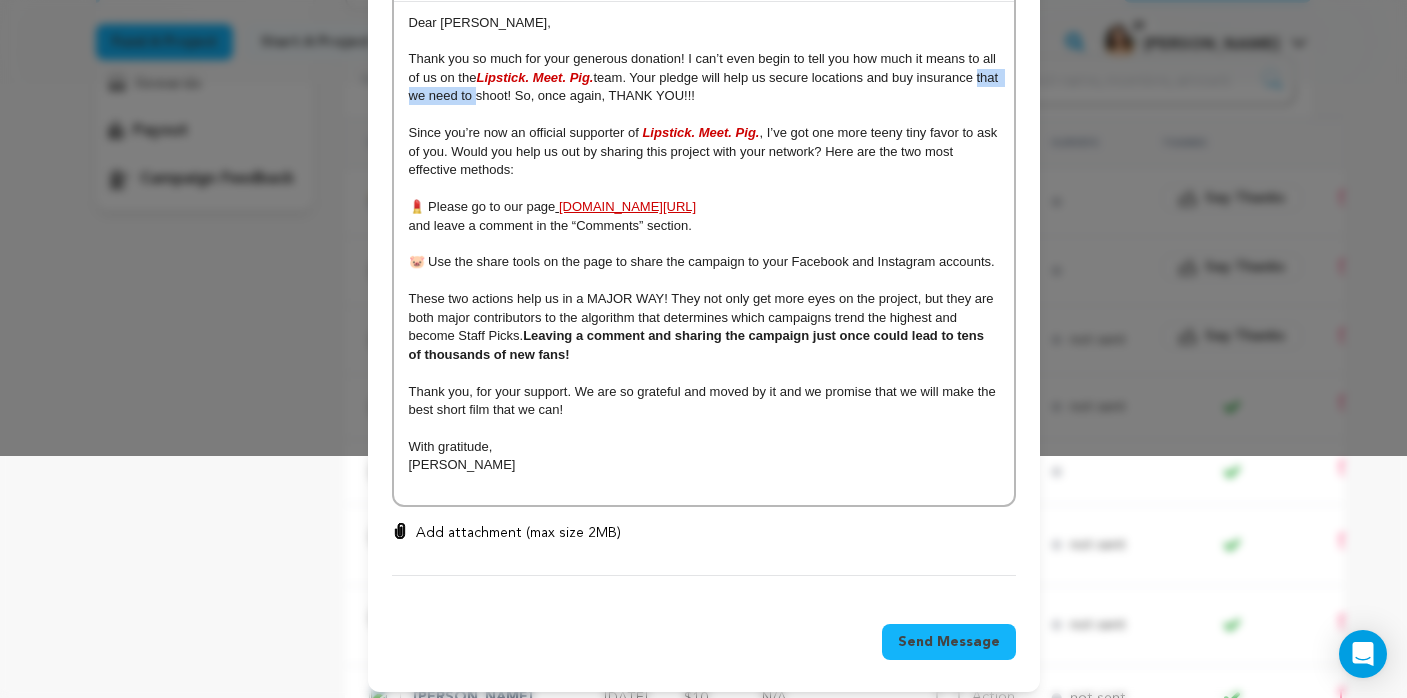 drag, startPoint x: 500, startPoint y: 96, endPoint x: 404, endPoint y: 97, distance: 96.00521 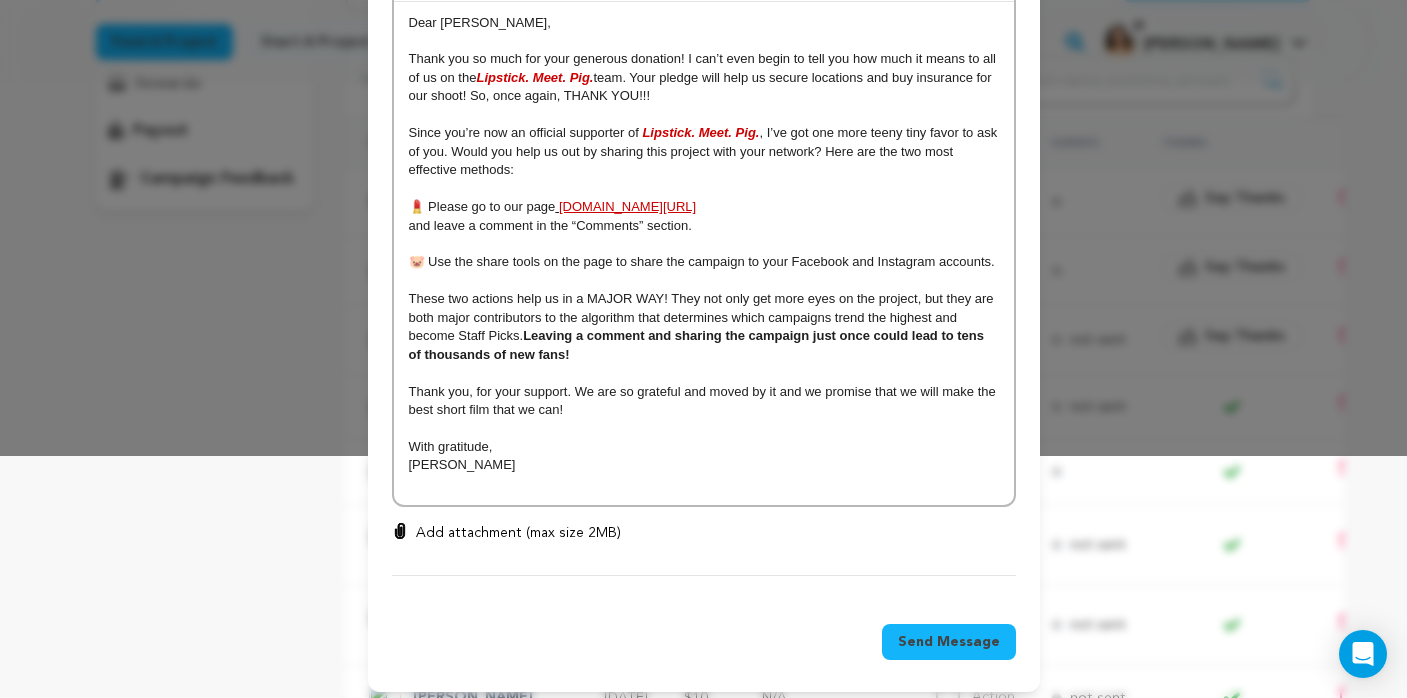 click on ", I’ve got one more teeny tiny favor to ask of you. Would you help us out by sharing this project with your network? Here are the two most effective methods:" at bounding box center [705, 151] 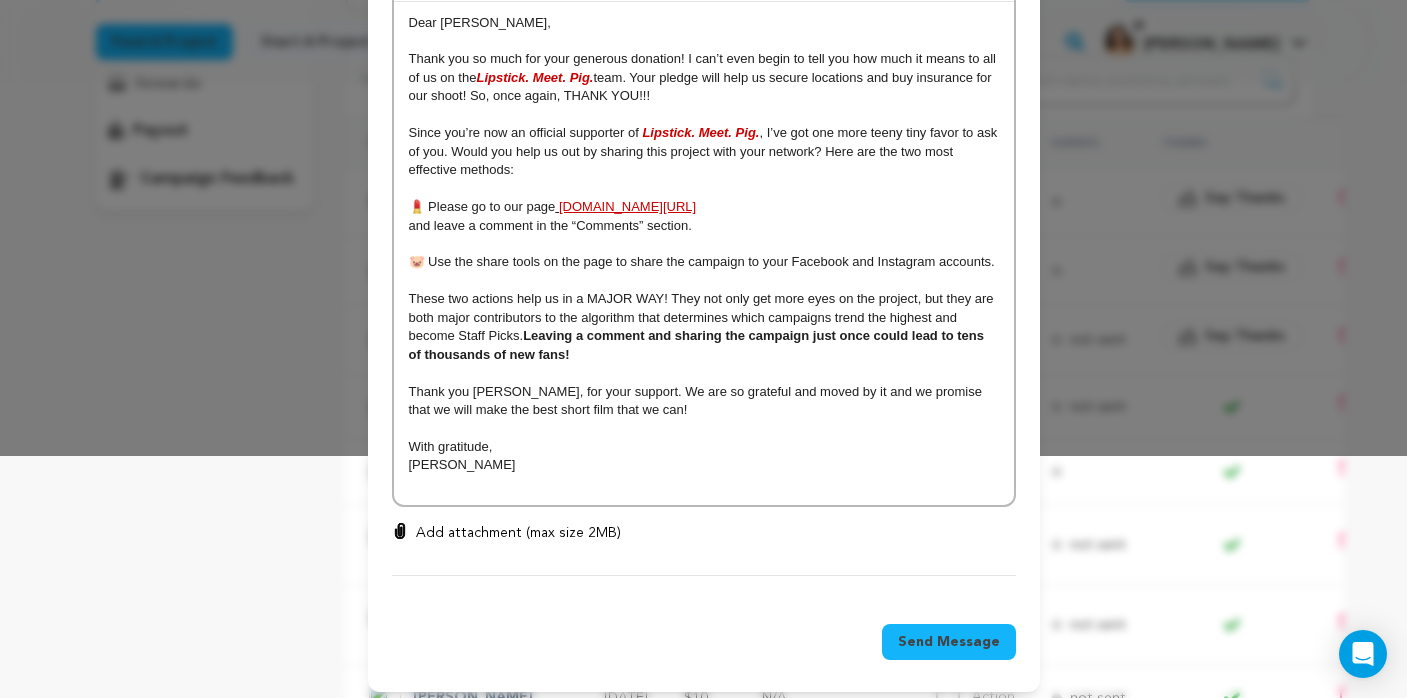 click on "[PERSON_NAME]" at bounding box center [704, 465] 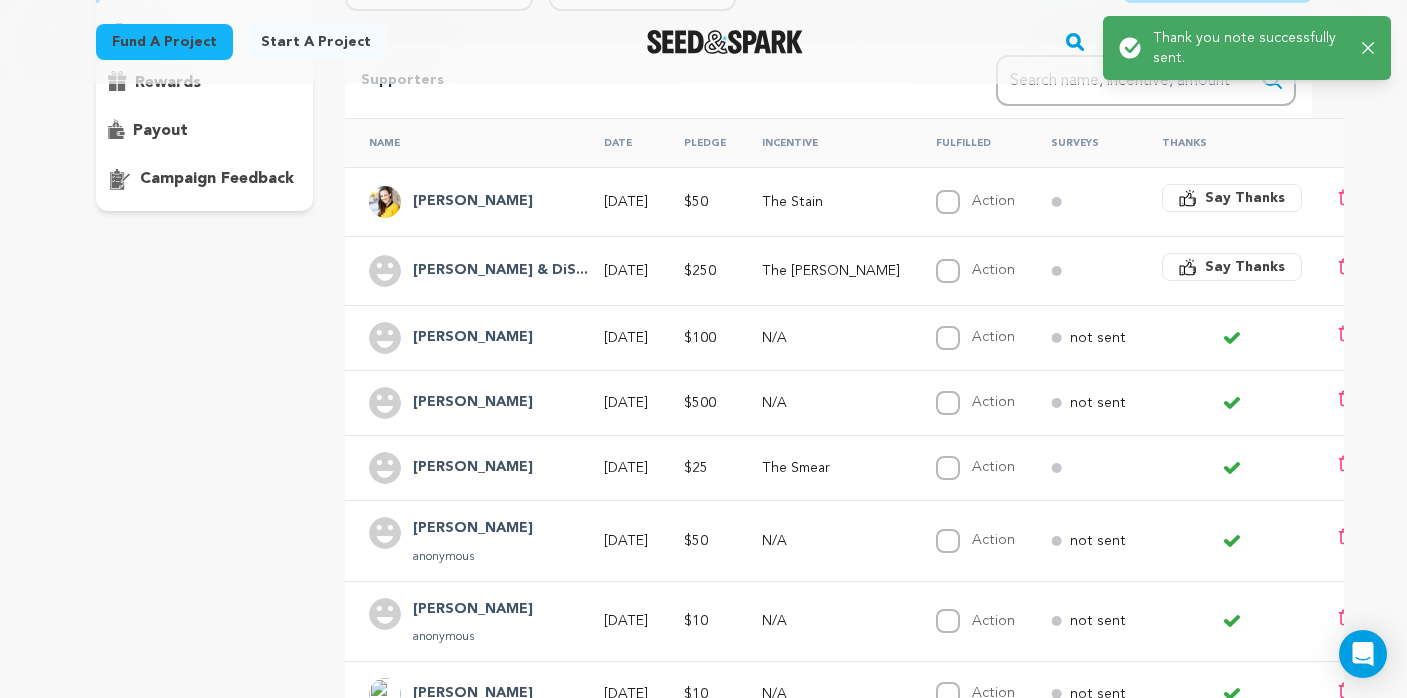 click on "Say Thanks" at bounding box center (1245, 267) 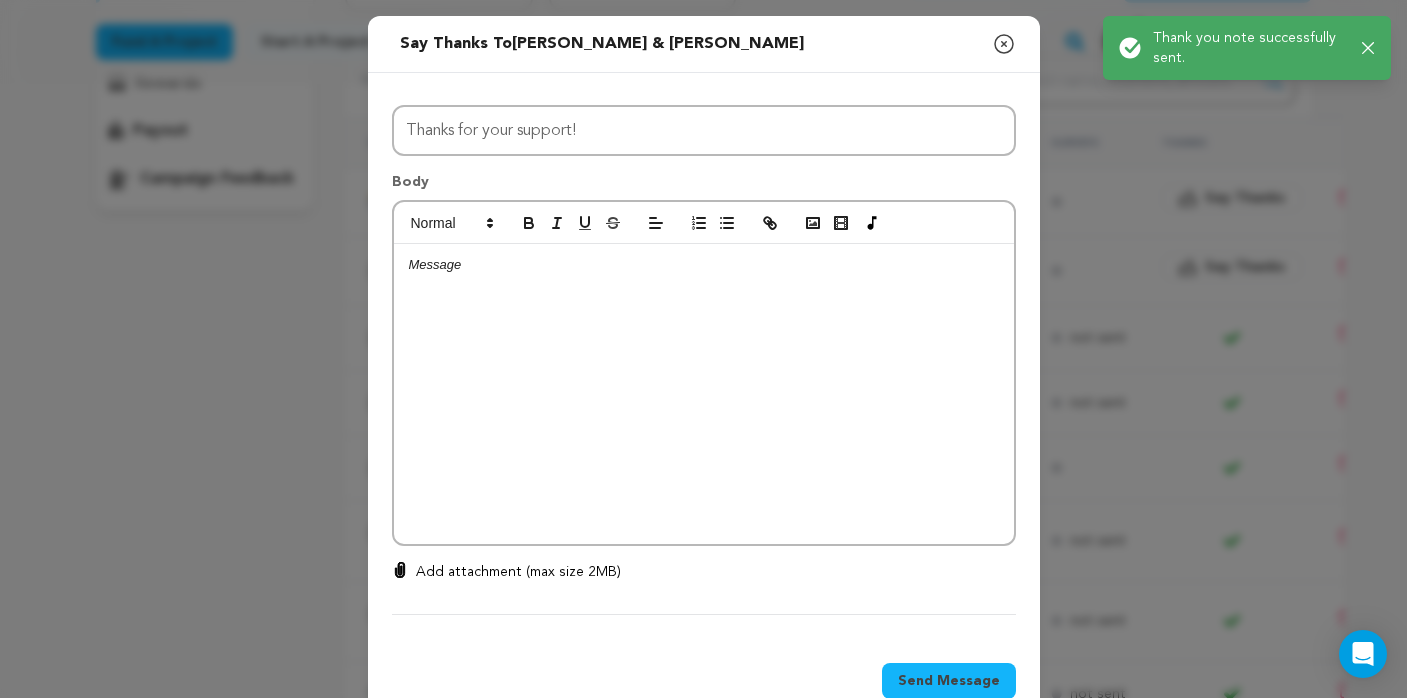 click at bounding box center (704, 394) 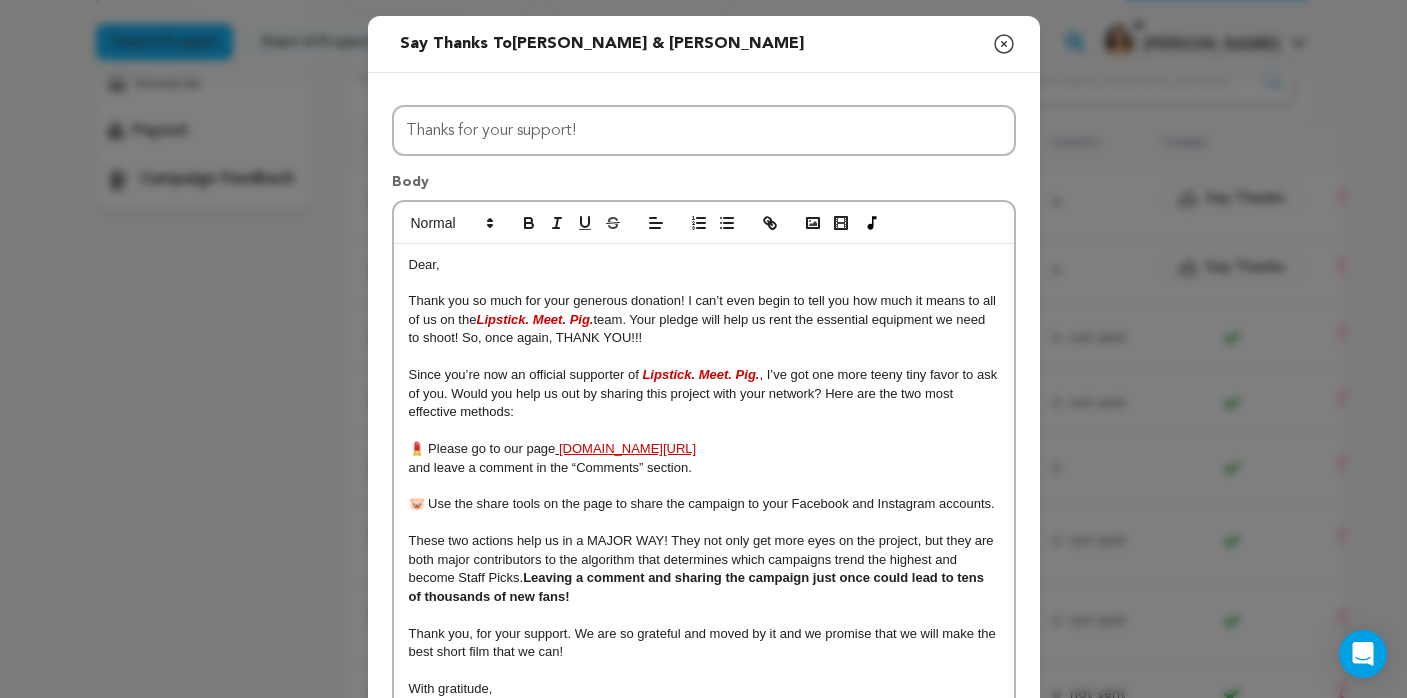 click on "Dear," at bounding box center (424, 264) 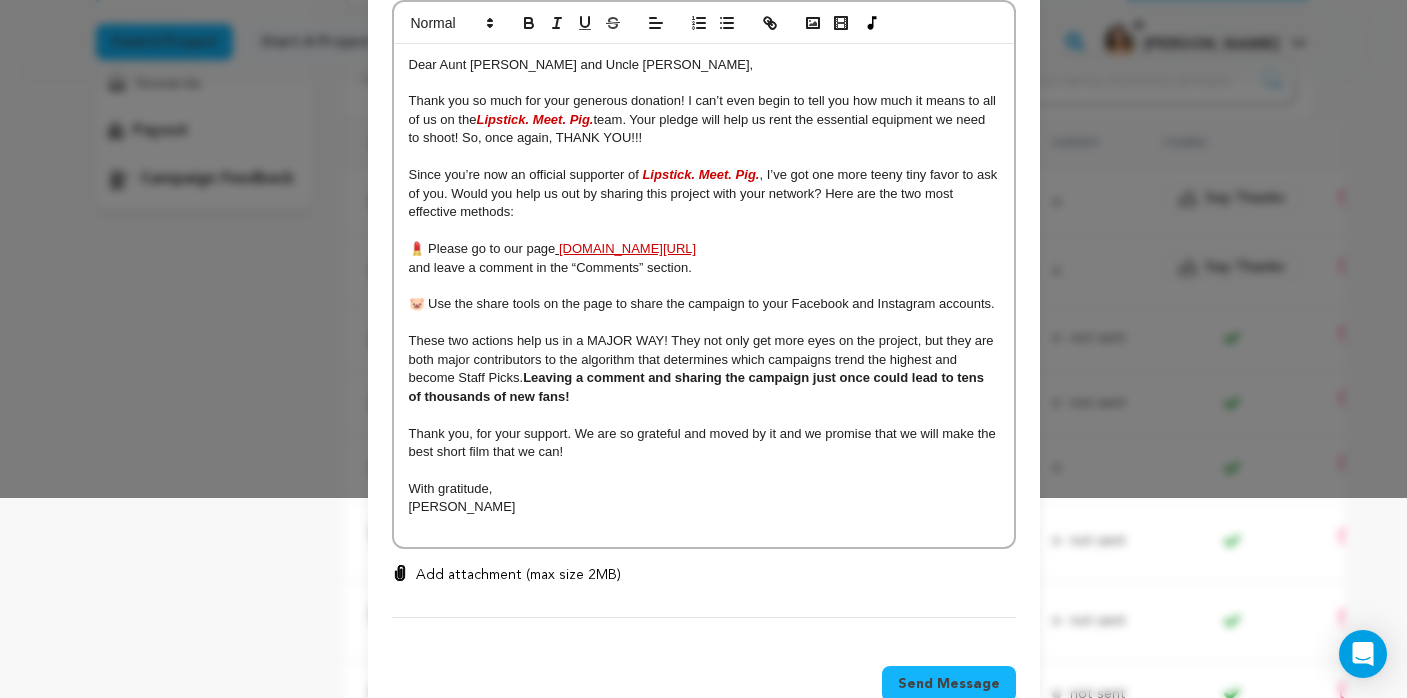 scroll, scrollTop: 236, scrollLeft: 0, axis: vertical 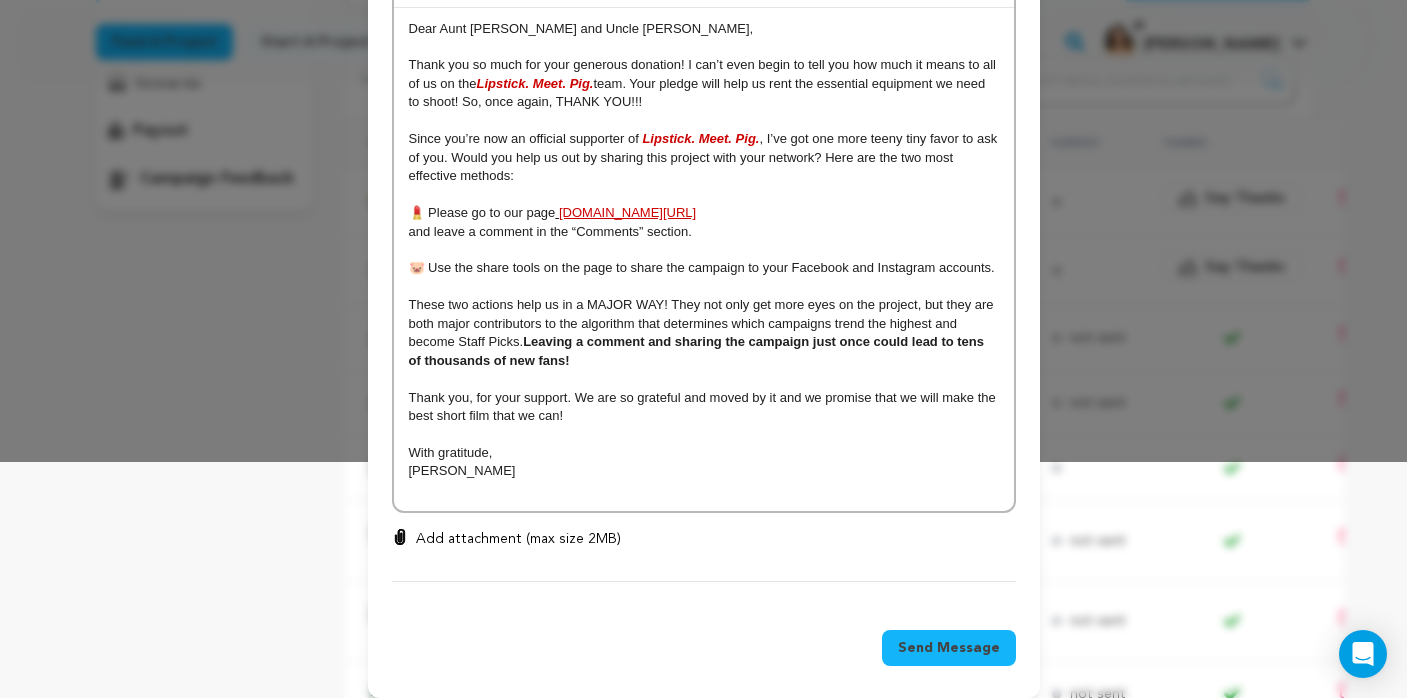 click on "Thank you, for your support. We are so grateful and moved by it and we promise that we will make the best short film that we can!" at bounding box center (704, 406) 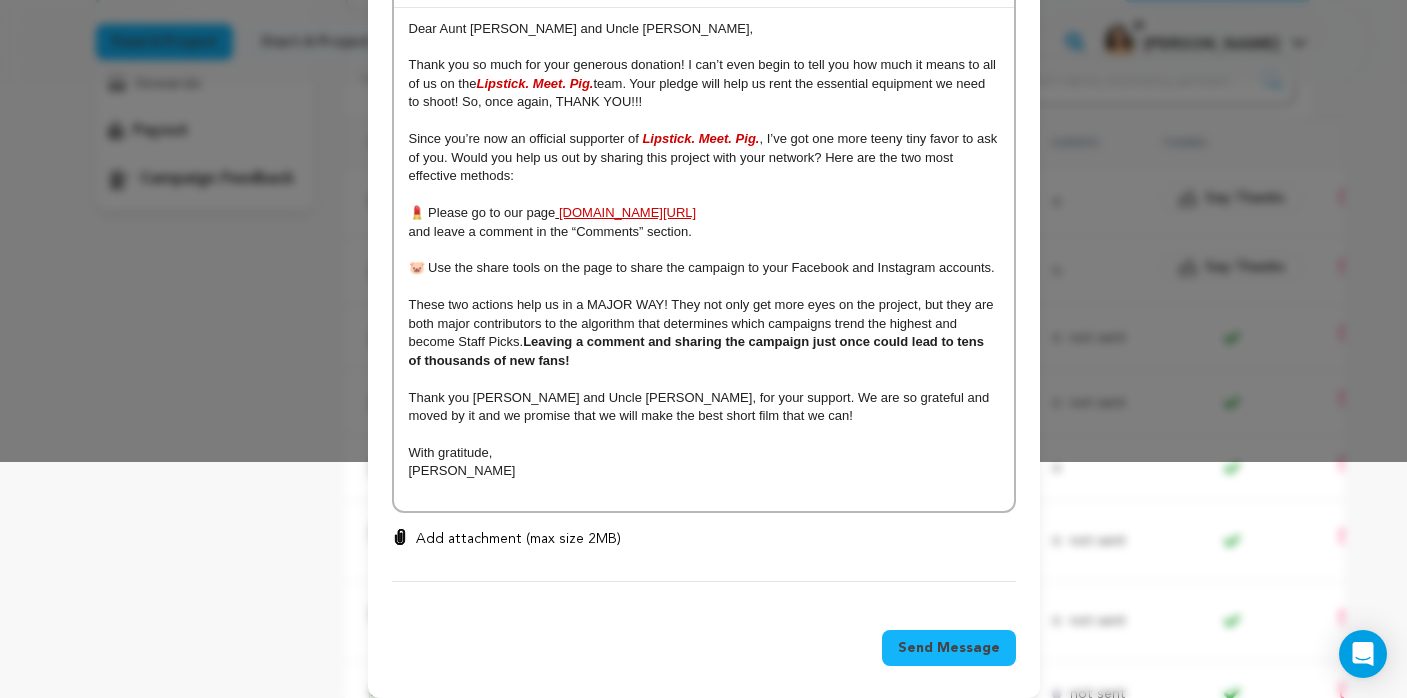 click on "[PERSON_NAME]" at bounding box center [704, 471] 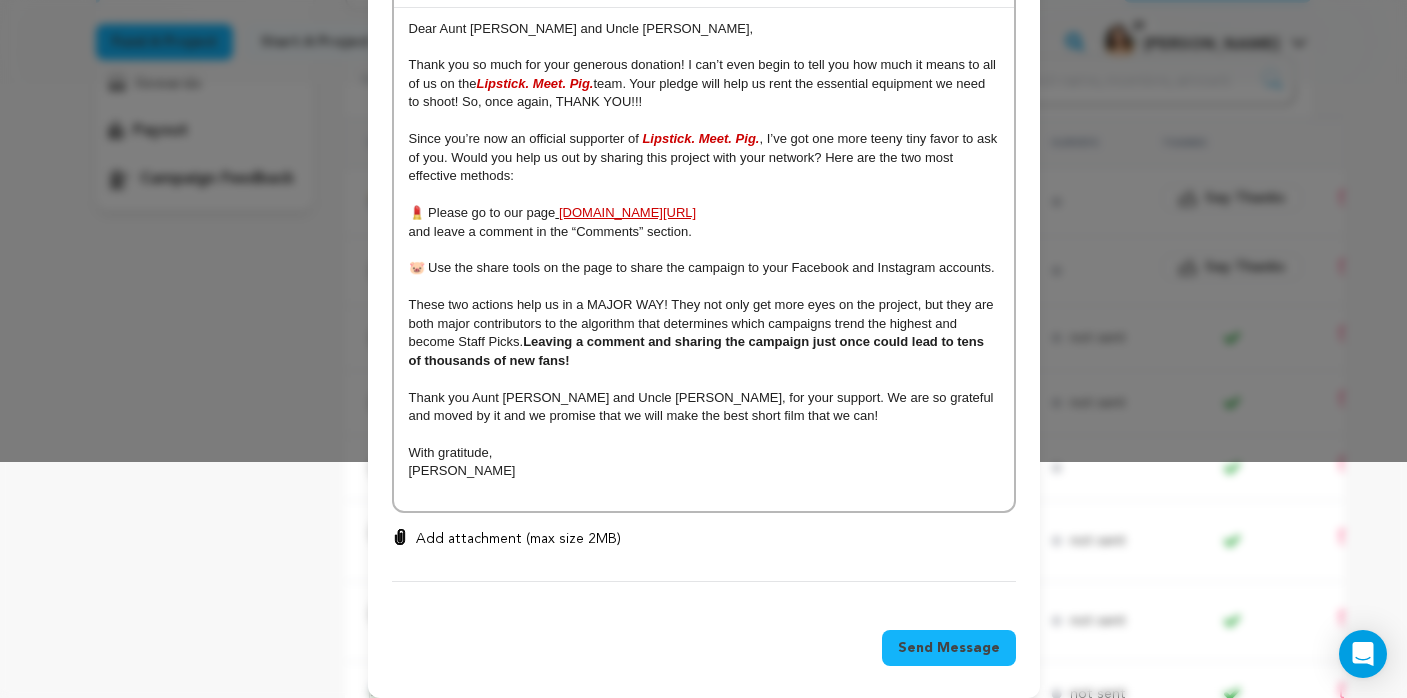 click on "[PERSON_NAME]" at bounding box center [704, 471] 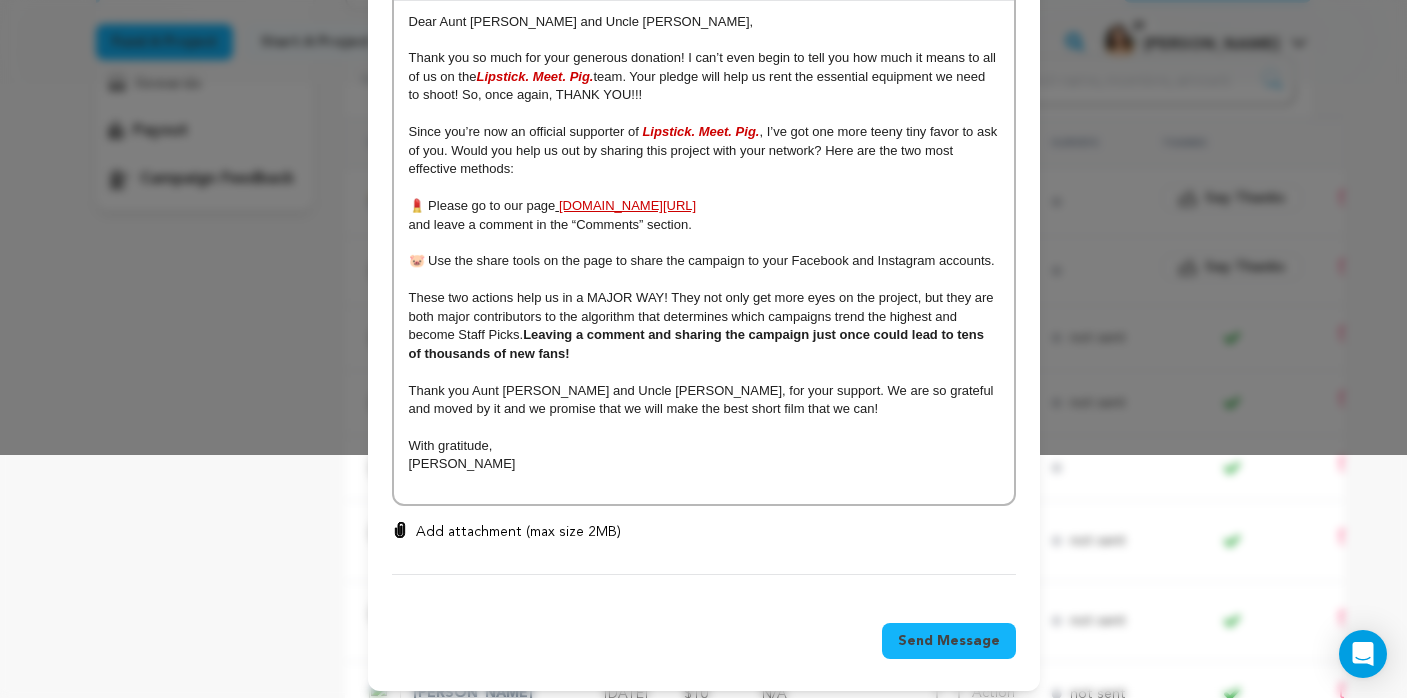 scroll, scrollTop: 242, scrollLeft: 0, axis: vertical 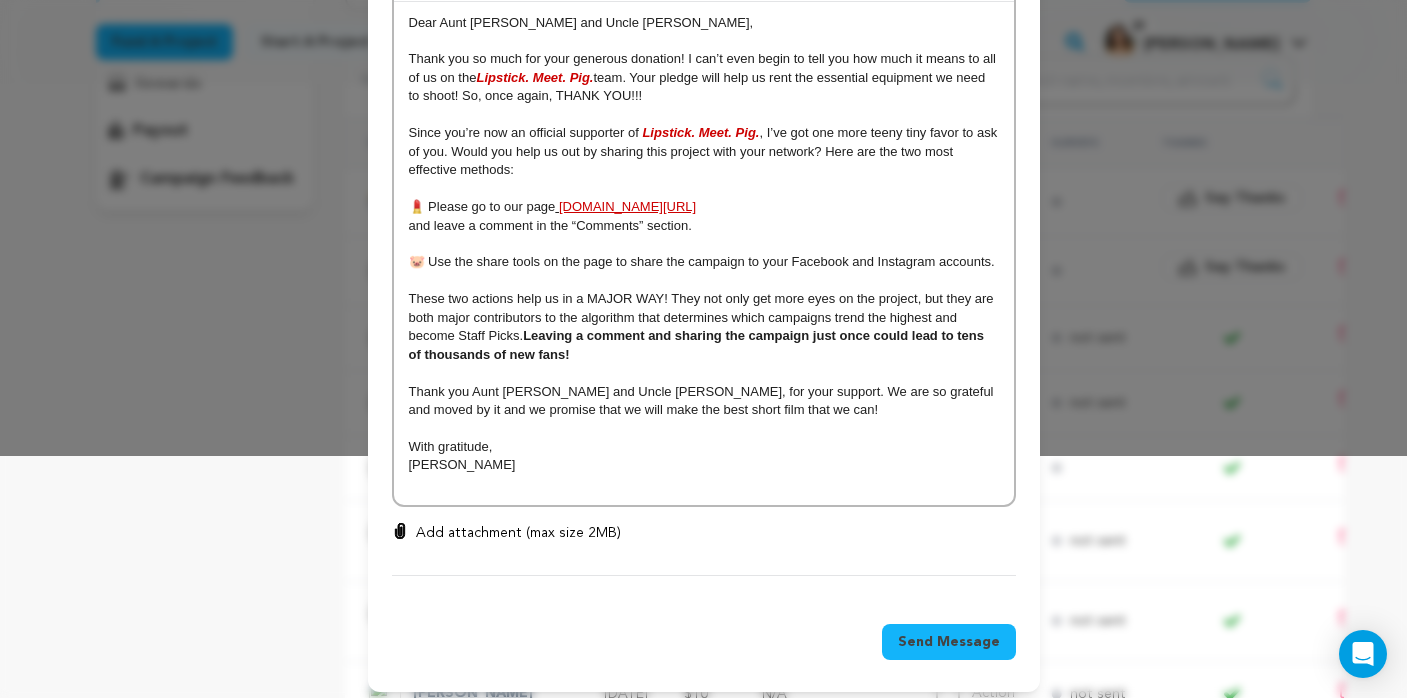 click on "Send Message" at bounding box center (949, 642) 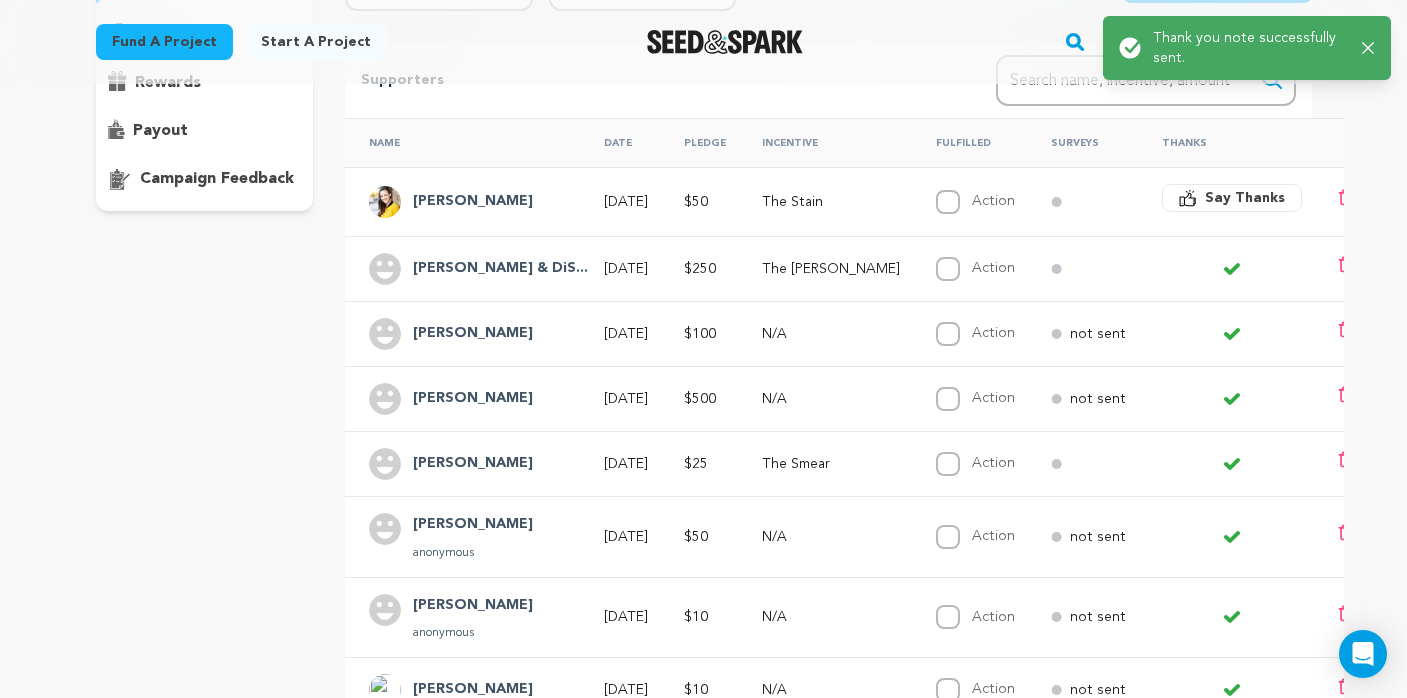 click on "Say Thanks" at bounding box center [1245, 198] 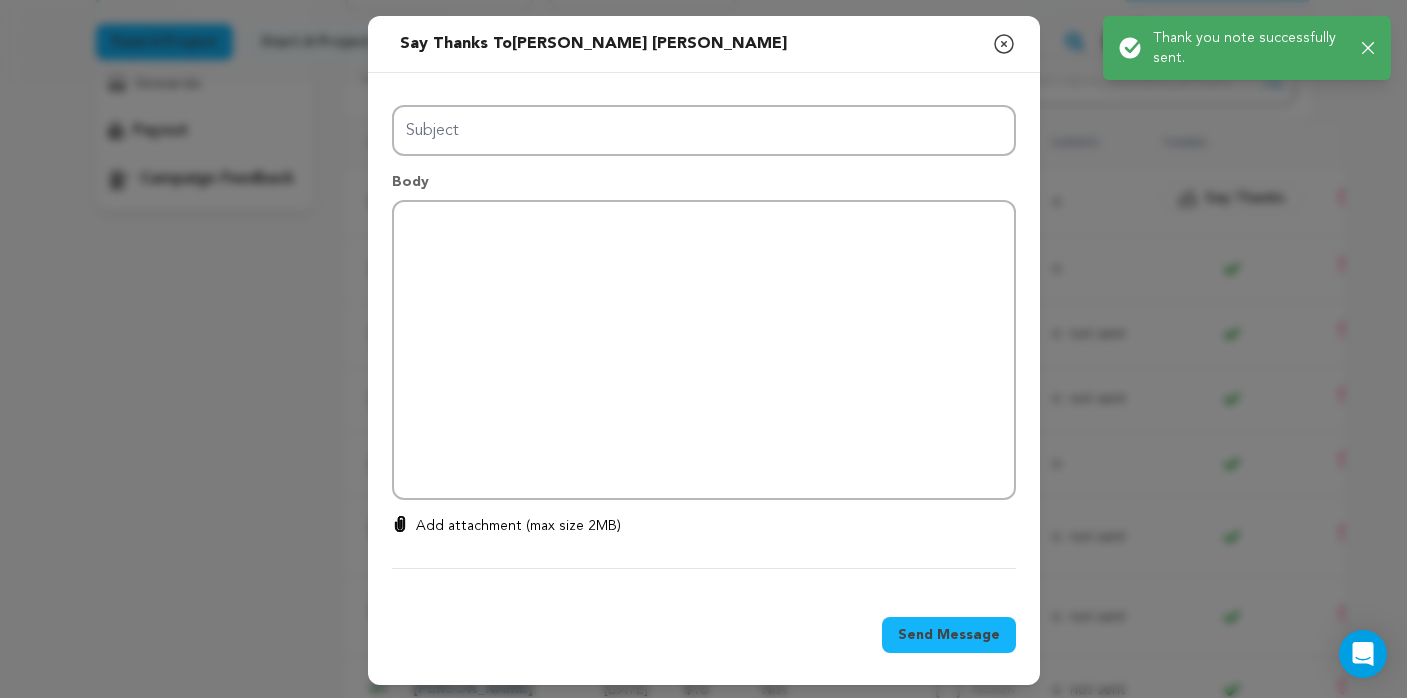 type on "Thanks for your support!" 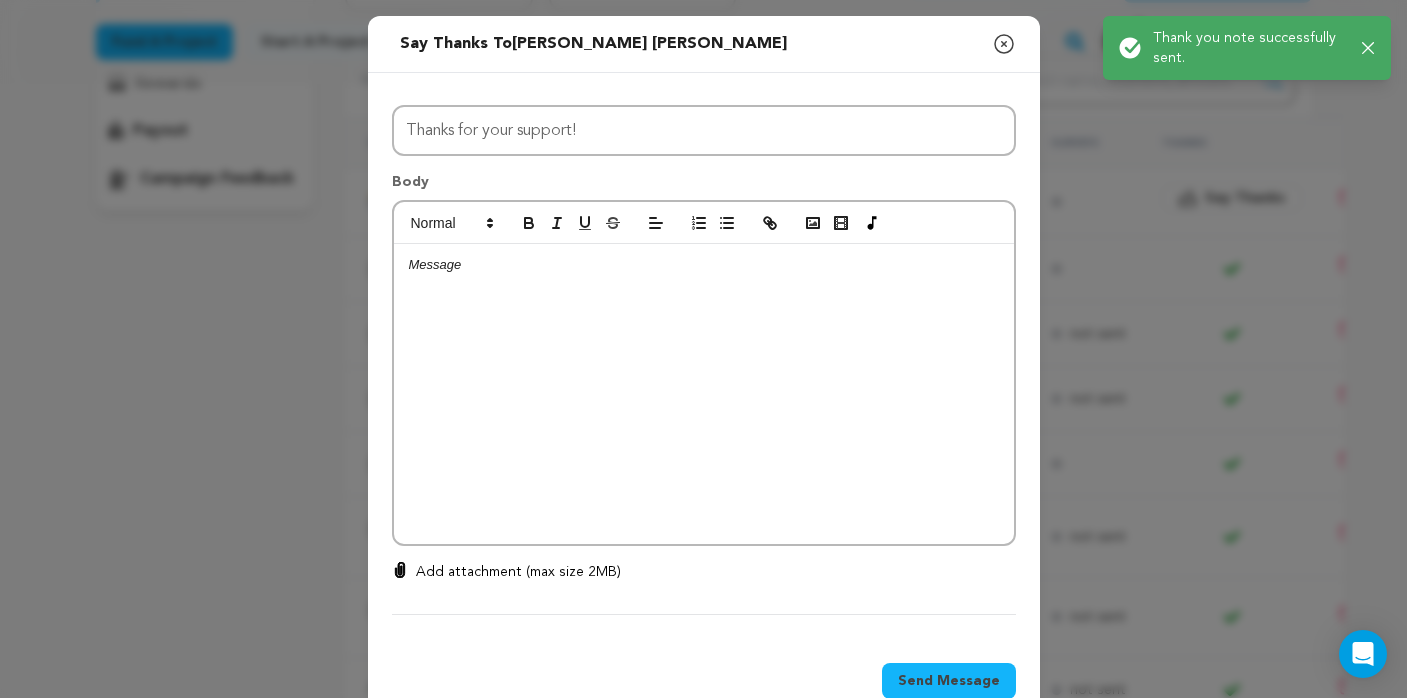 click at bounding box center (704, 394) 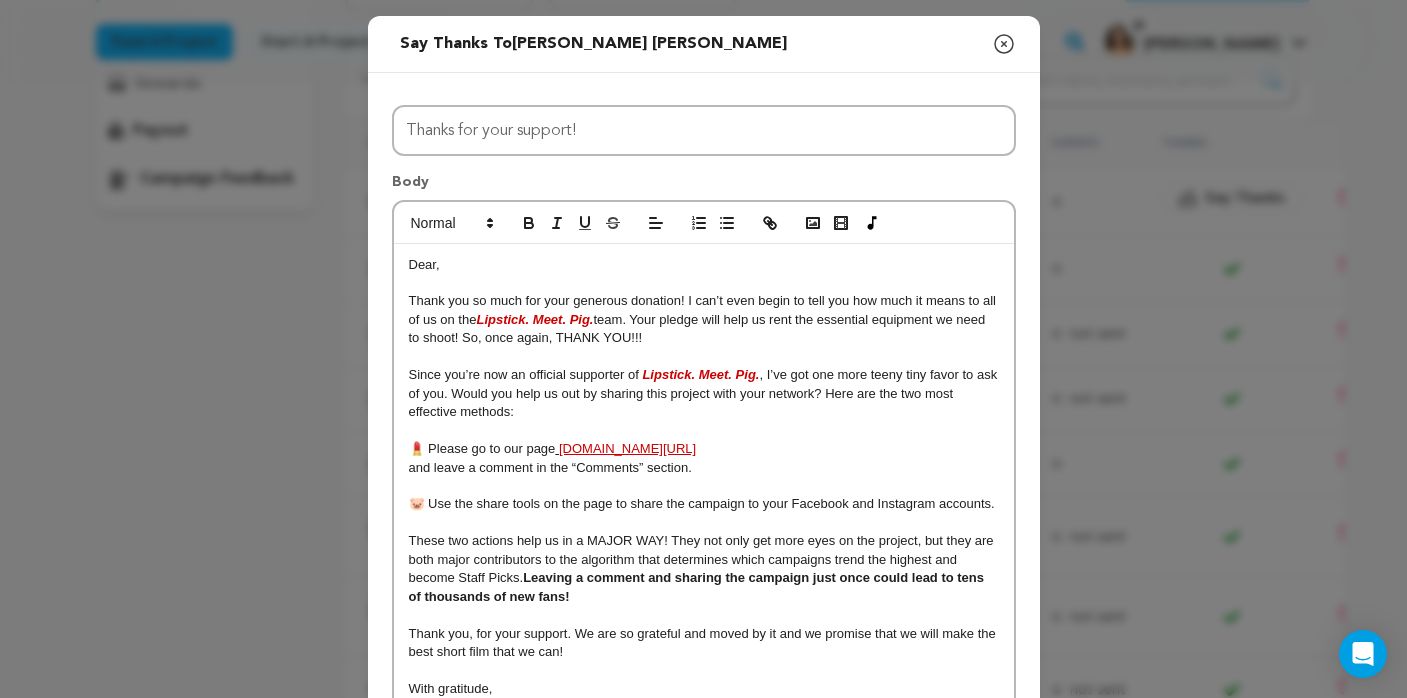 click on "Dear," at bounding box center (424, 264) 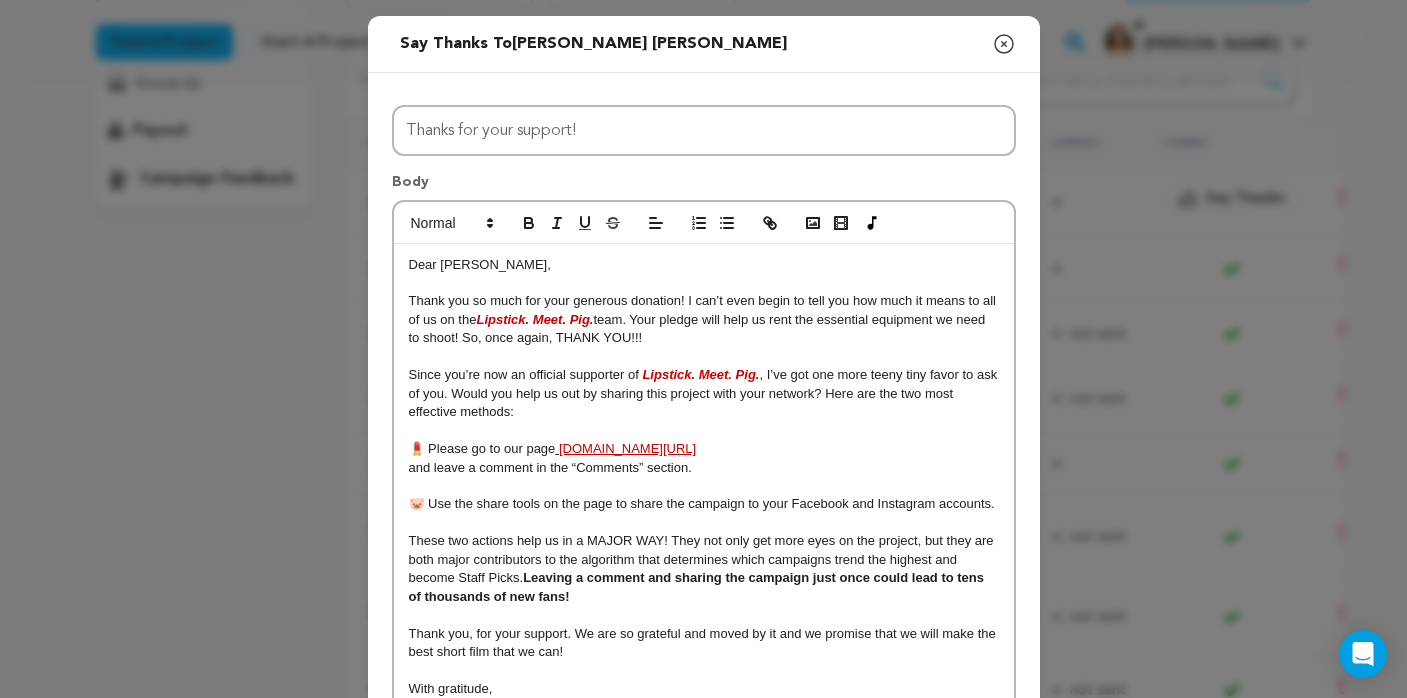 scroll, scrollTop: 95, scrollLeft: 0, axis: vertical 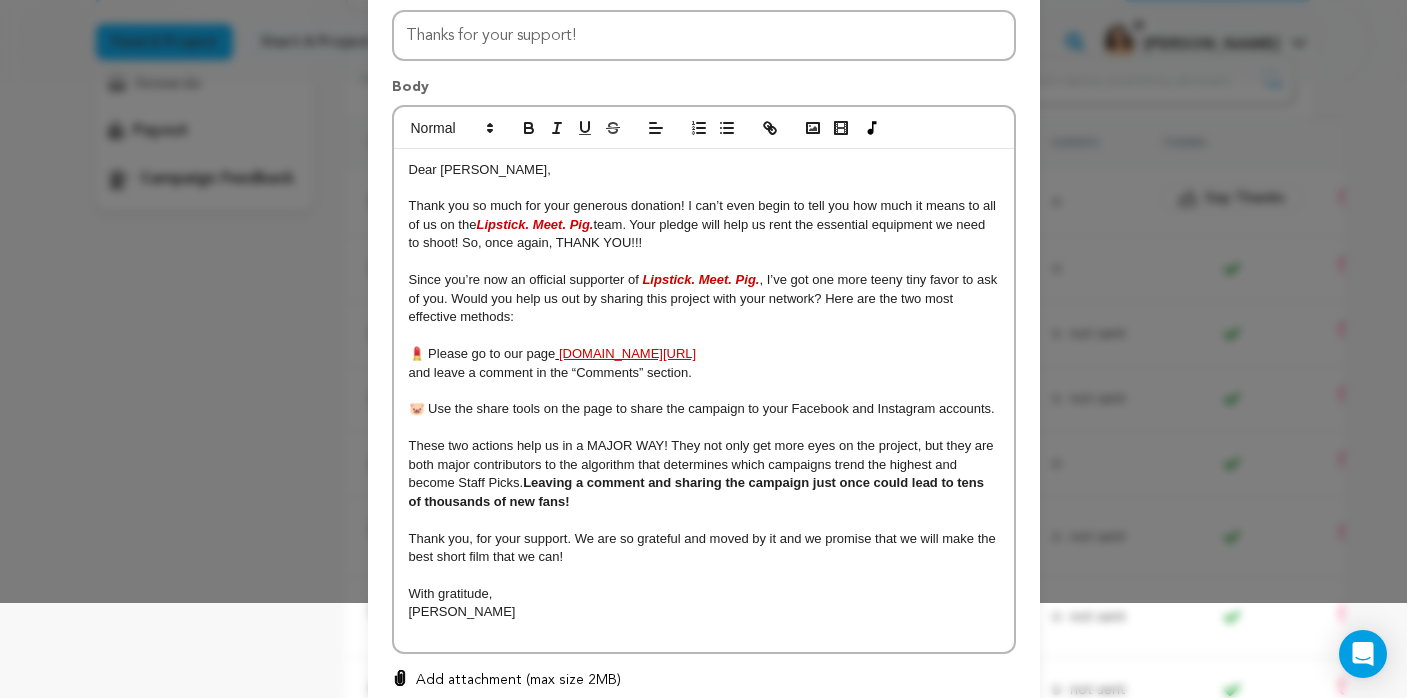 click on "Thank you, for your support. We are so grateful and moved by it and we promise that we will make the best short film that we can!" at bounding box center [704, 547] 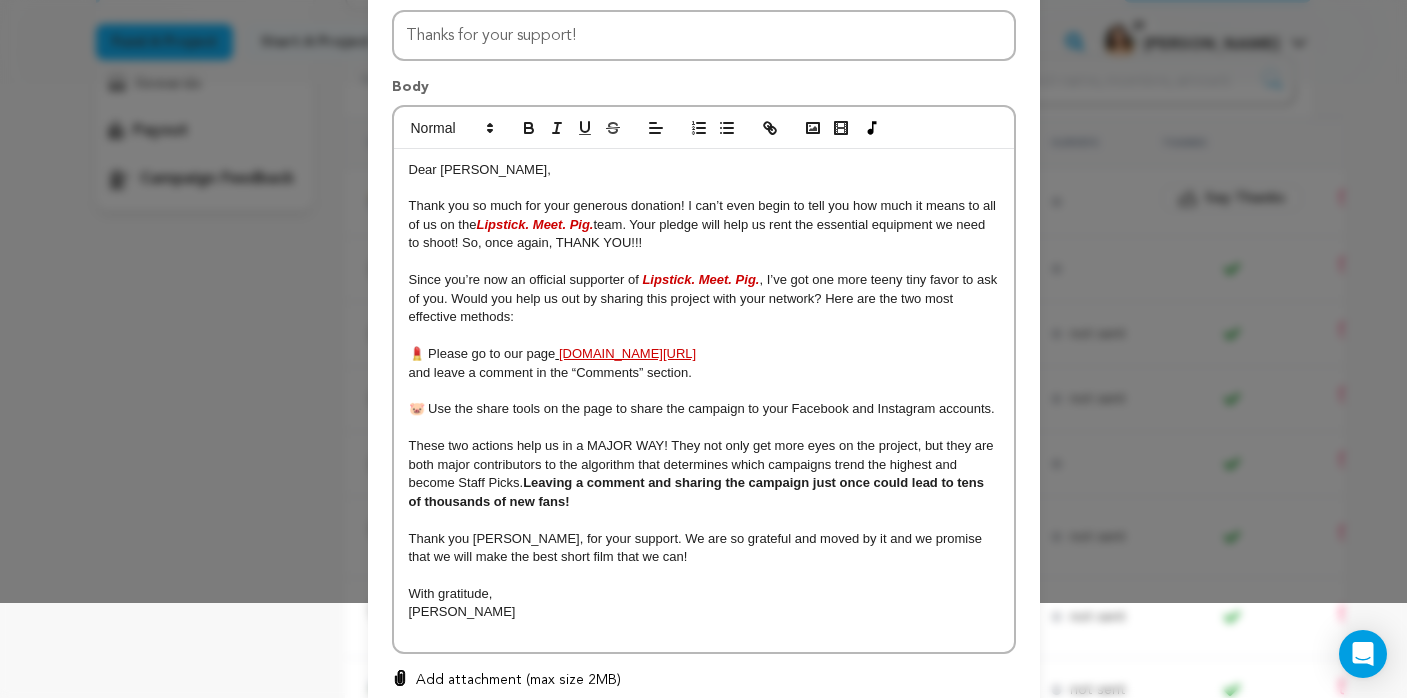 click on "[PERSON_NAME]" at bounding box center [704, 612] 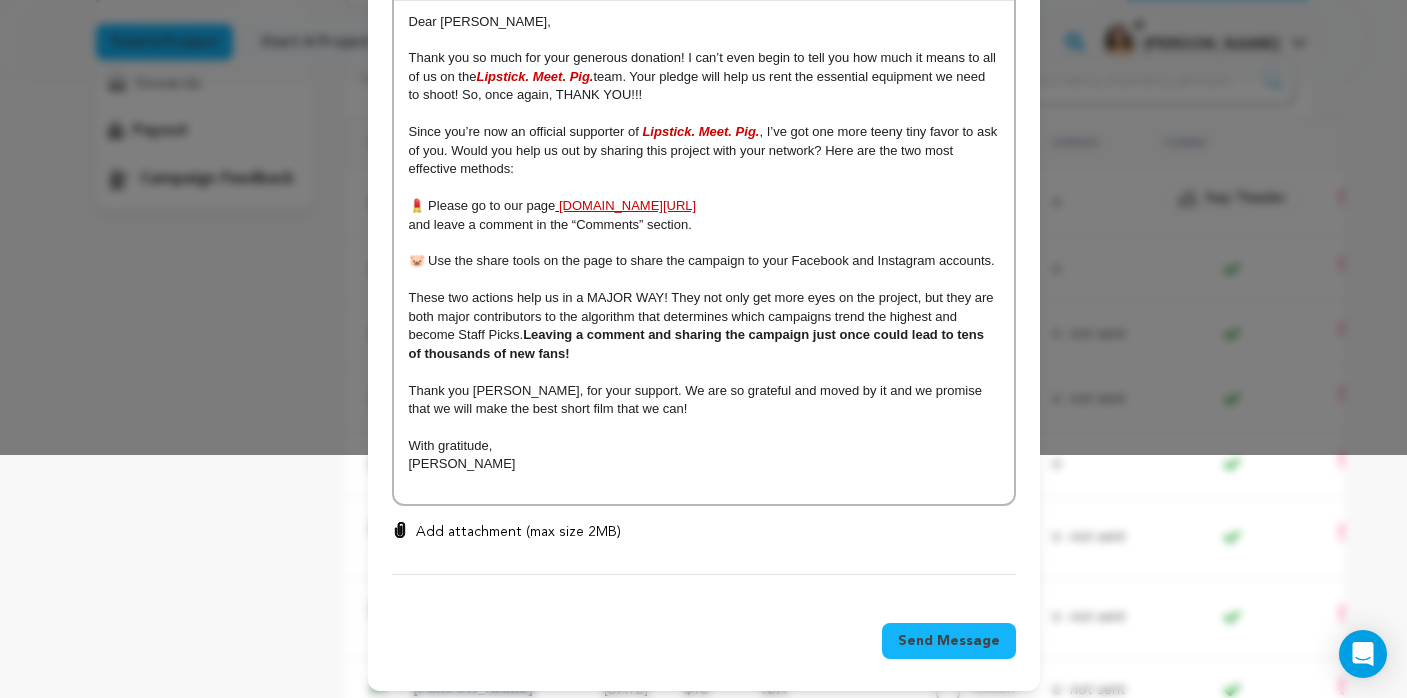 scroll, scrollTop: 242, scrollLeft: 0, axis: vertical 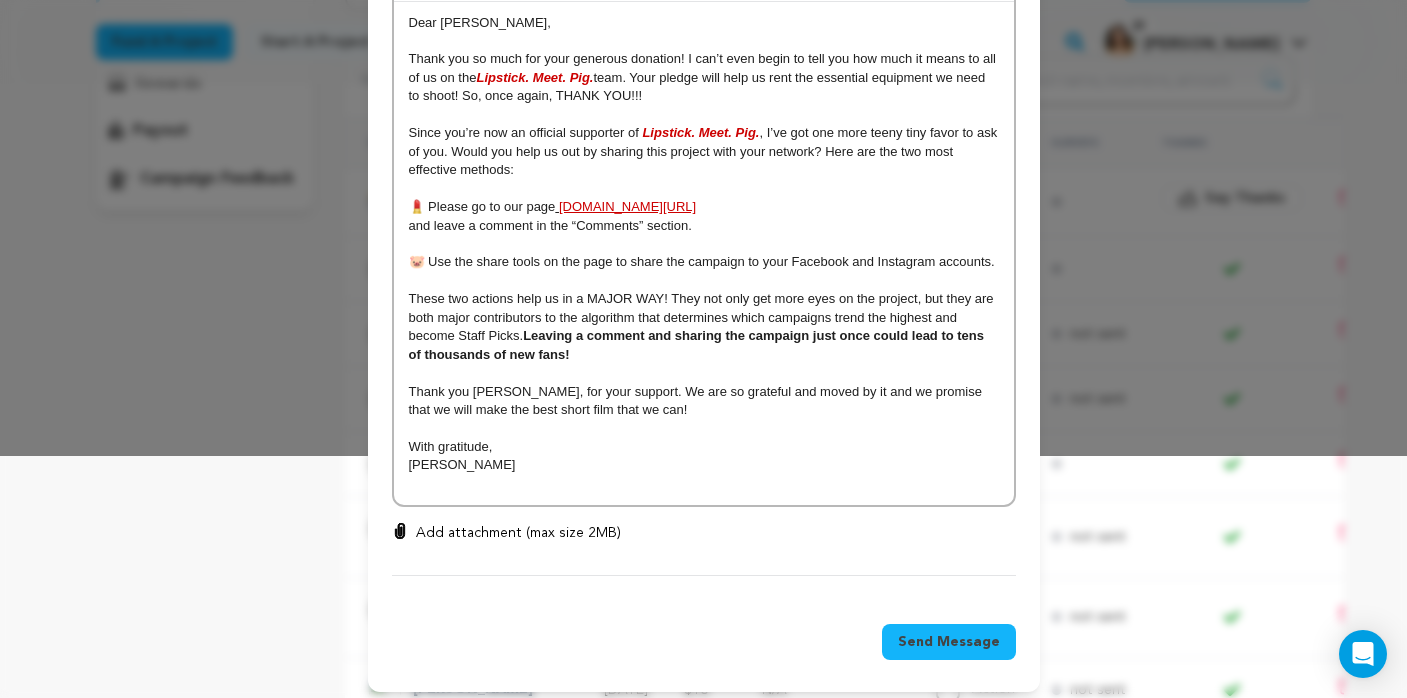 click on "Send Message" at bounding box center (949, 642) 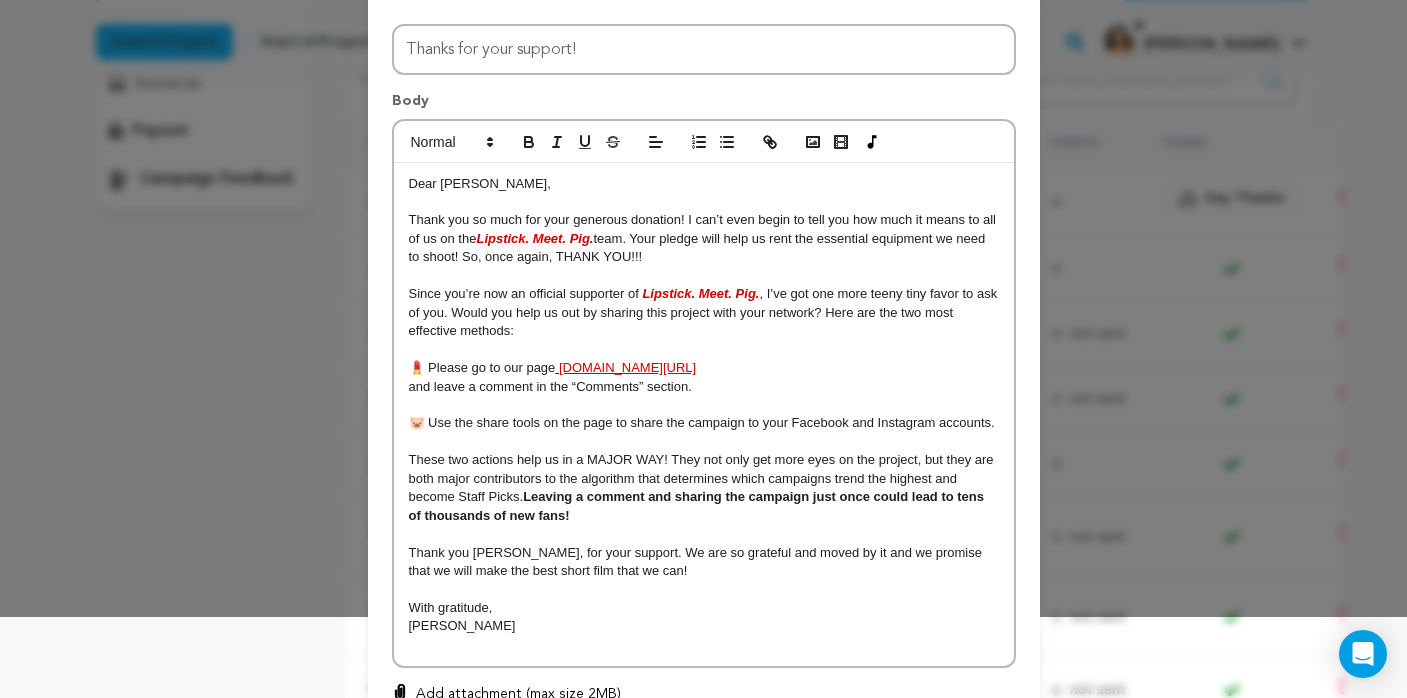 scroll, scrollTop: 201, scrollLeft: 0, axis: vertical 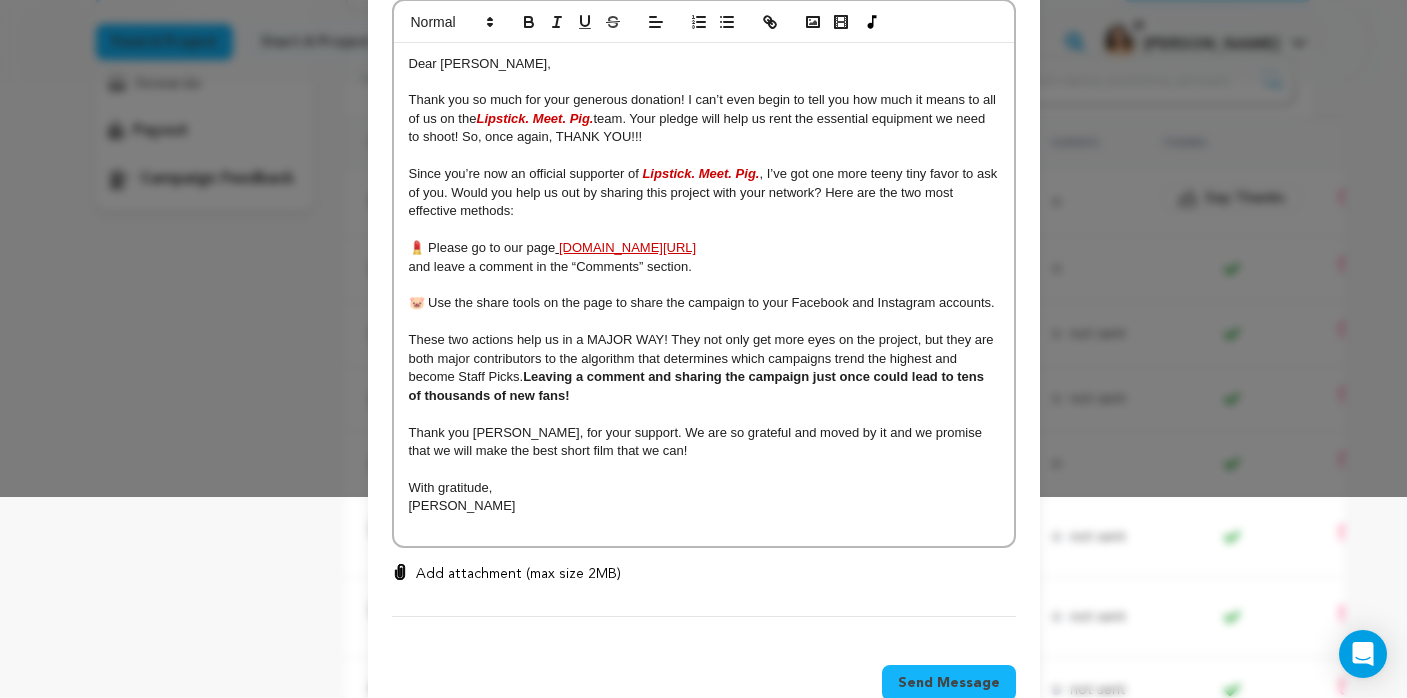 click on "Send Message" at bounding box center (949, 683) 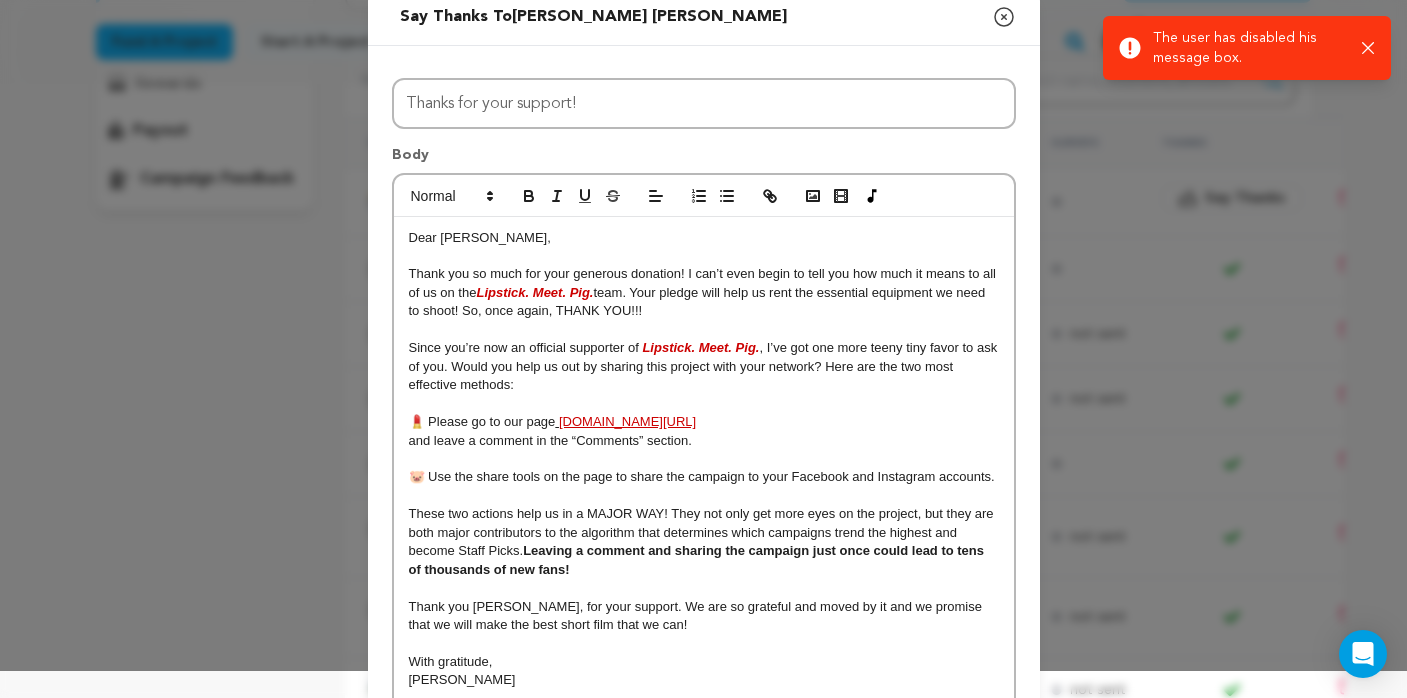 scroll, scrollTop: 26, scrollLeft: 0, axis: vertical 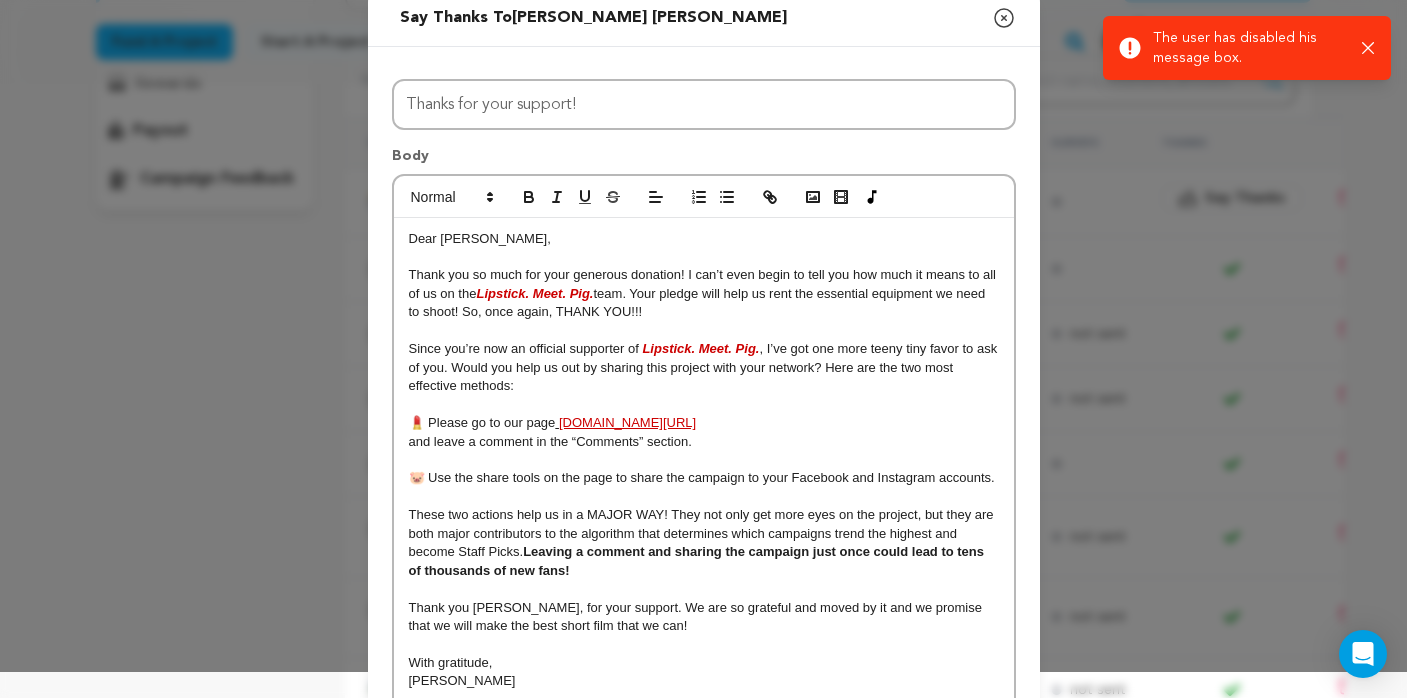 click 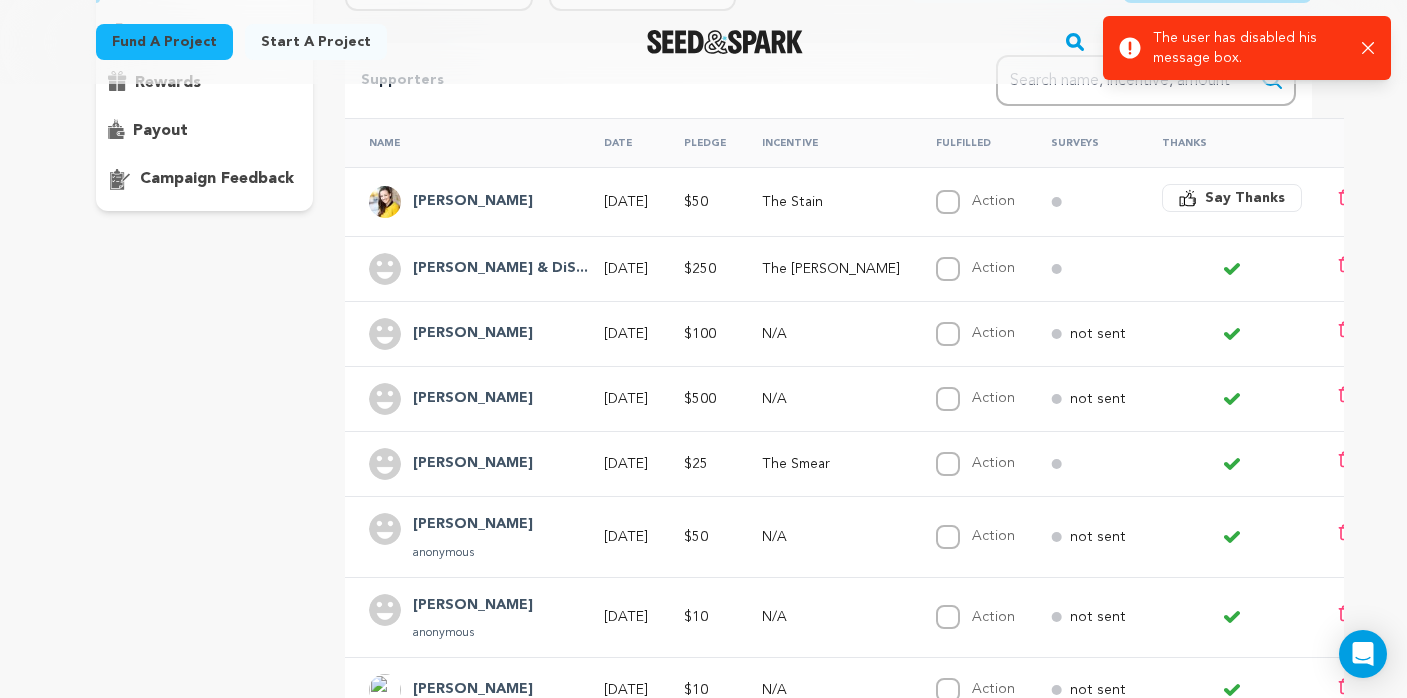 click 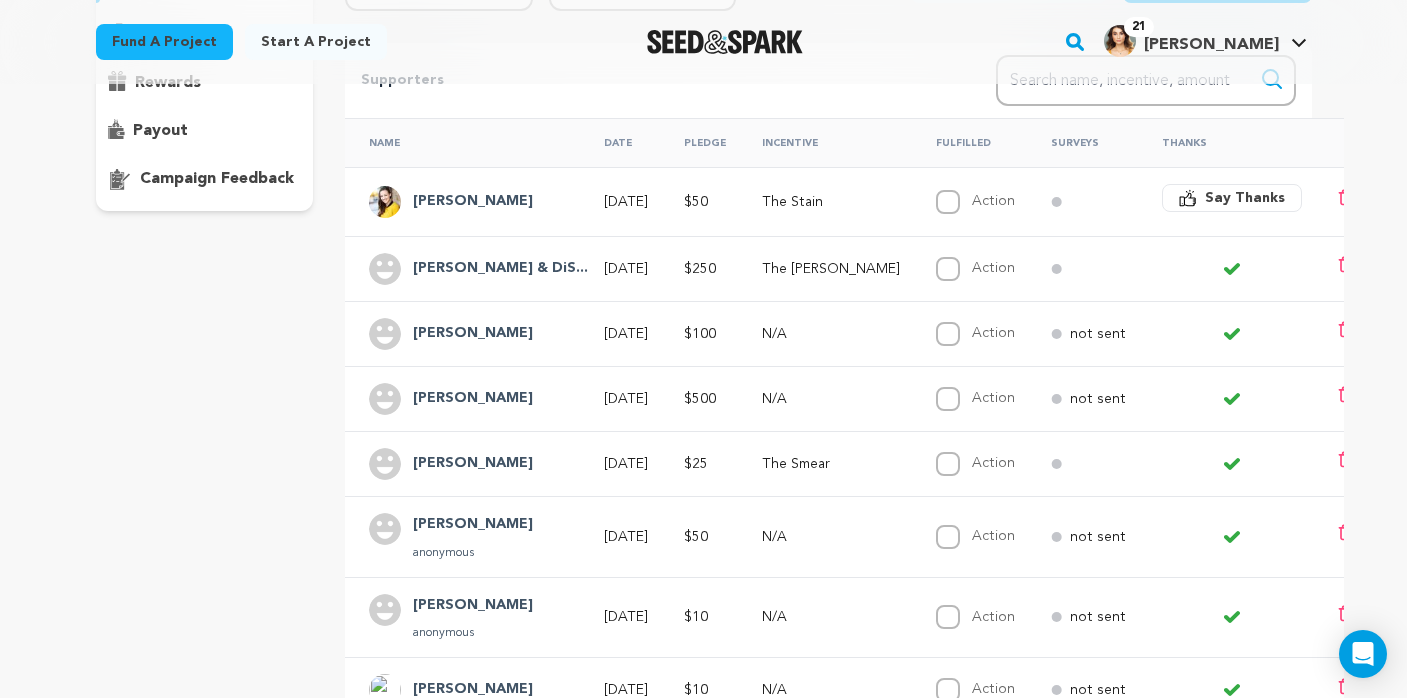 click on "Say Thanks" at bounding box center (1245, 198) 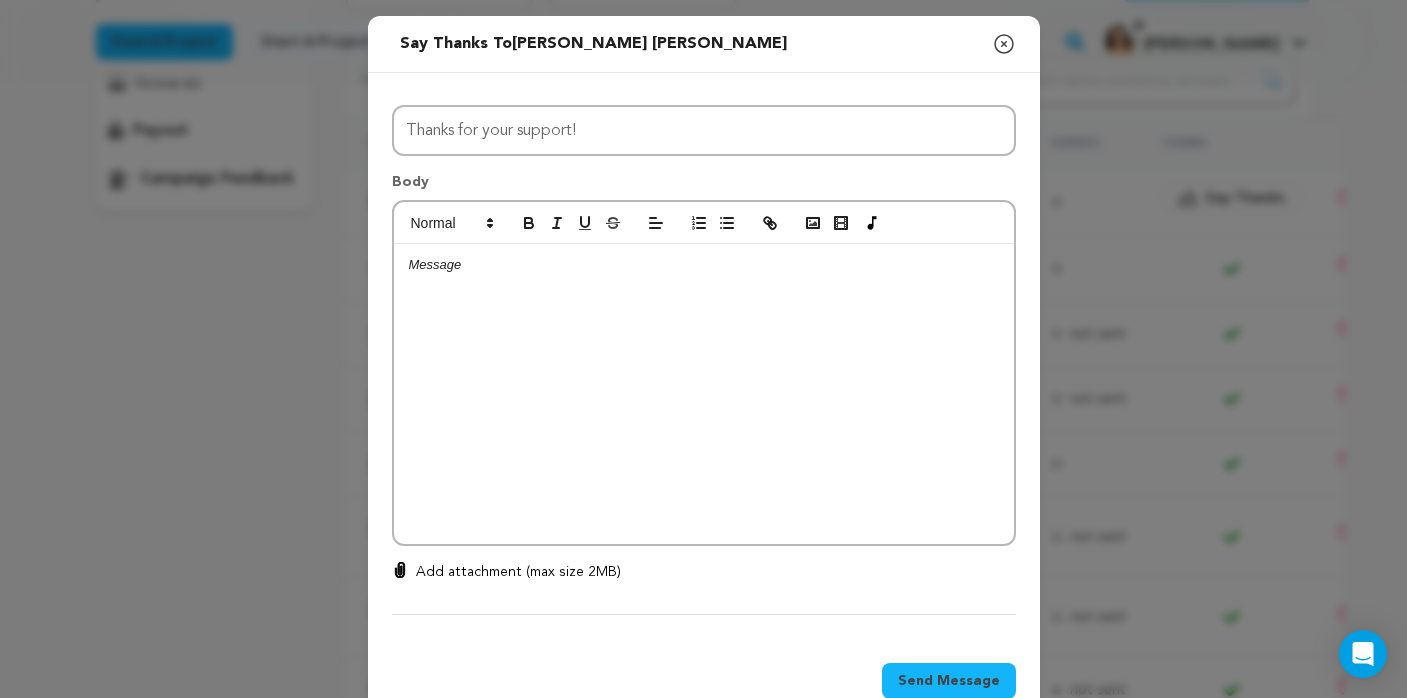 click at bounding box center (704, 394) 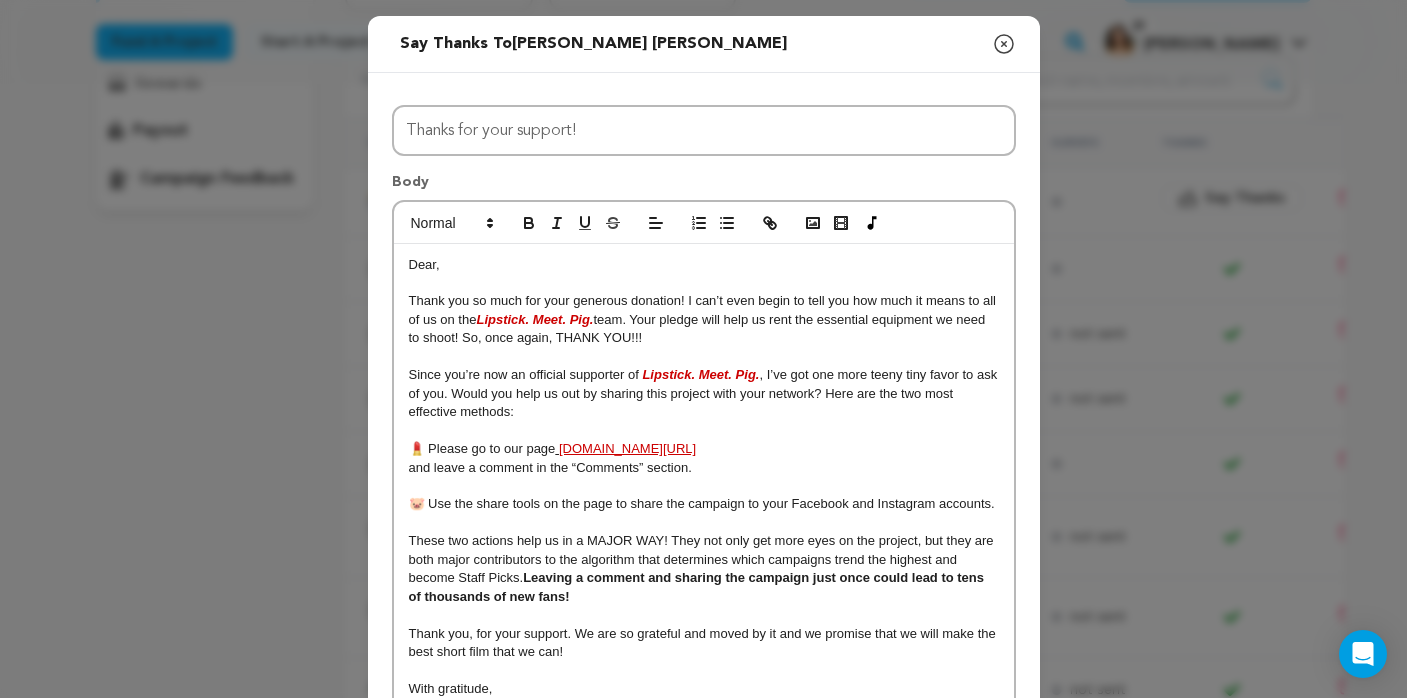 scroll, scrollTop: 19, scrollLeft: 0, axis: vertical 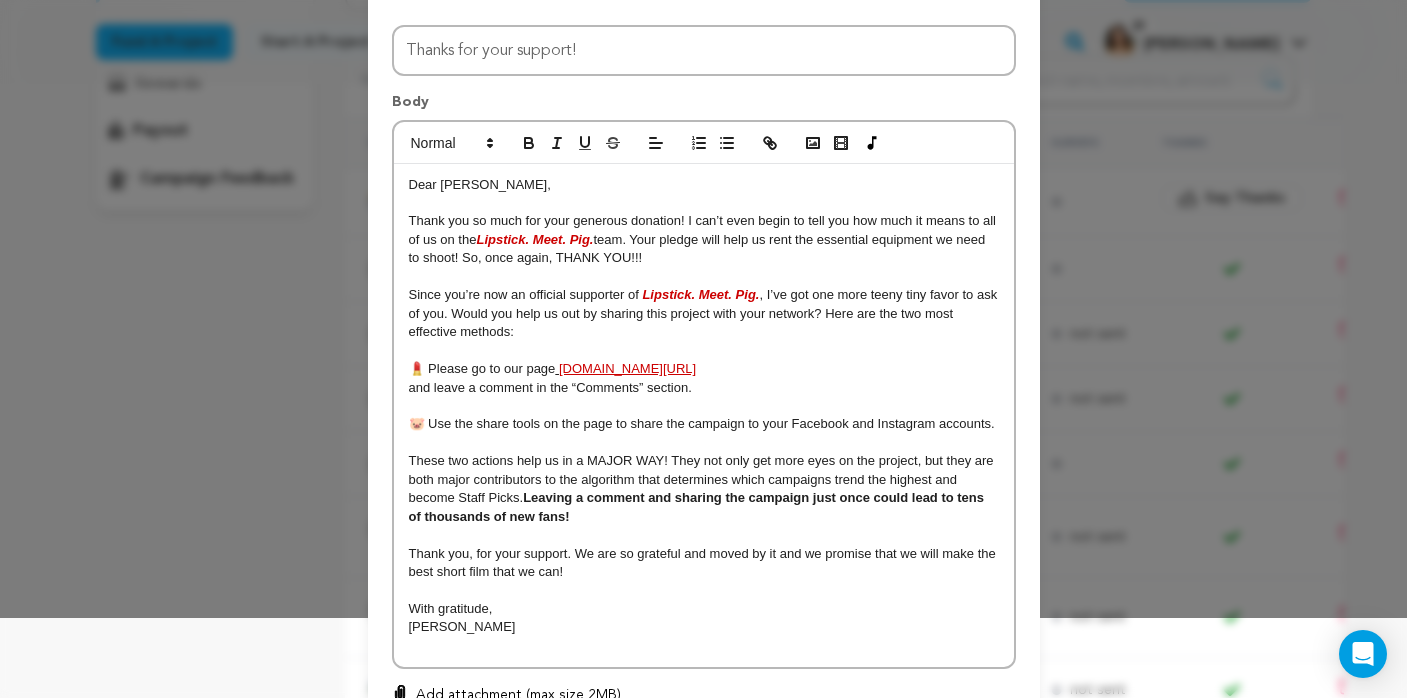 click on "Thank you, for your support. We are so grateful and moved by it and we promise that we will make the best short film that we can!" at bounding box center [704, 562] 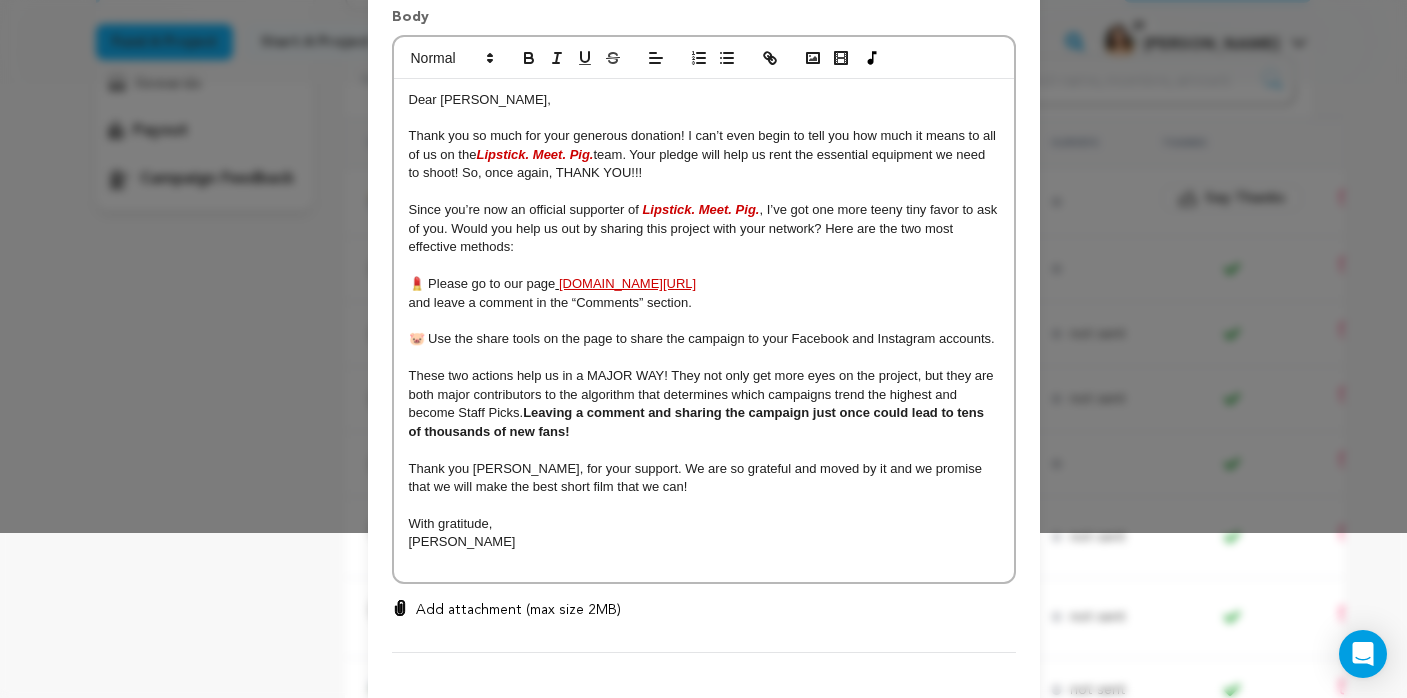 scroll, scrollTop: 194, scrollLeft: 0, axis: vertical 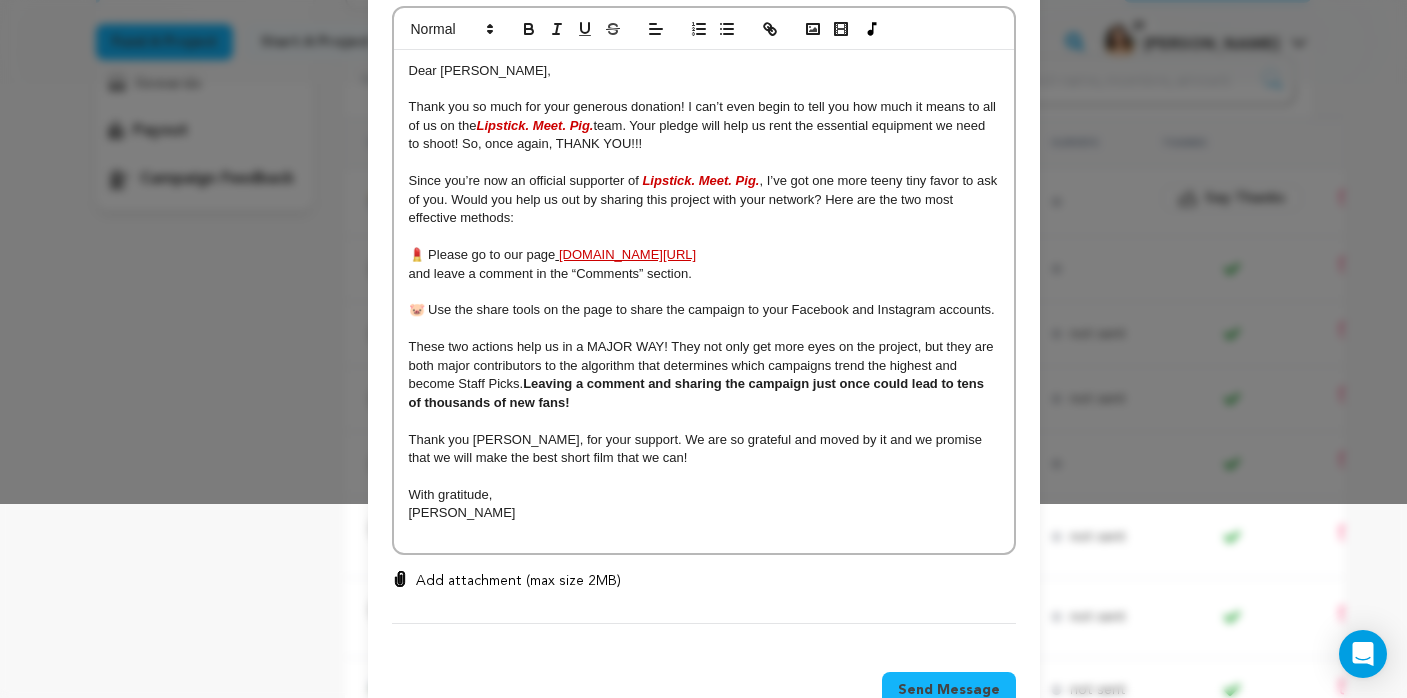 click on "Send Message" at bounding box center [949, 690] 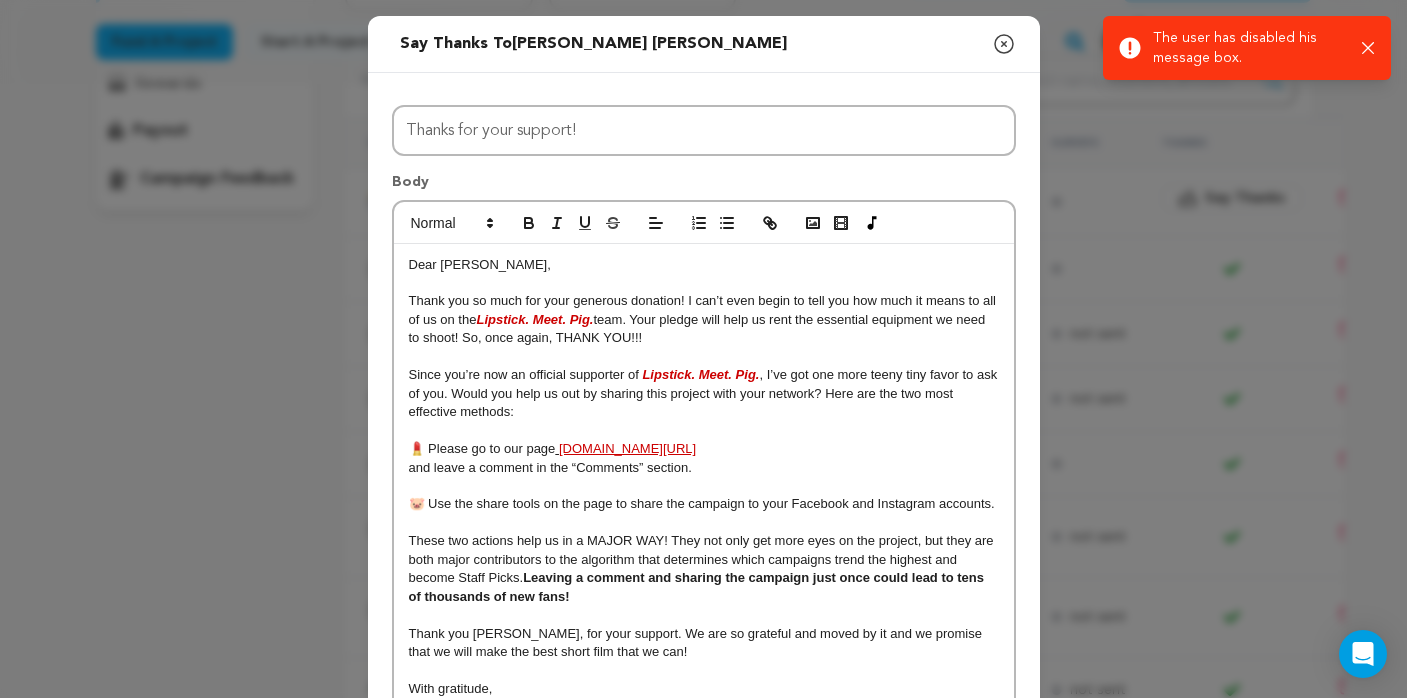 scroll, scrollTop: 0, scrollLeft: 0, axis: both 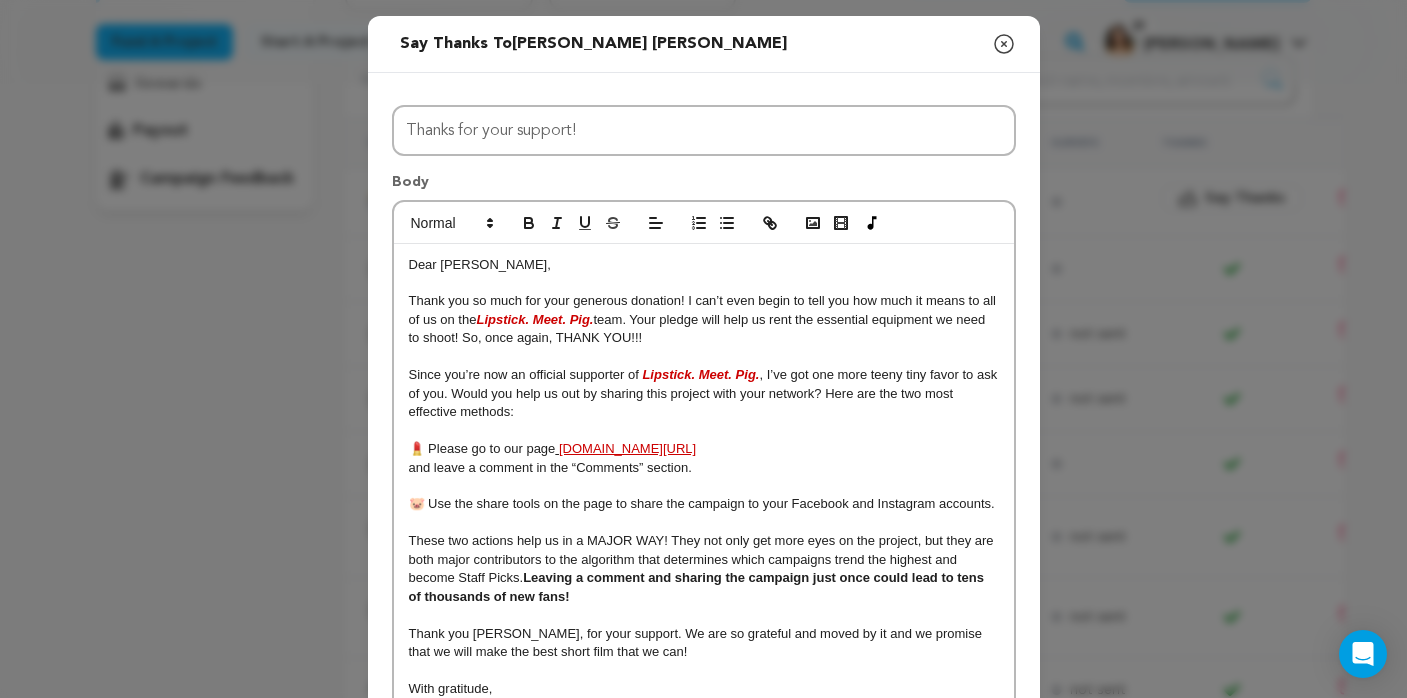 click 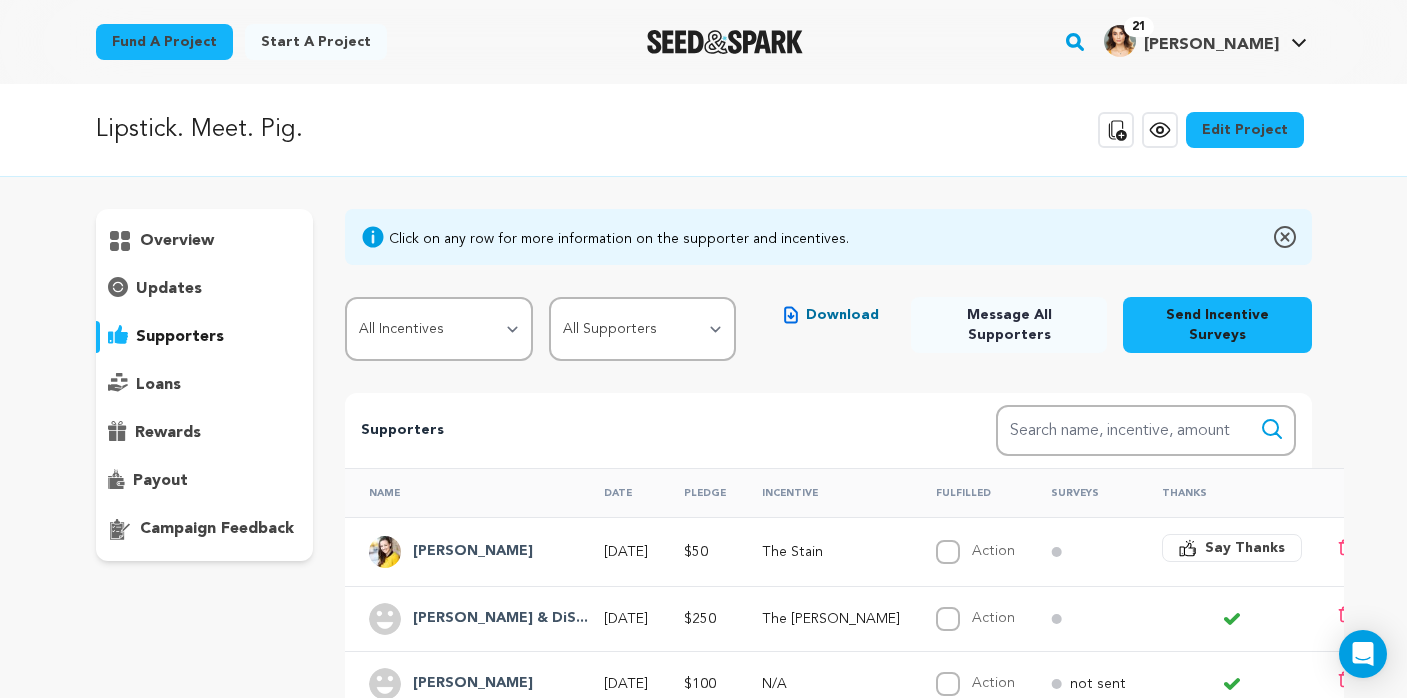 scroll, scrollTop: 350, scrollLeft: 0, axis: vertical 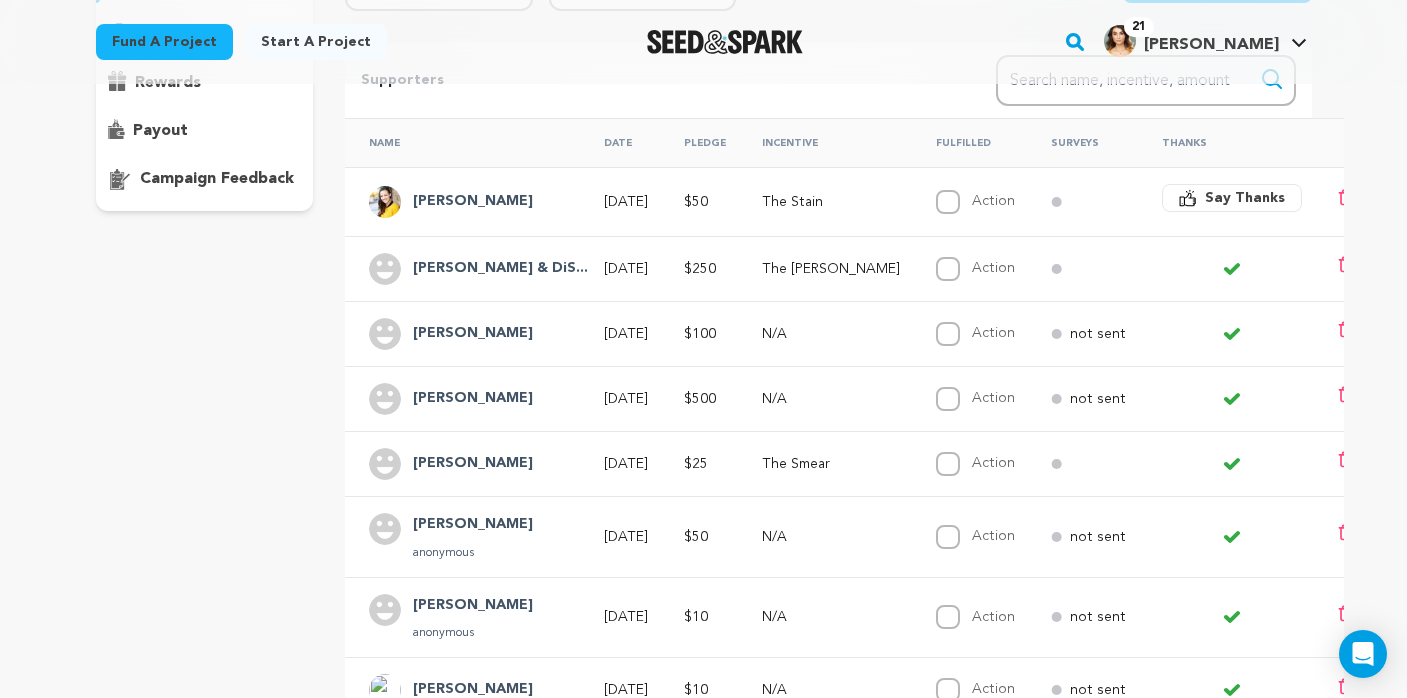 click on "Say Thanks" at bounding box center (1245, 198) 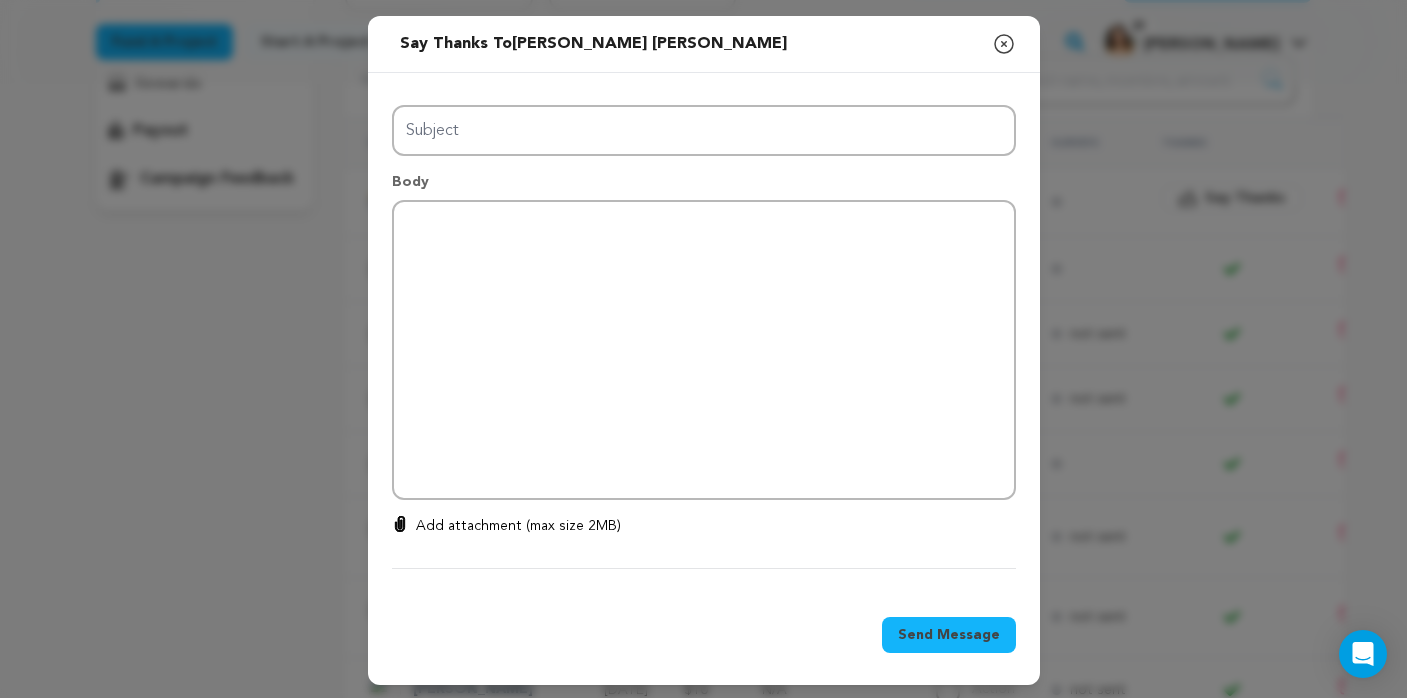 type on "Thanks for your support!" 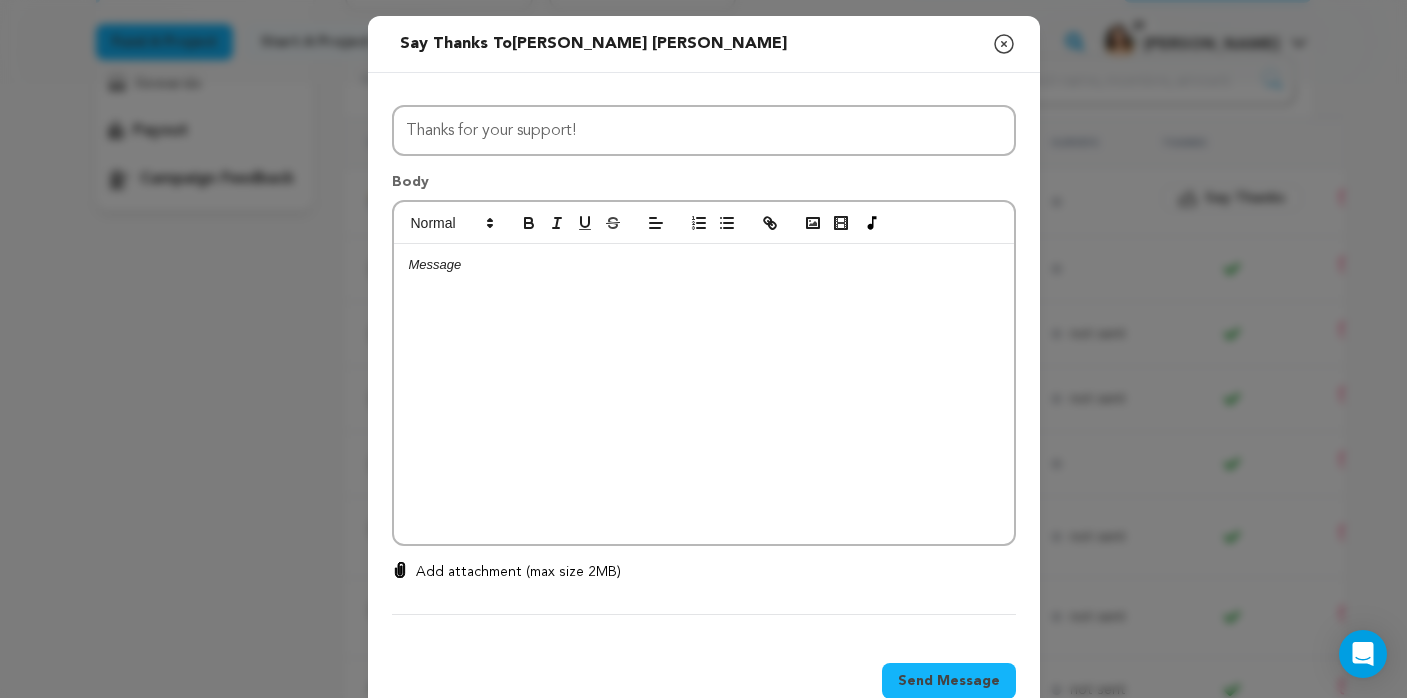 click at bounding box center [704, 394] 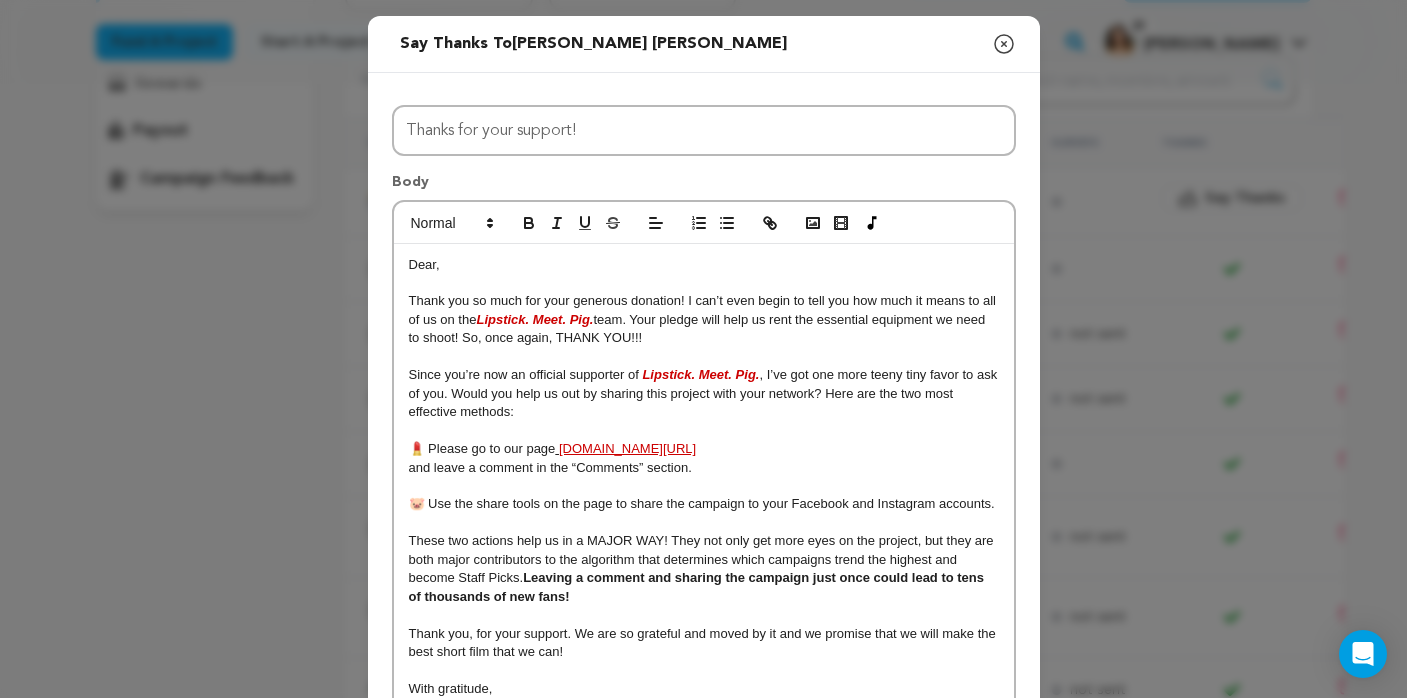 click on "Dear," at bounding box center (424, 264) 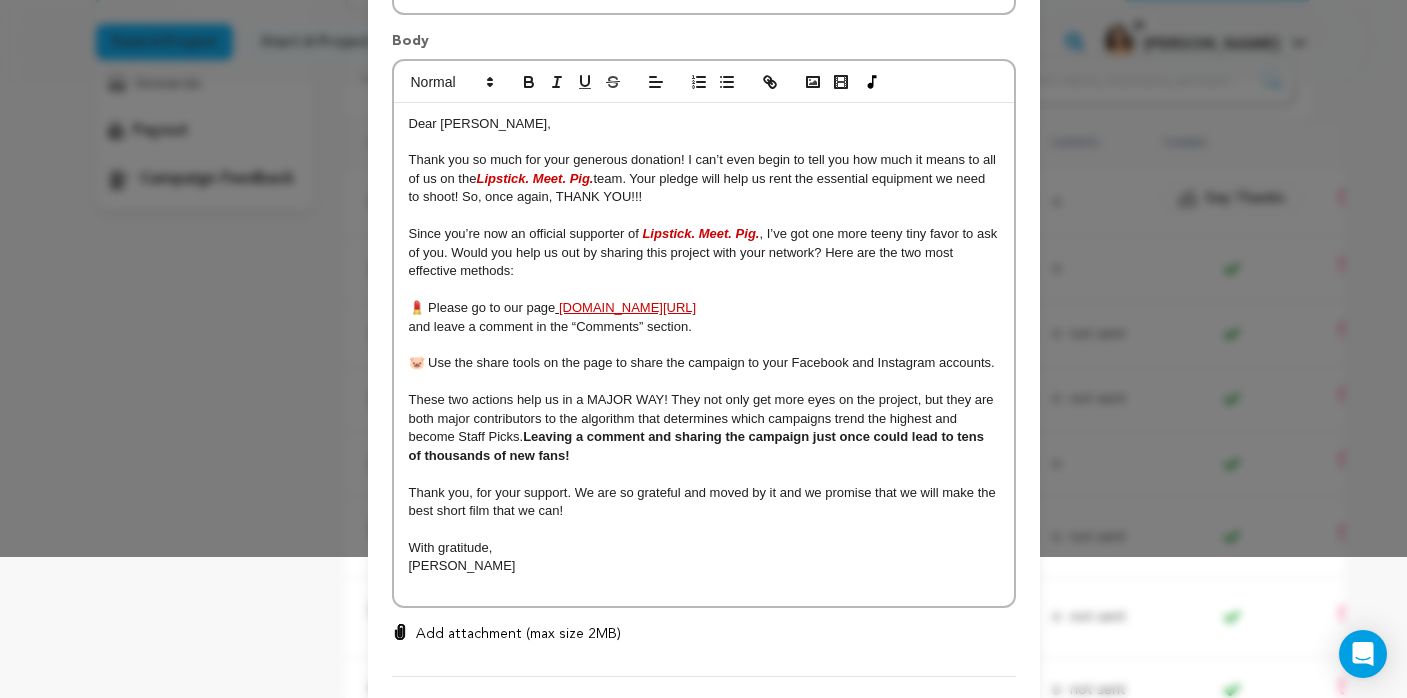 scroll, scrollTop: 146, scrollLeft: 0, axis: vertical 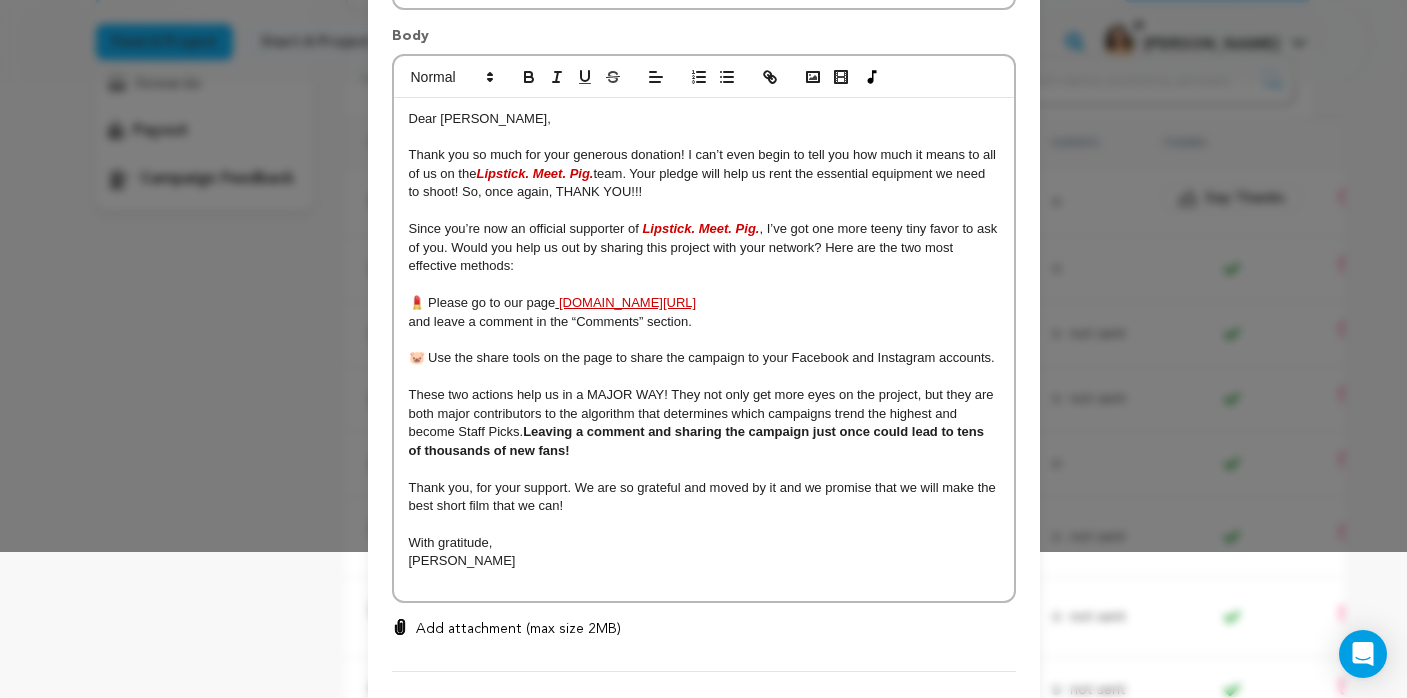 click on "Thank you, for your support. We are so grateful and moved by it and we promise that we will make the best short film that we can!" at bounding box center (704, 496) 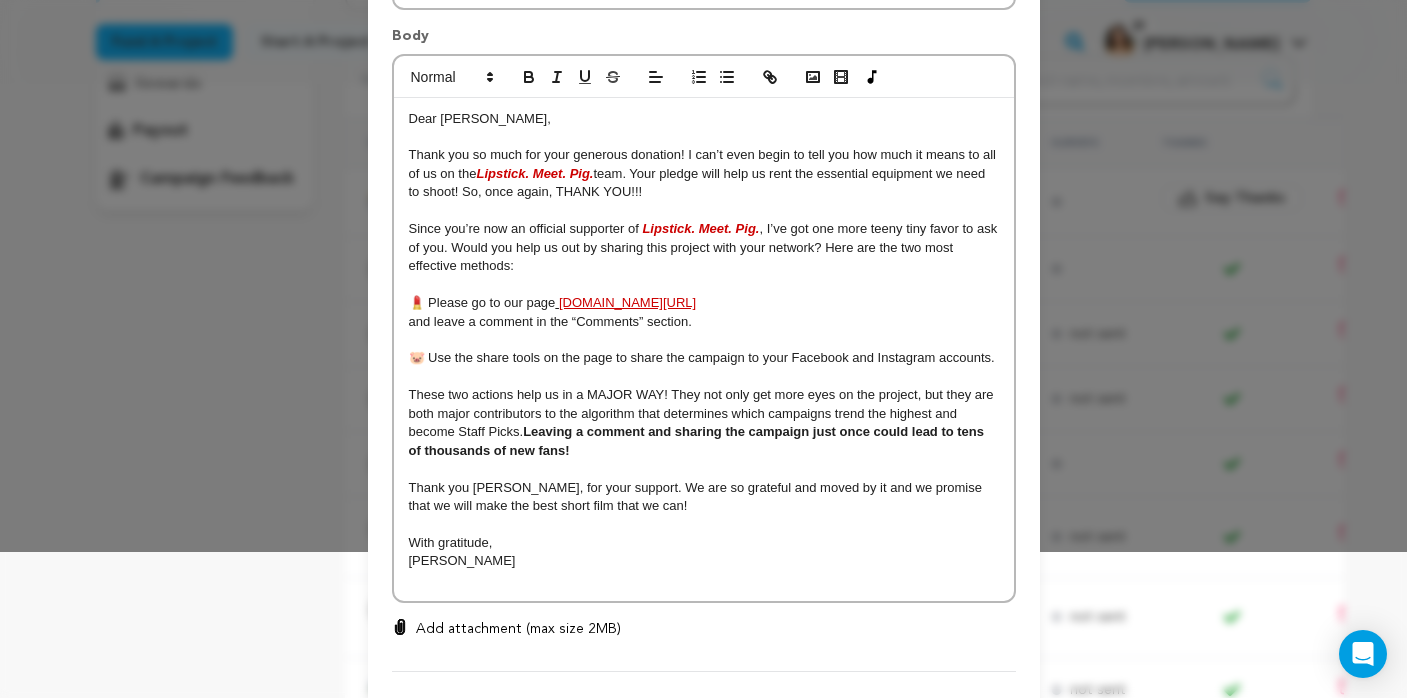 drag, startPoint x: 481, startPoint y: 514, endPoint x: 490, endPoint y: 532, distance: 20.12461 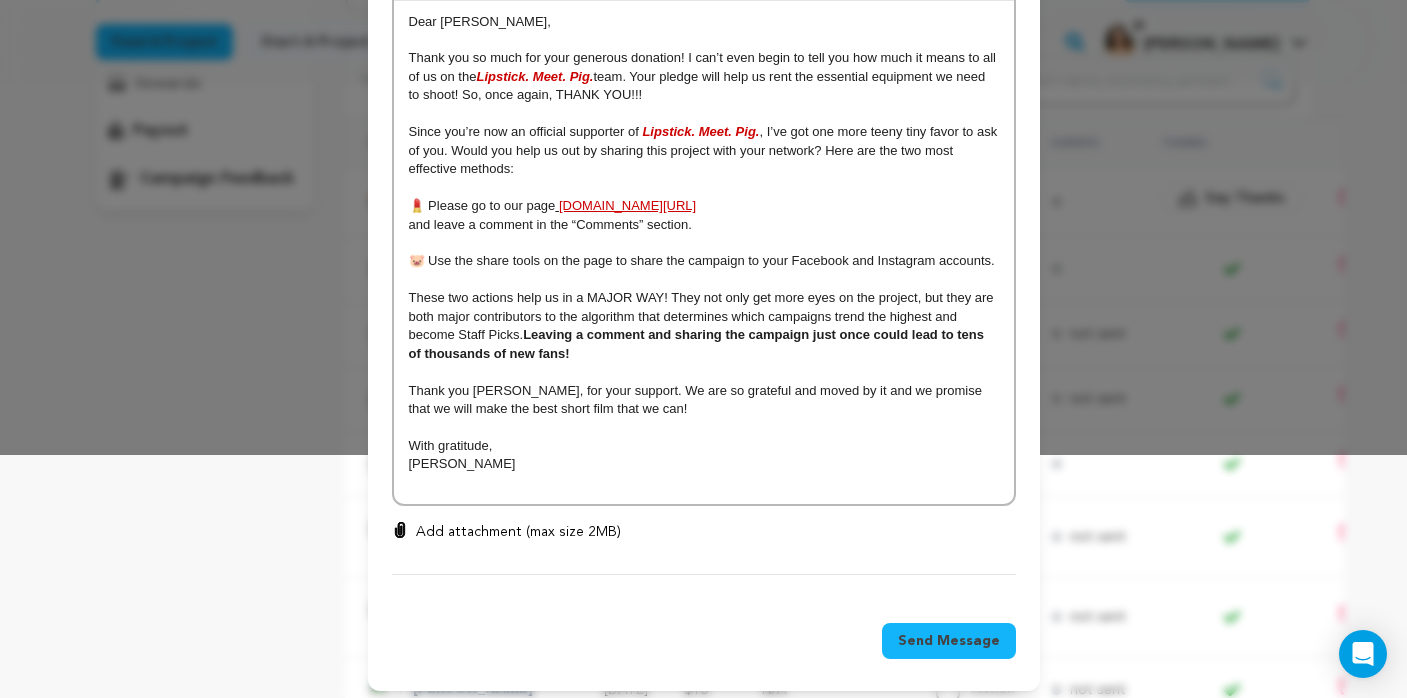 scroll, scrollTop: 242, scrollLeft: 0, axis: vertical 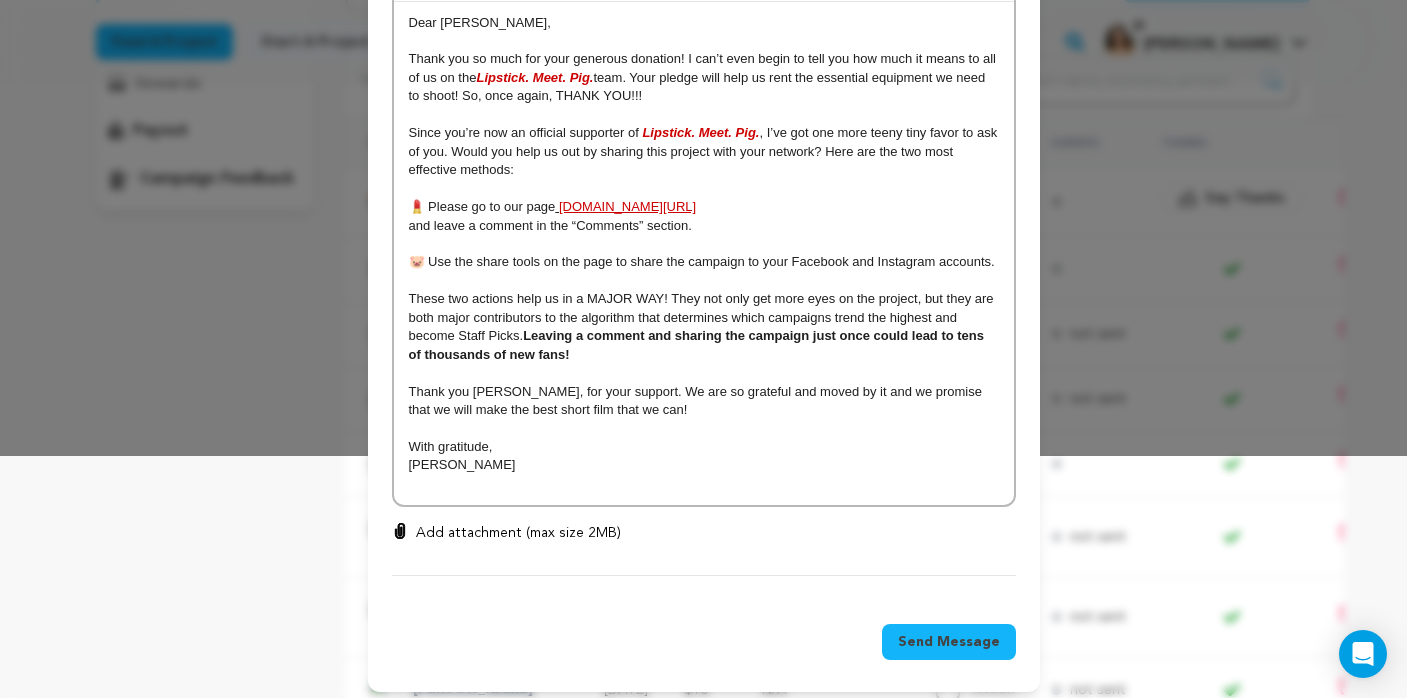 click on "Send Message" at bounding box center (949, 642) 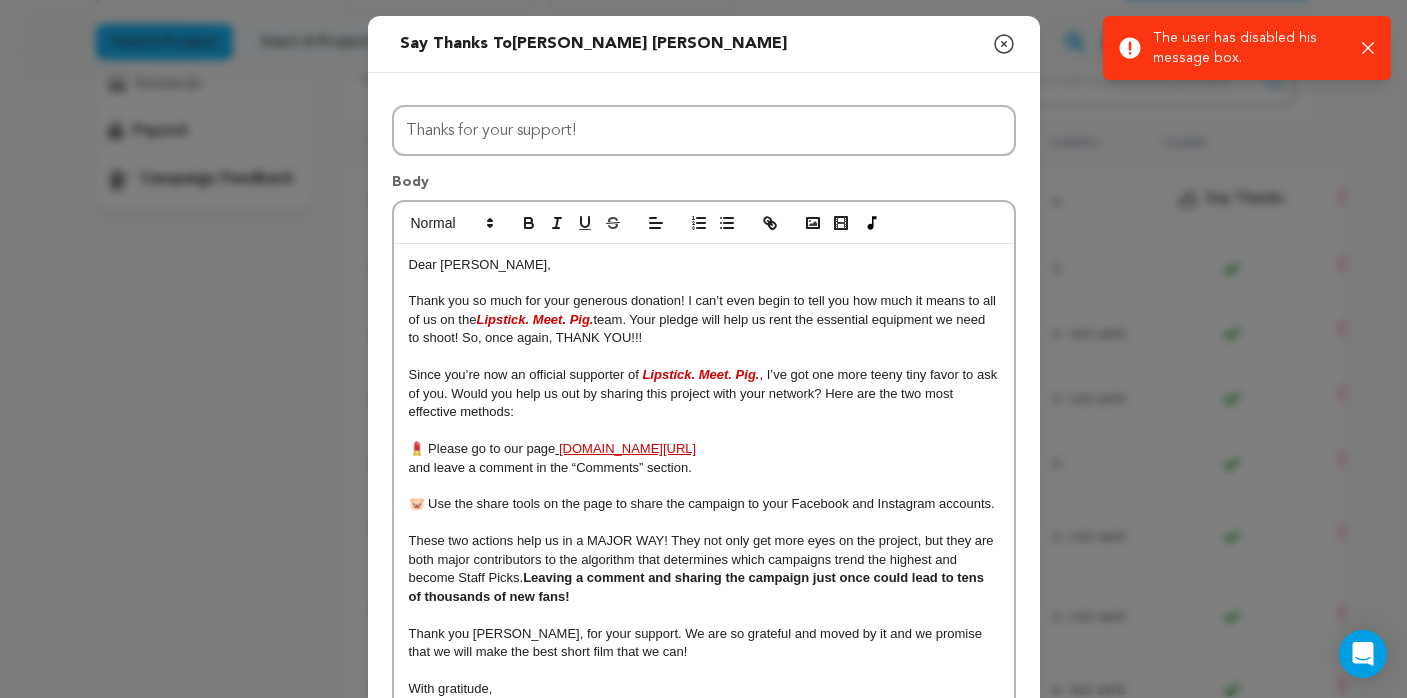 scroll, scrollTop: 0, scrollLeft: 0, axis: both 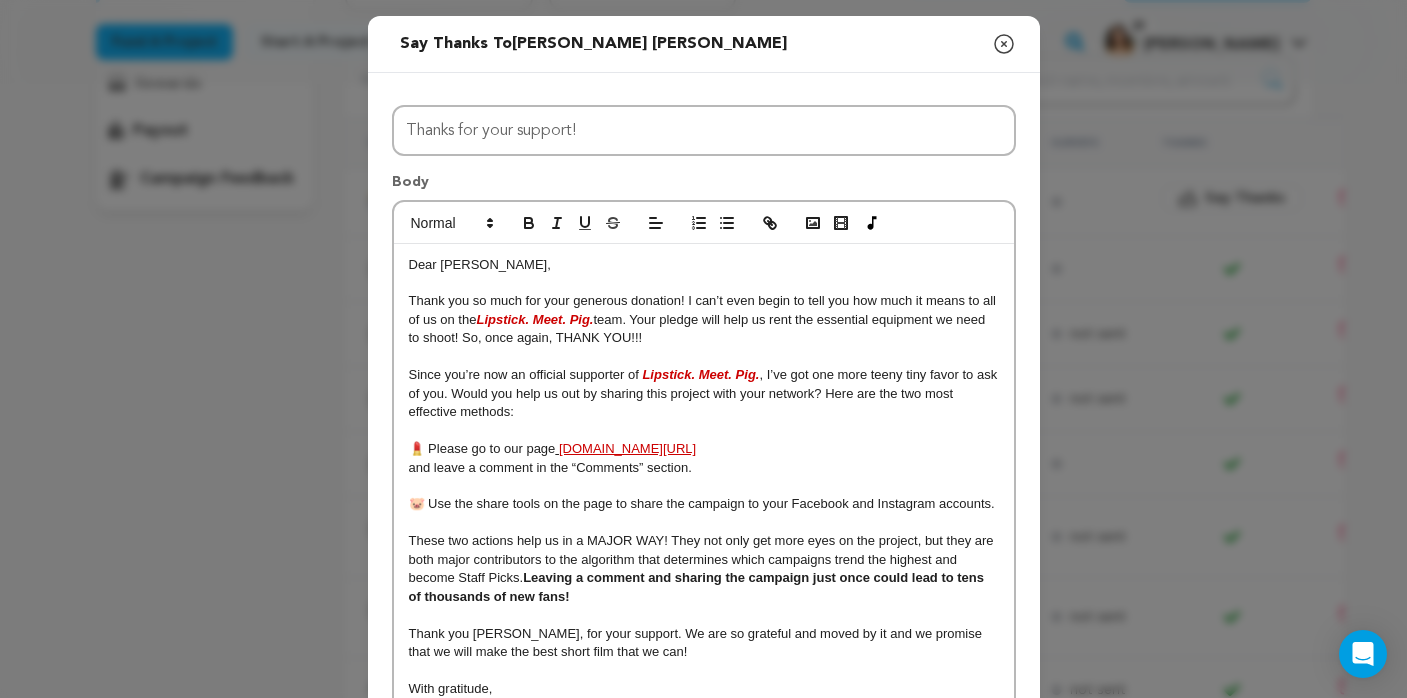 click 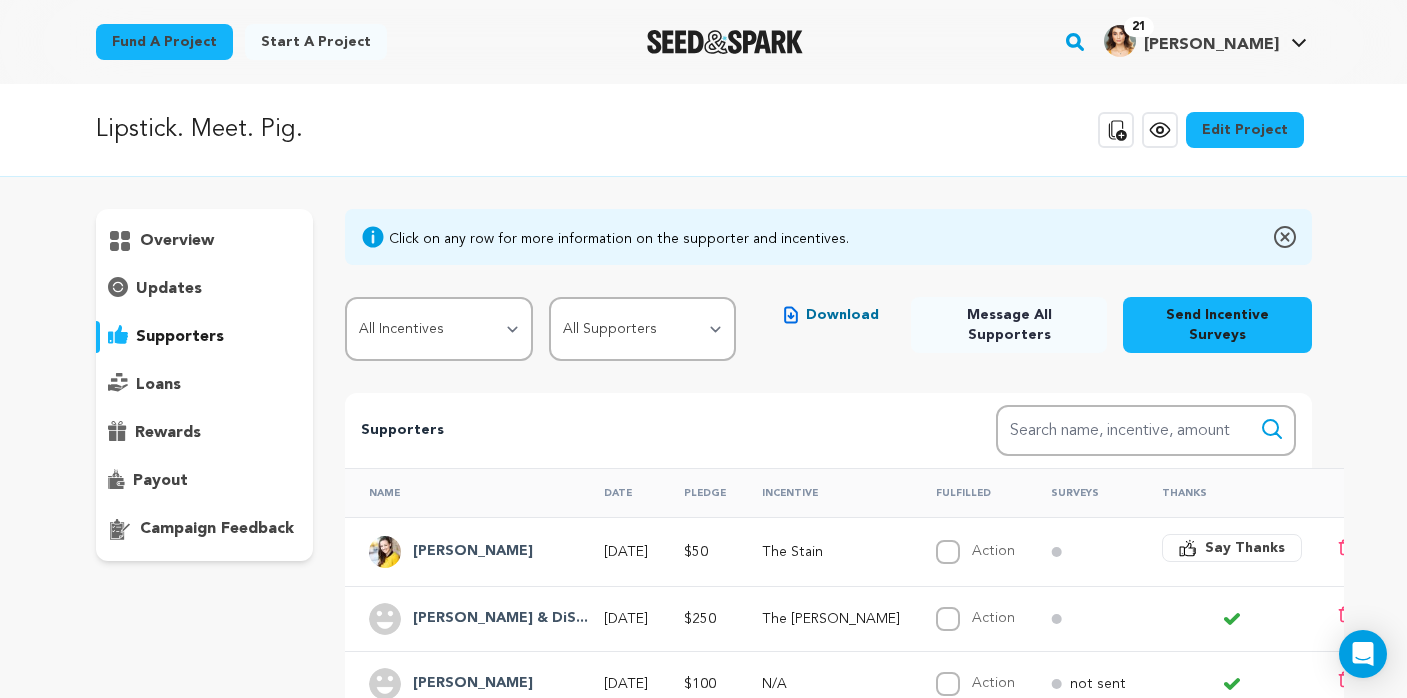 scroll, scrollTop: 0, scrollLeft: 0, axis: both 